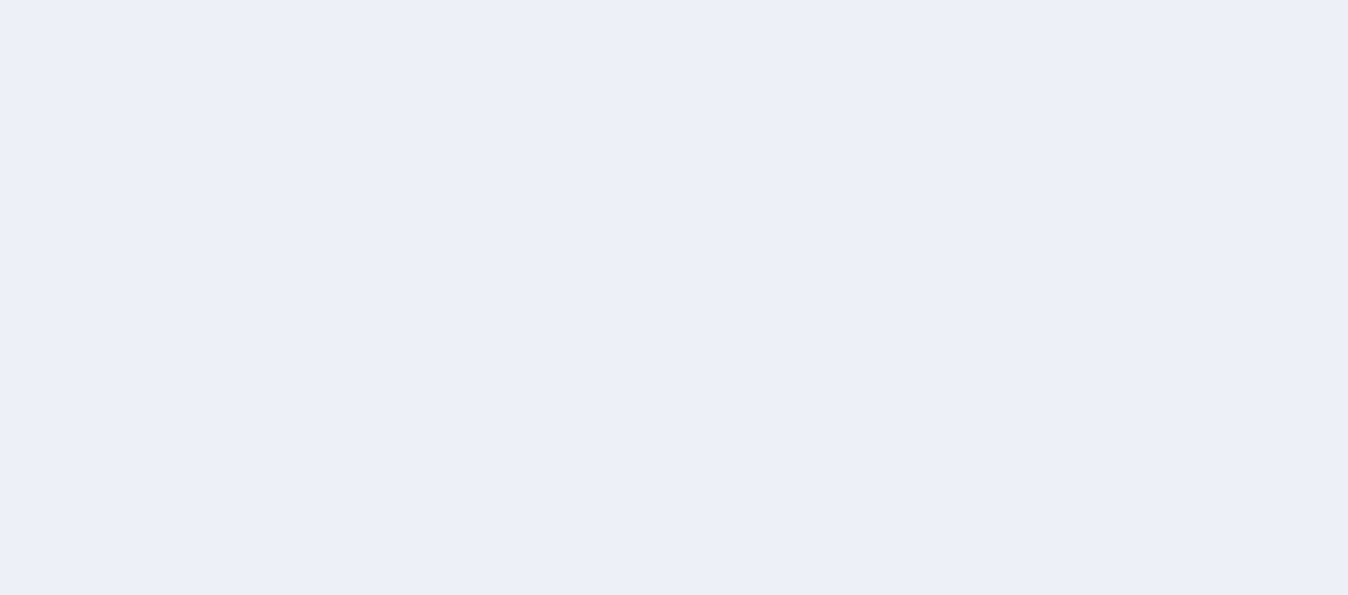 scroll, scrollTop: 0, scrollLeft: 0, axis: both 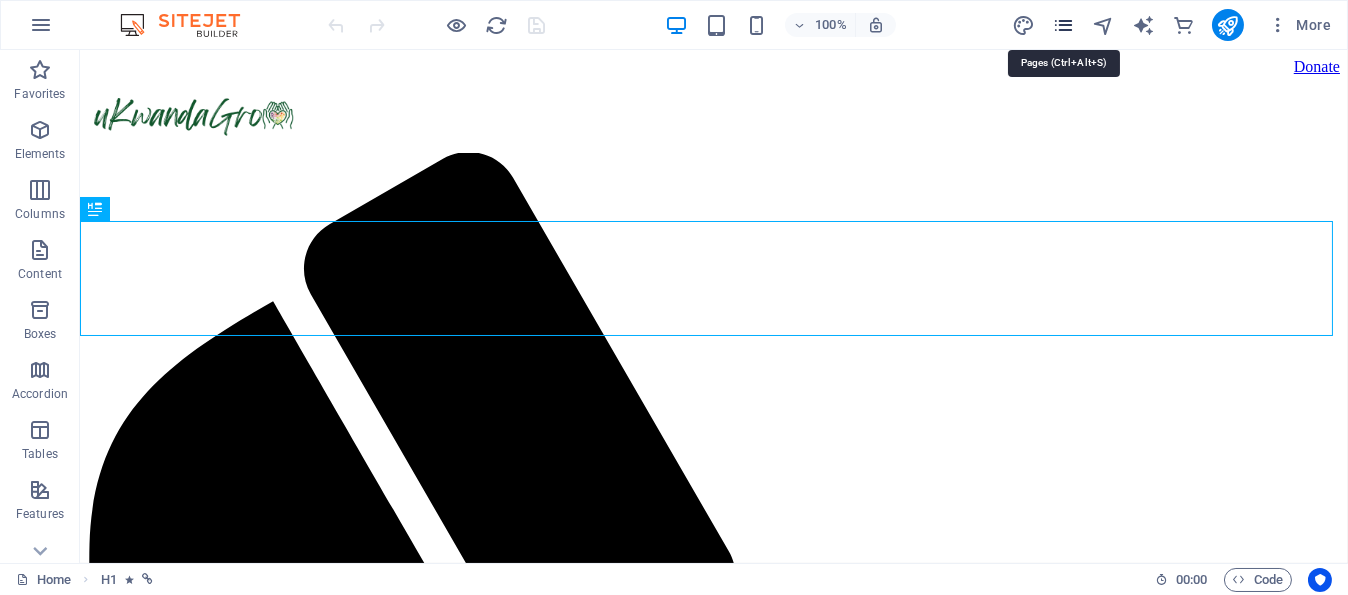 click at bounding box center [1063, 25] 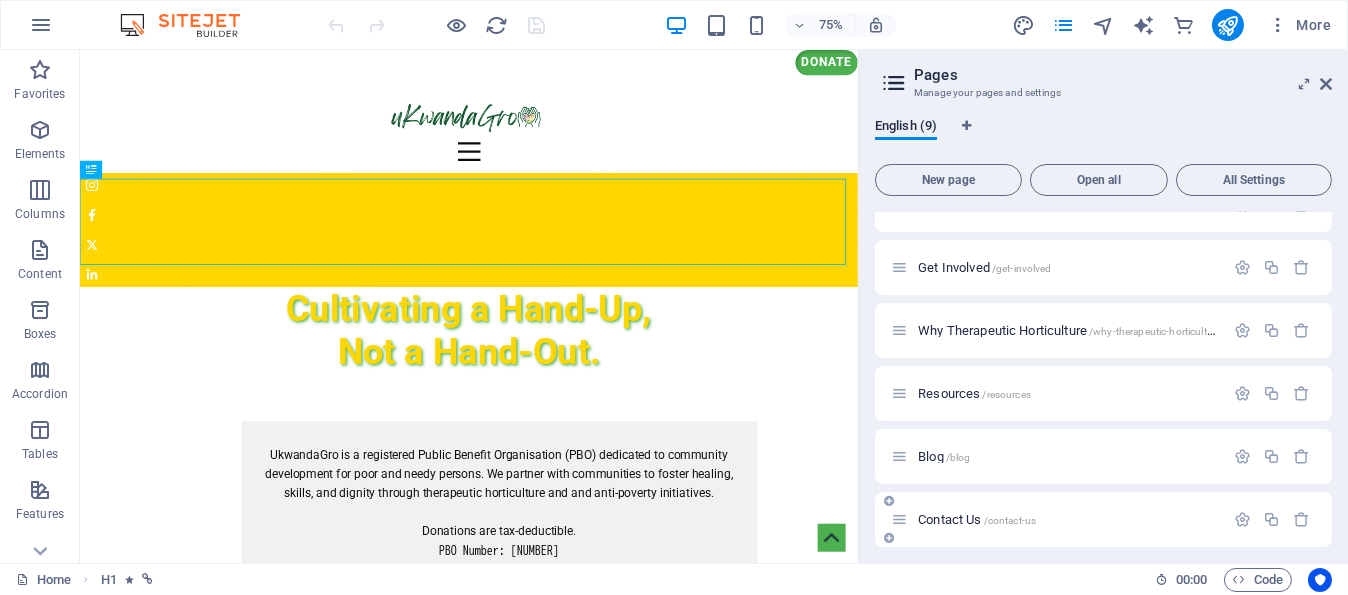 scroll, scrollTop: 231, scrollLeft: 0, axis: vertical 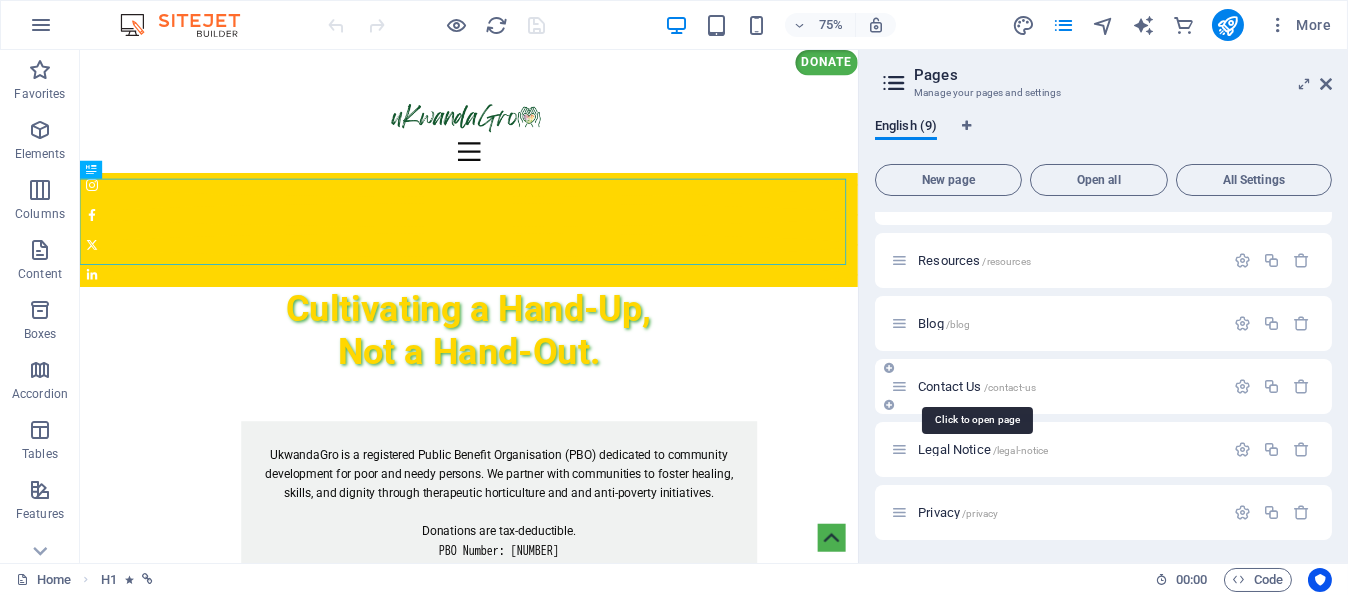click on "Contact Us /contact-us" at bounding box center (977, 386) 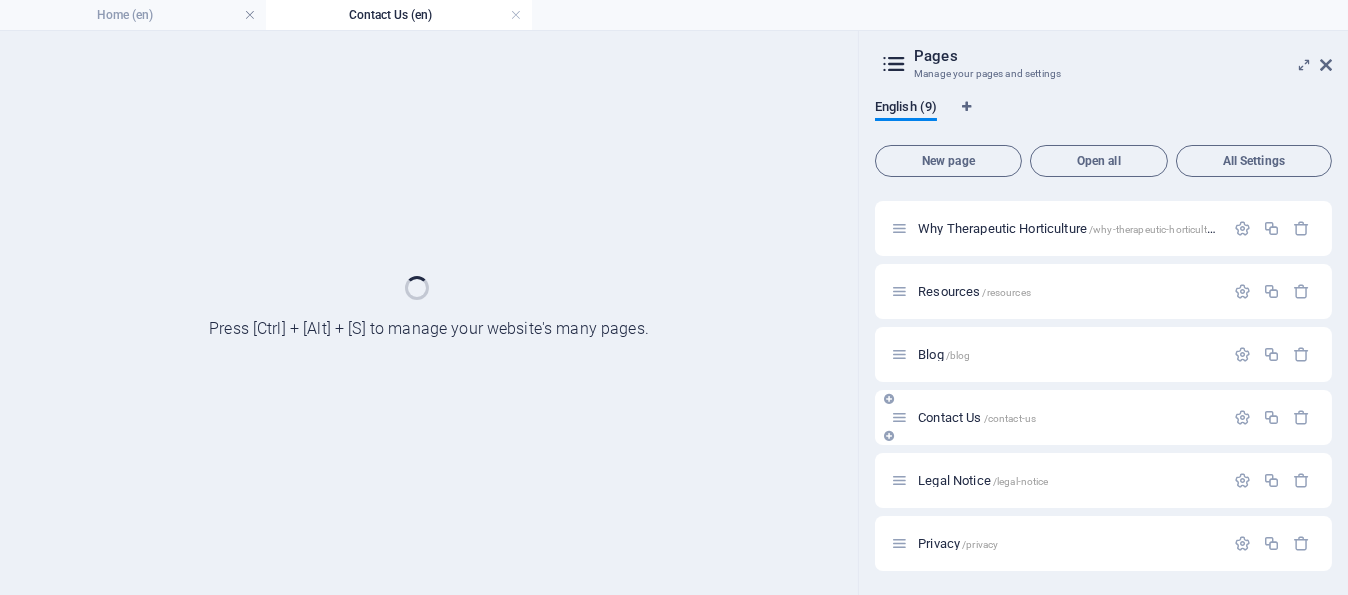 scroll, scrollTop: 180, scrollLeft: 0, axis: vertical 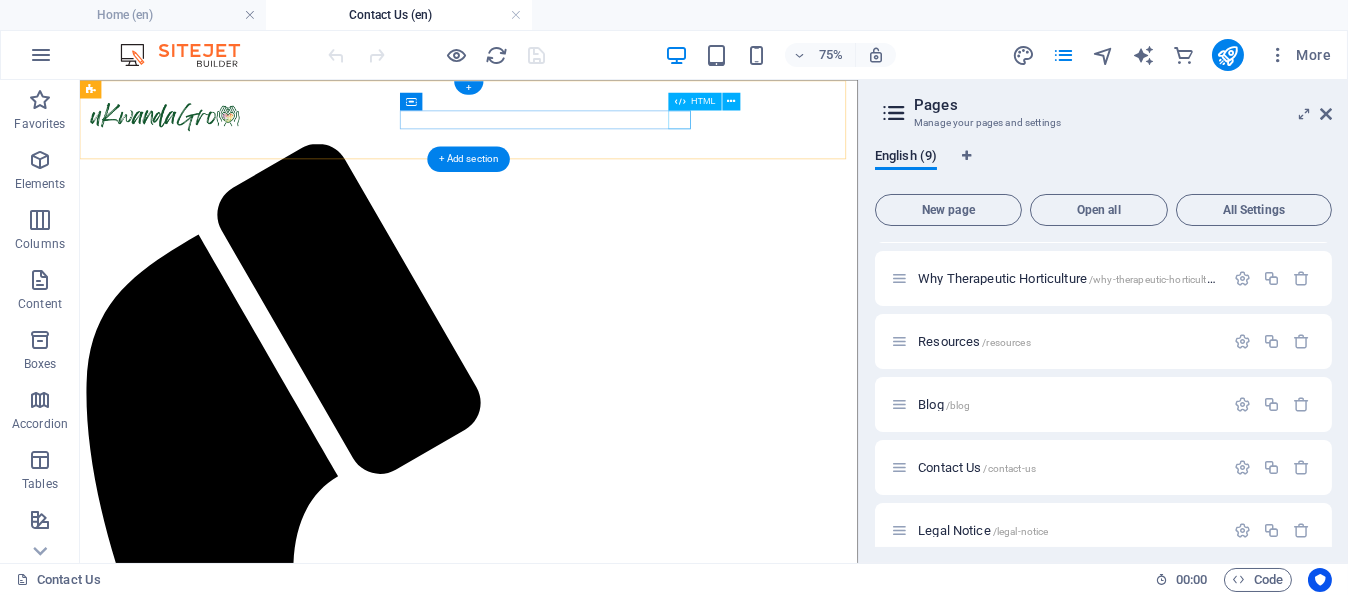 click at bounding box center (598, 1504) 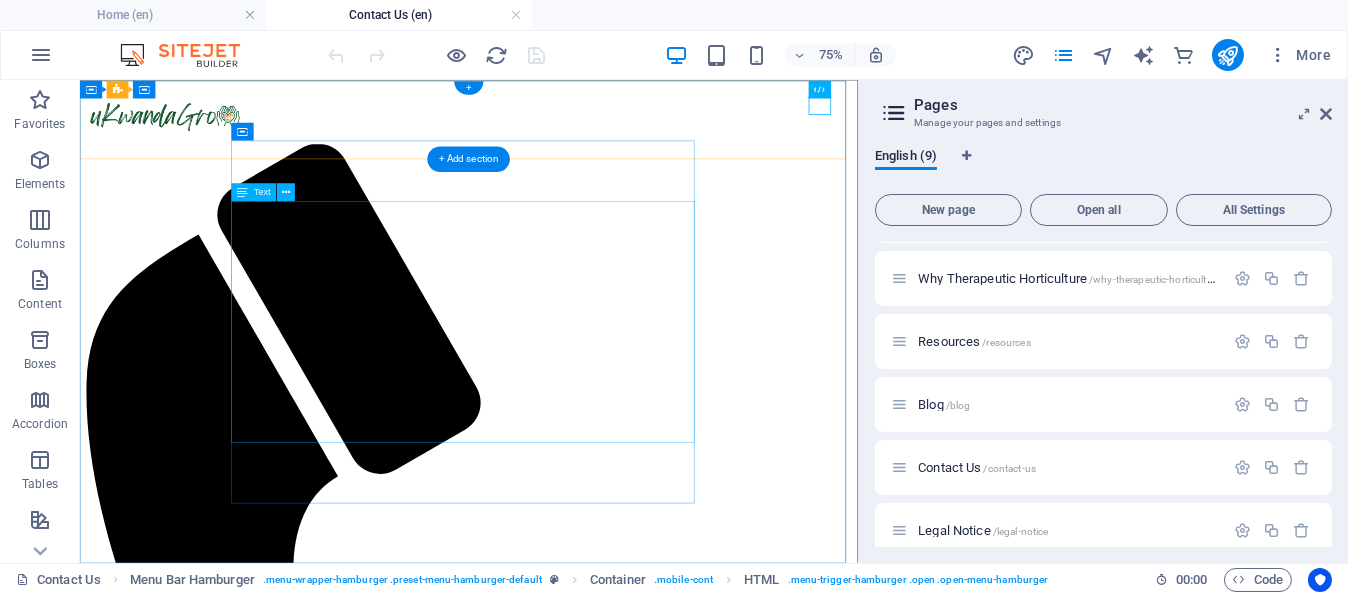 click on "01.  HOME
02.  about-us
03.  WHY THerapeutic Horticulture
04.  RESOURCES 05.  BLOG 06. GET INVOLVED 07.  CONTACT" at bounding box center (598, 1795) 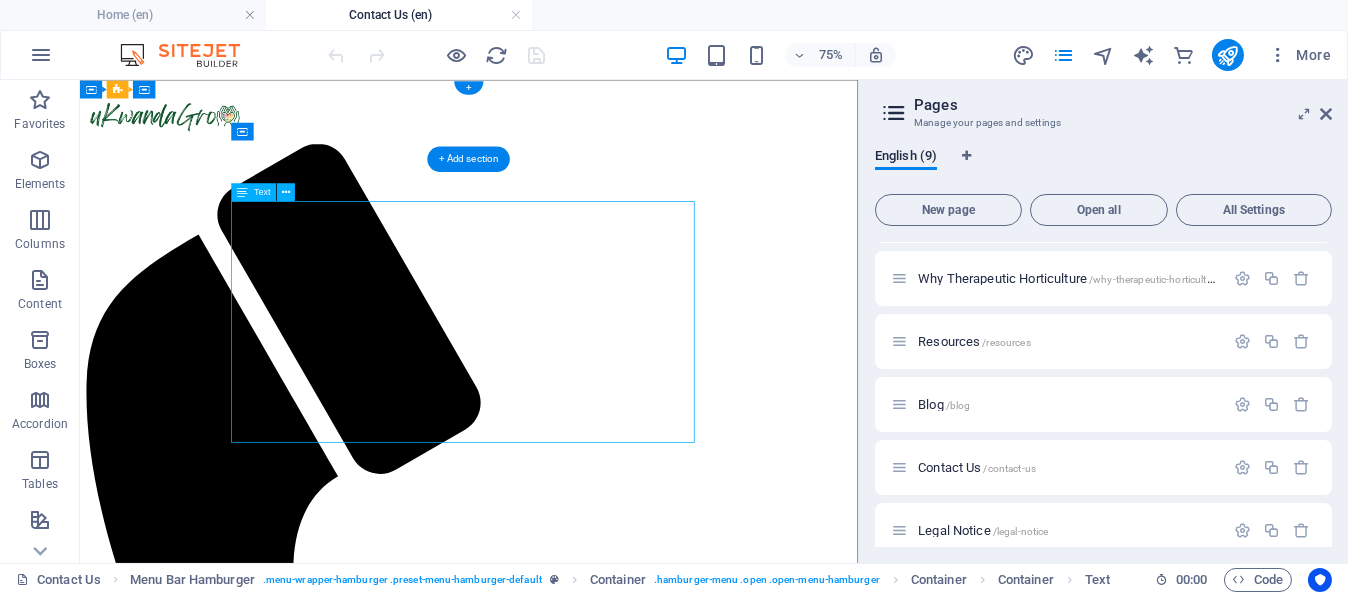 click on "01.  HOME
02.  about-us
03.  WHY THerapeutic Horticulture
04.  RESOURCES 05.  BLOG 06. GET INVOLVED 07.  CONTACT" at bounding box center (598, 1795) 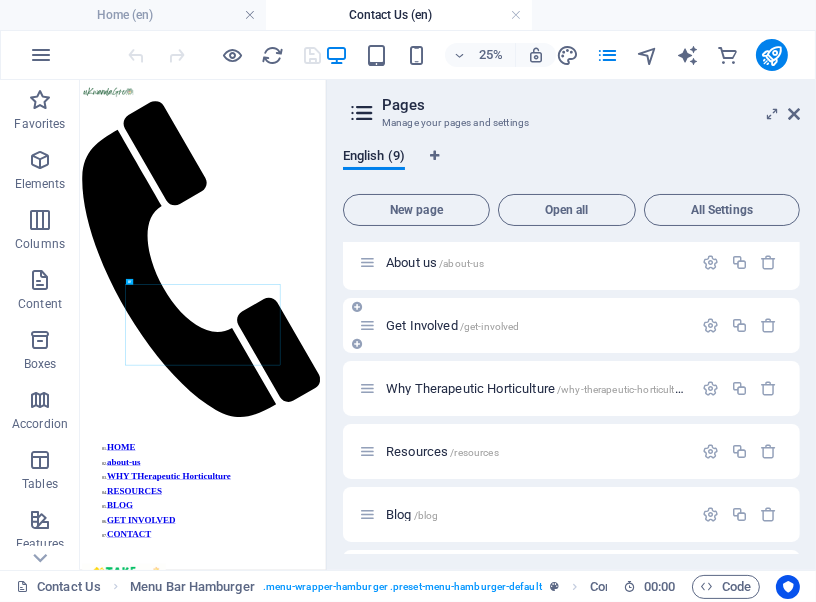 scroll, scrollTop: 54, scrollLeft: 0, axis: vertical 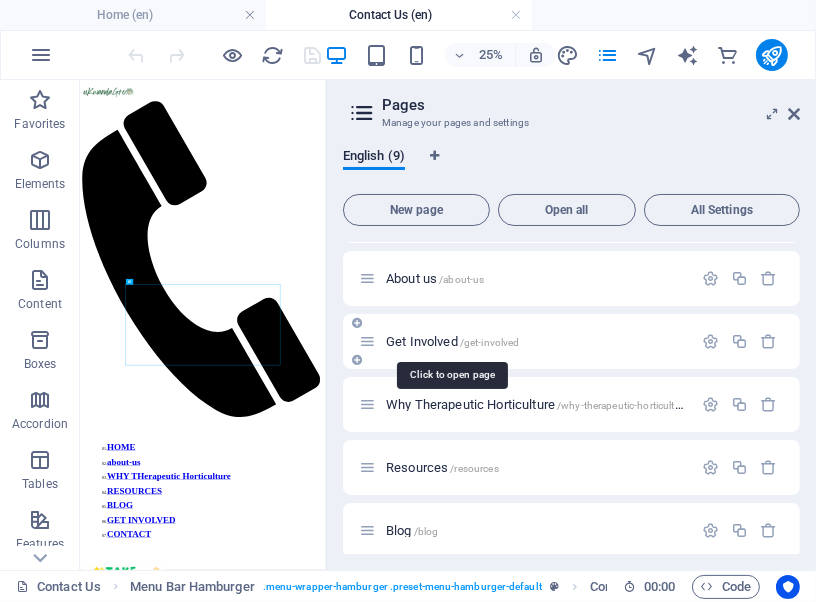 click on "Get Involved /get-involved" at bounding box center [452, 341] 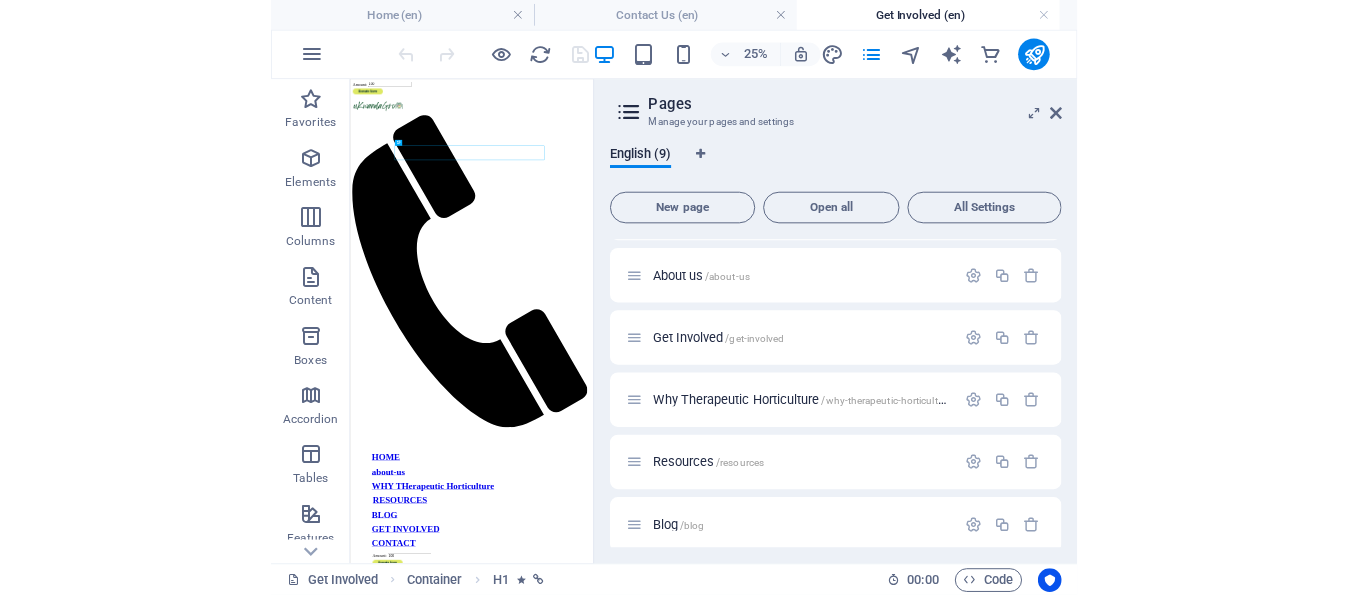 scroll, scrollTop: 0, scrollLeft: 0, axis: both 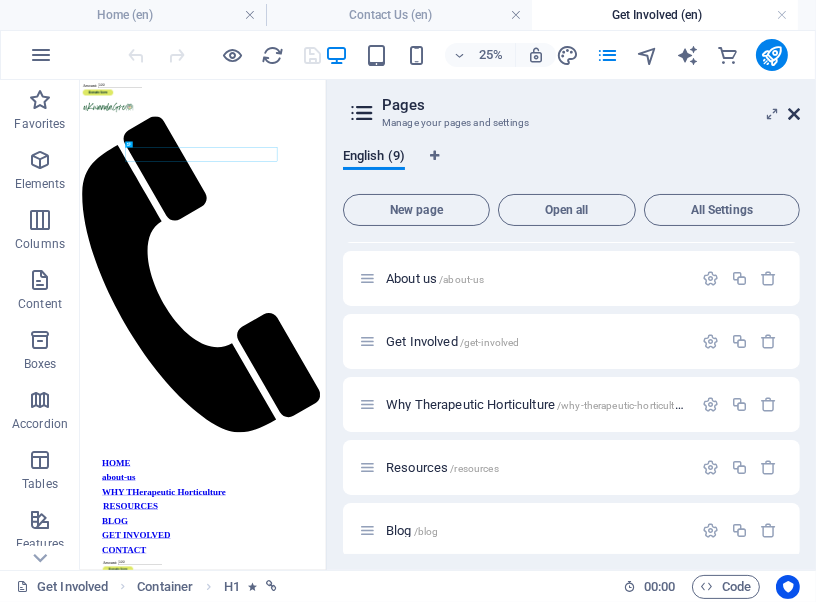 click at bounding box center (794, 114) 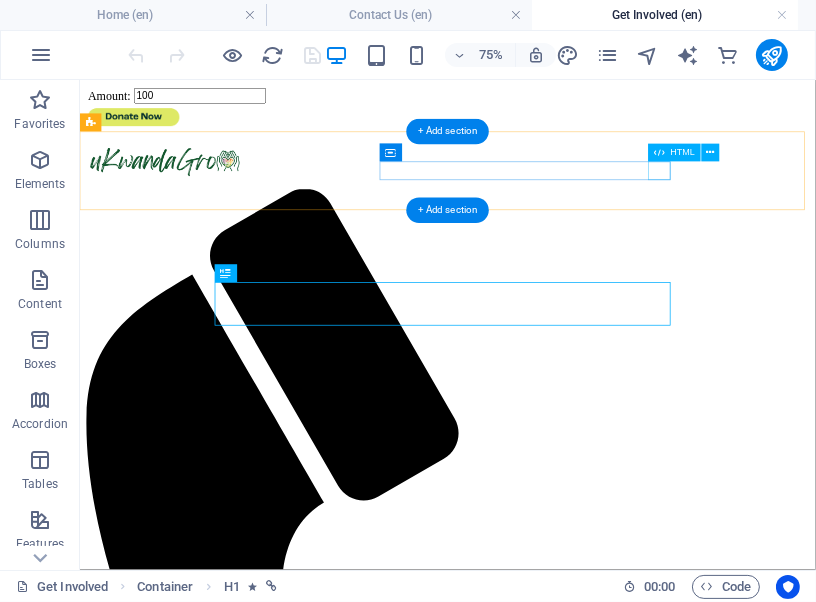 click at bounding box center (570, 1490) 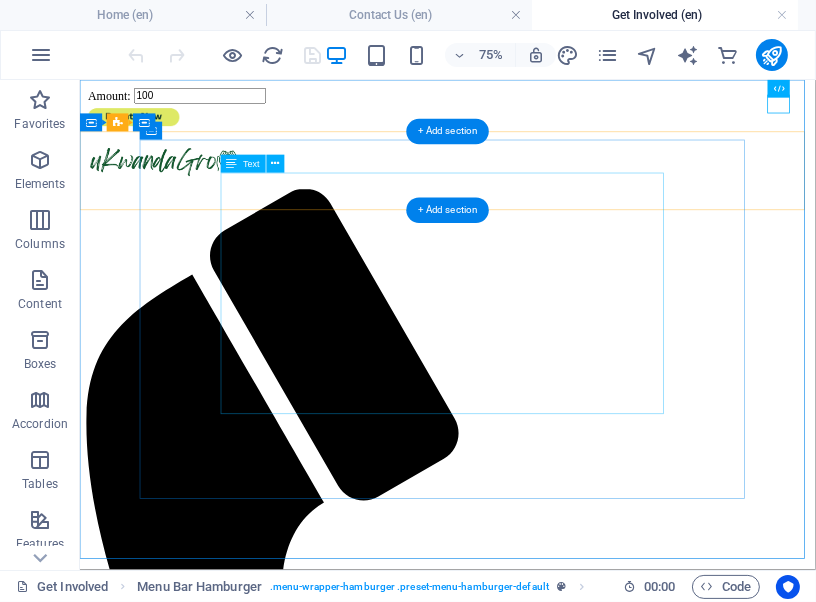 click on "HOME
about-us
WHY THerapeutic Horticulture
RESOURCES   BLOG GET INVOLVED CONTACT" at bounding box center (570, 1781) 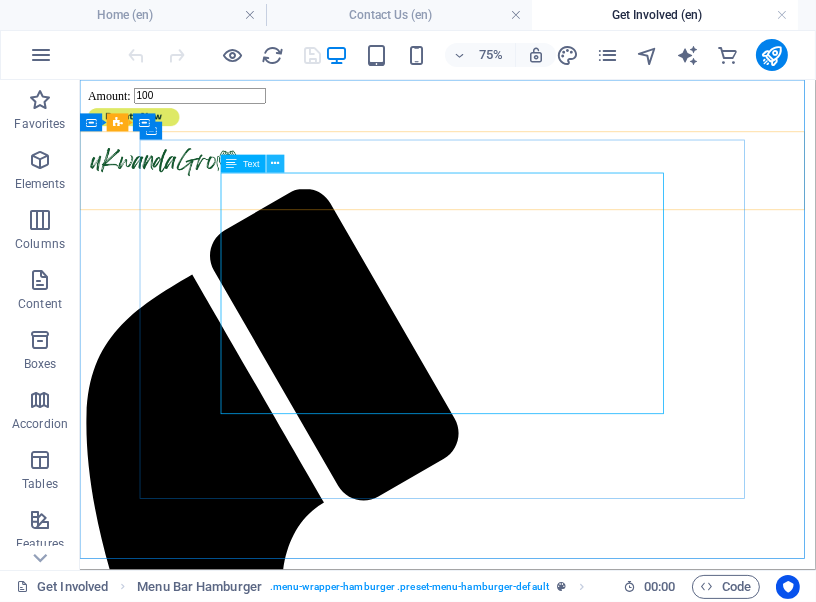 click at bounding box center (275, 164) 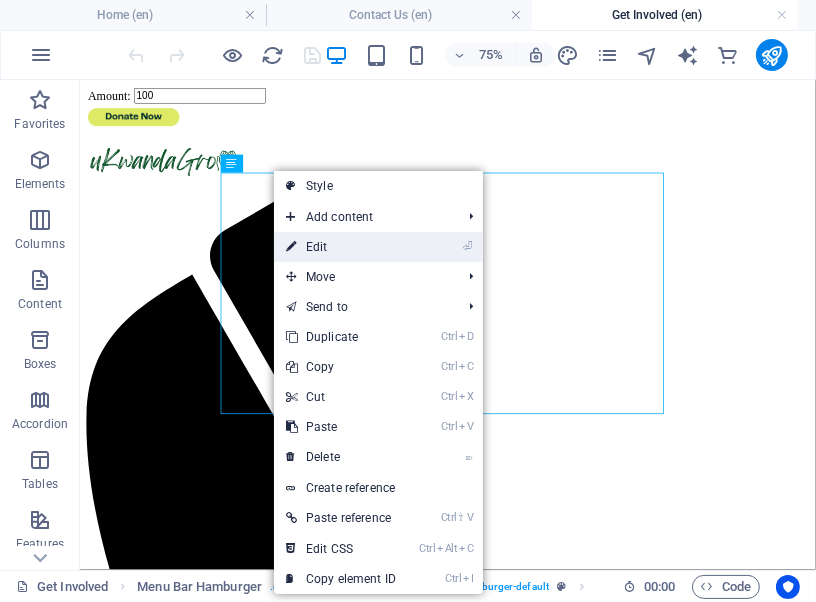 click on "⏎  Edit" at bounding box center (341, 247) 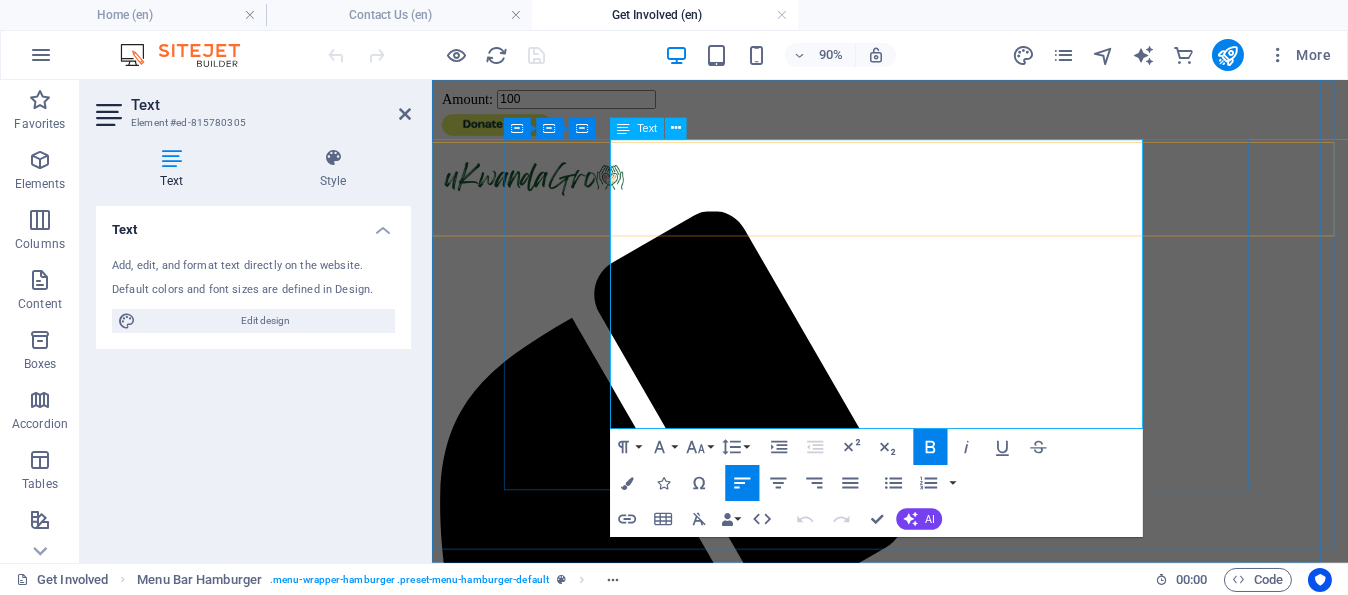 type 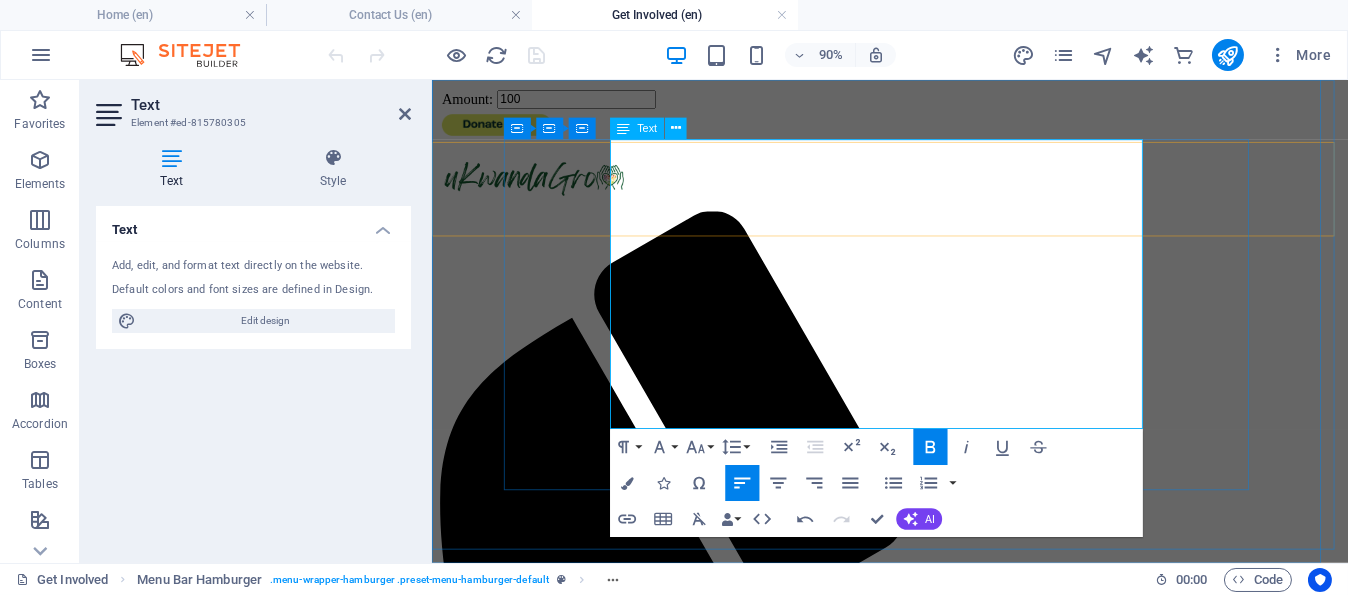 click on "*  HOME" at bounding box center (941, 1657) 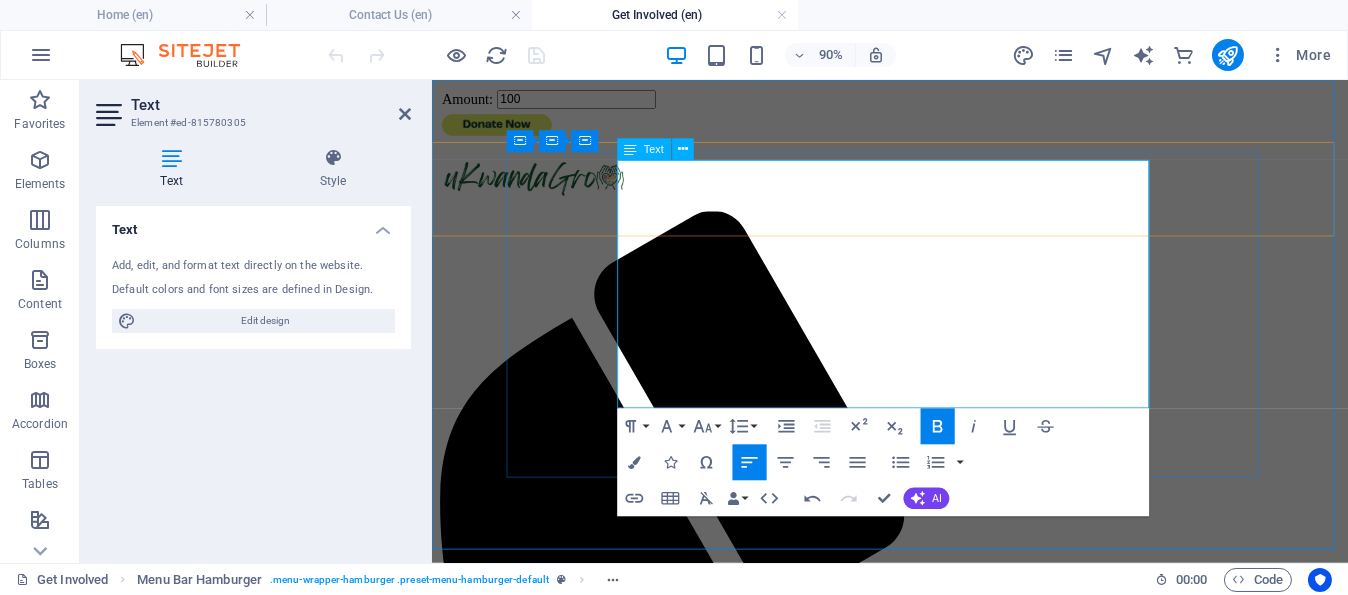 click on "HOME" at bounding box center [585, 1657] 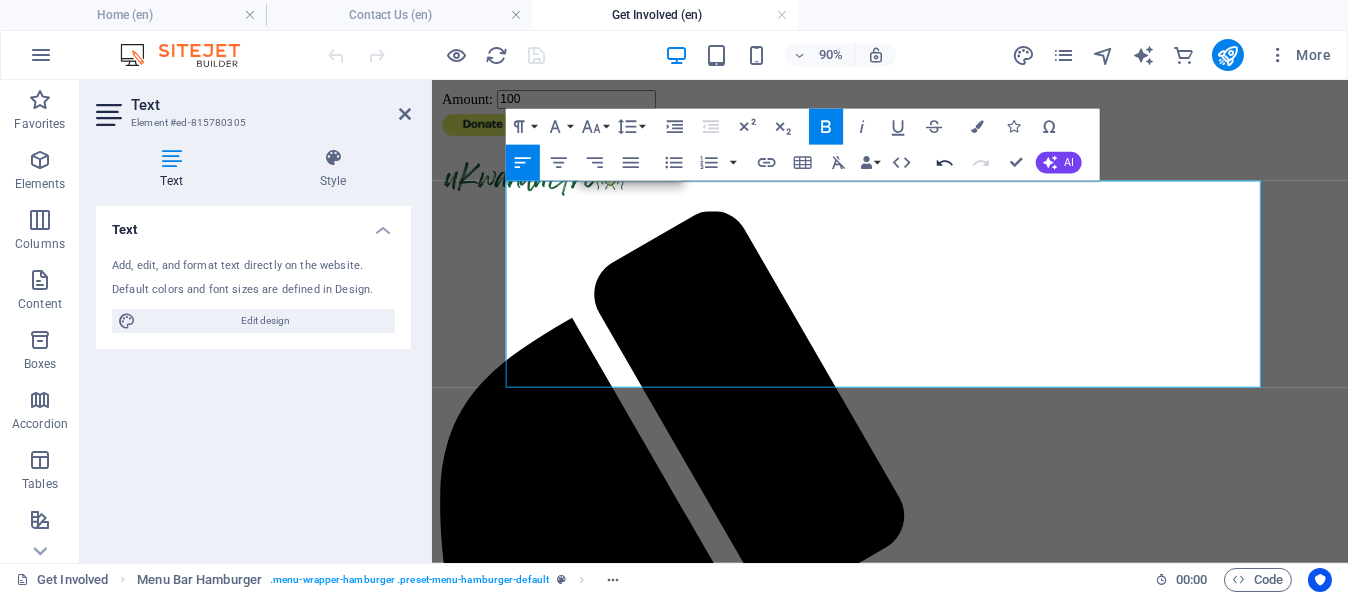 click 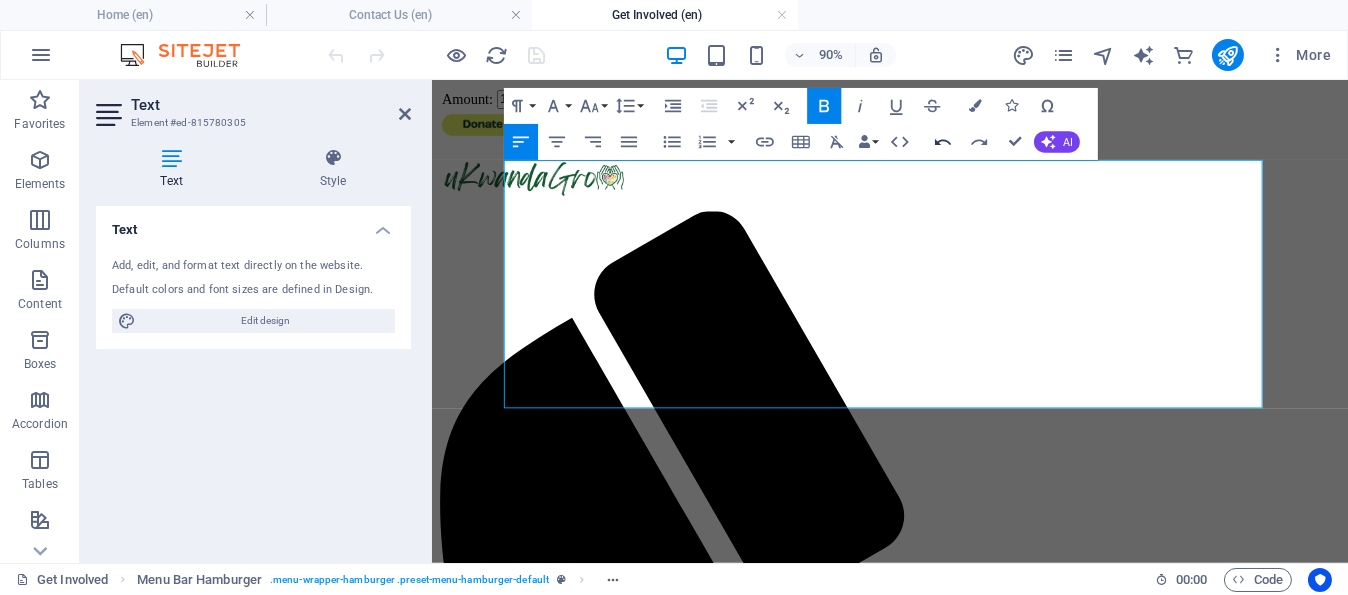 click 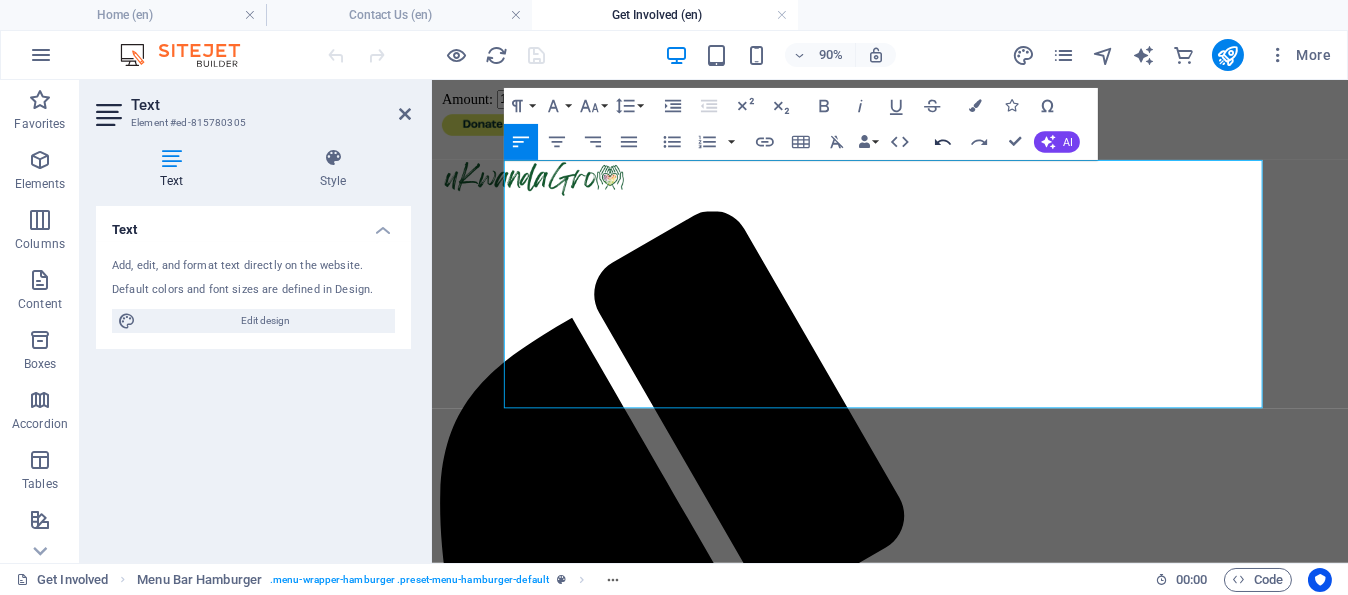 click 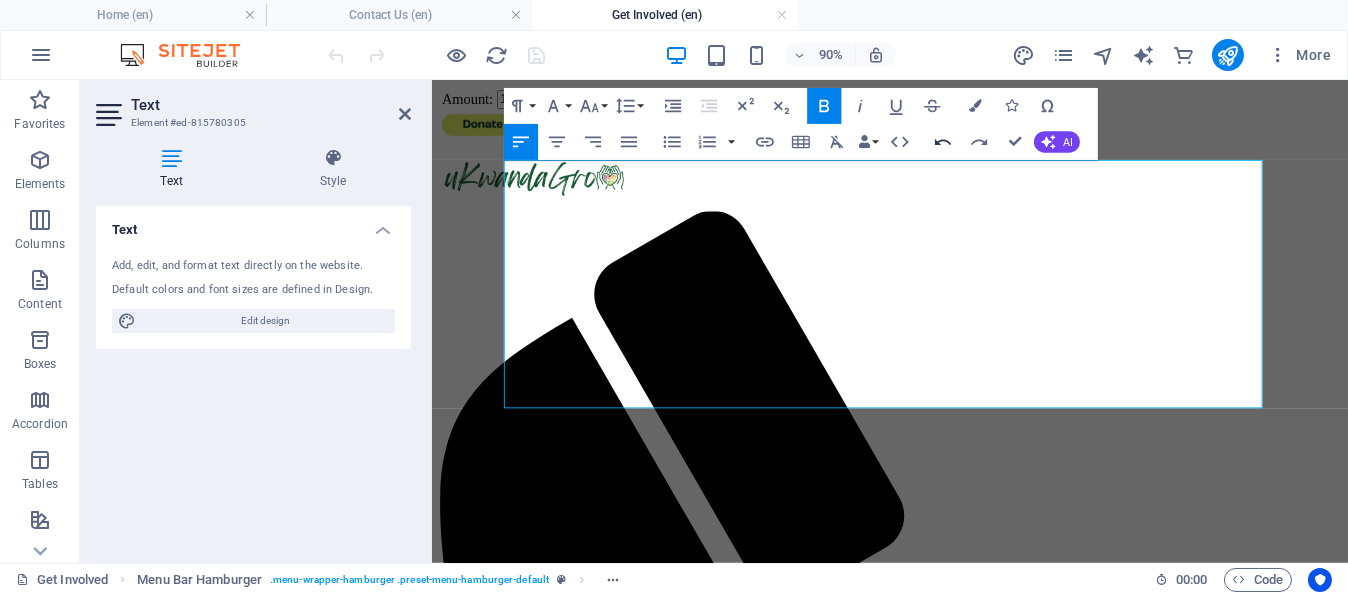 click 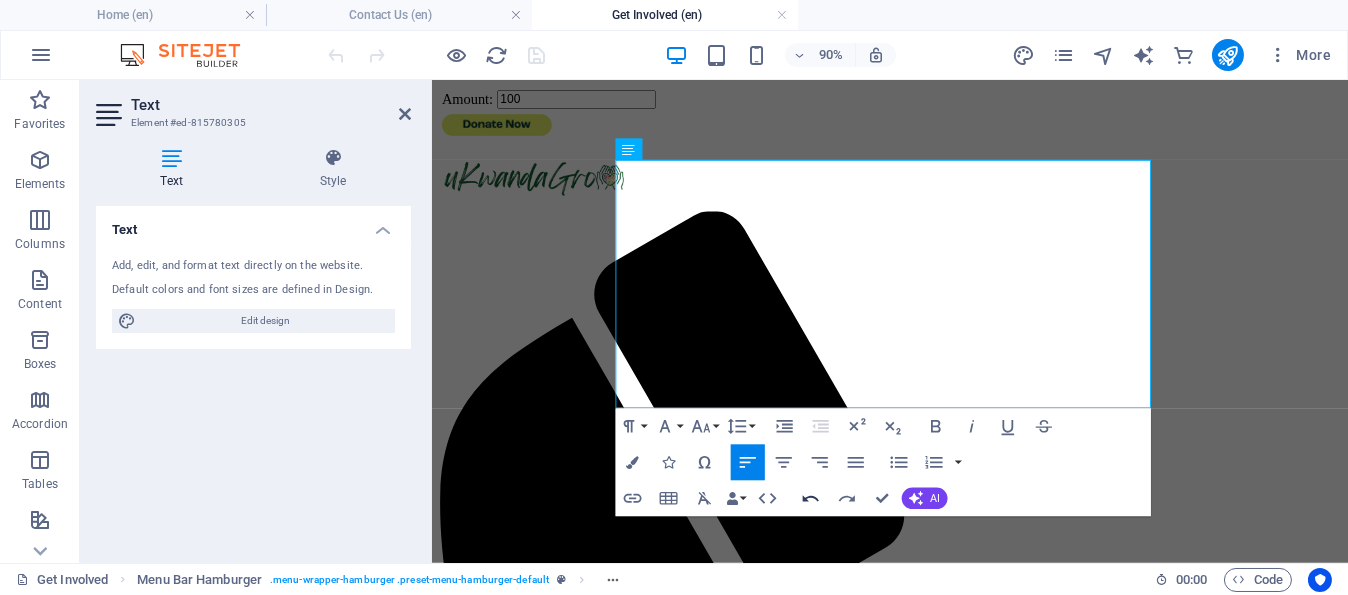 click 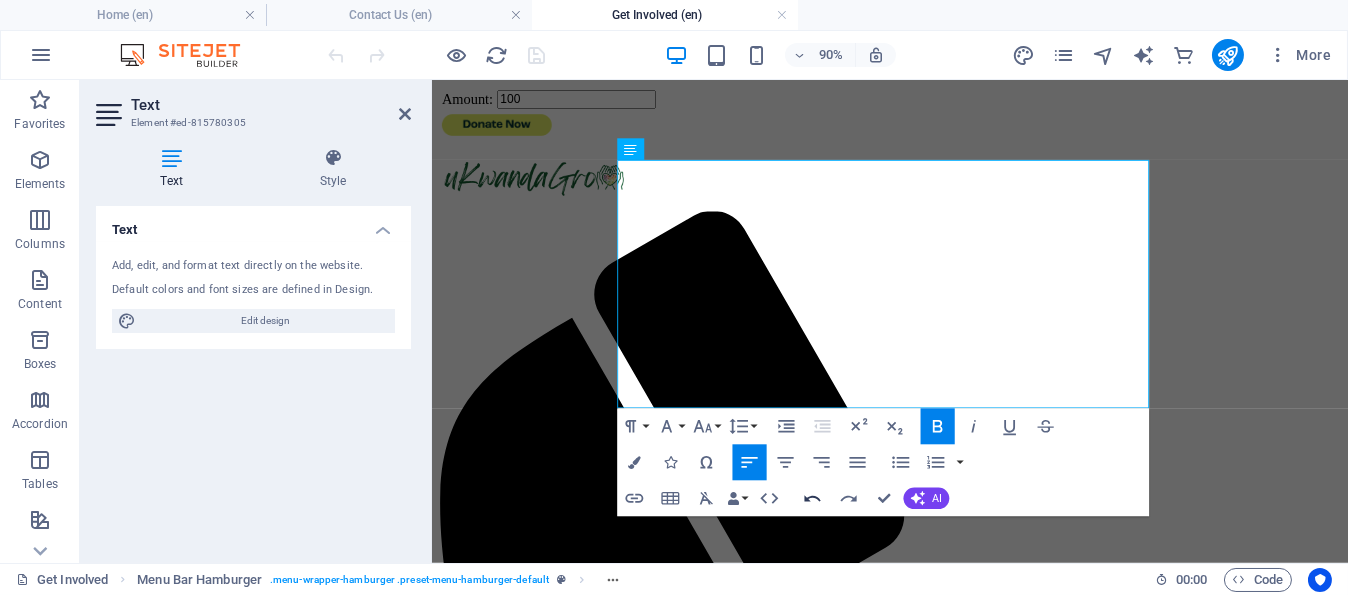 click 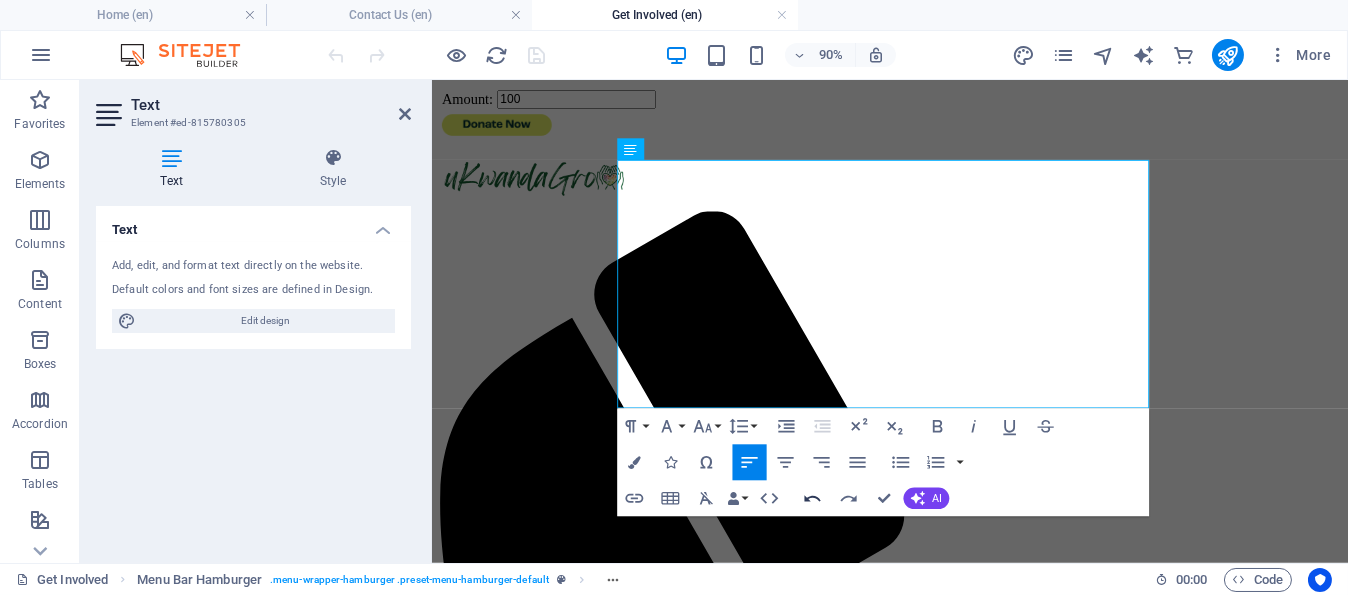 click 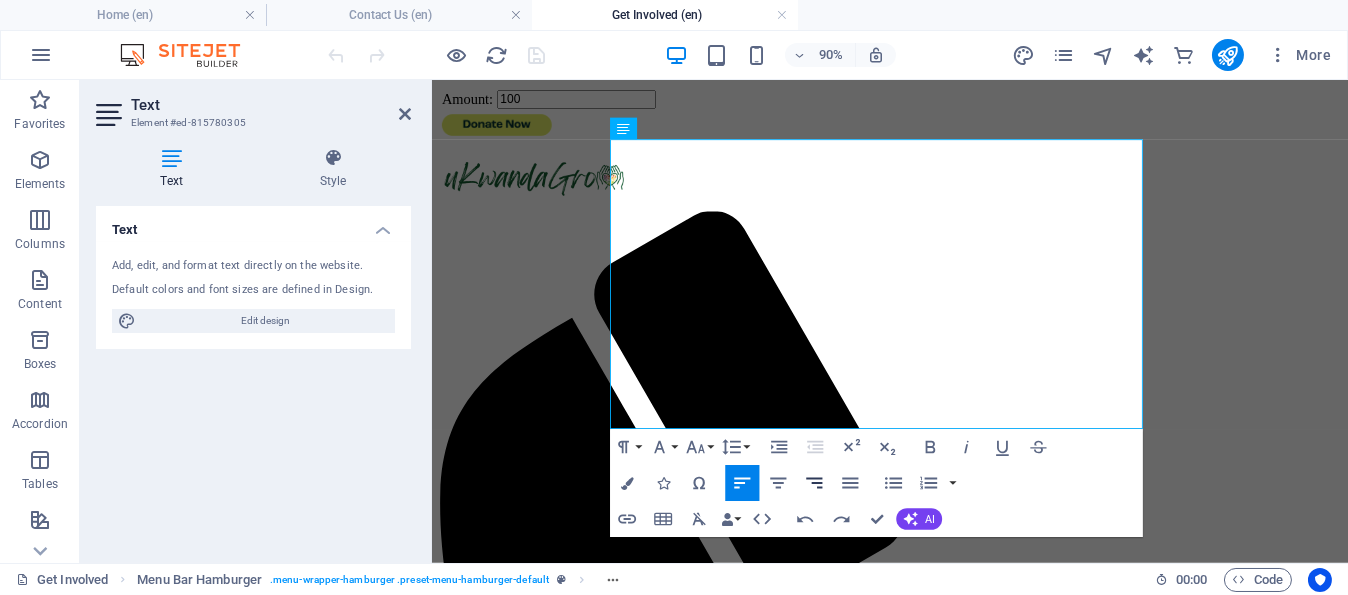 click on "Align Right" at bounding box center (815, 483) 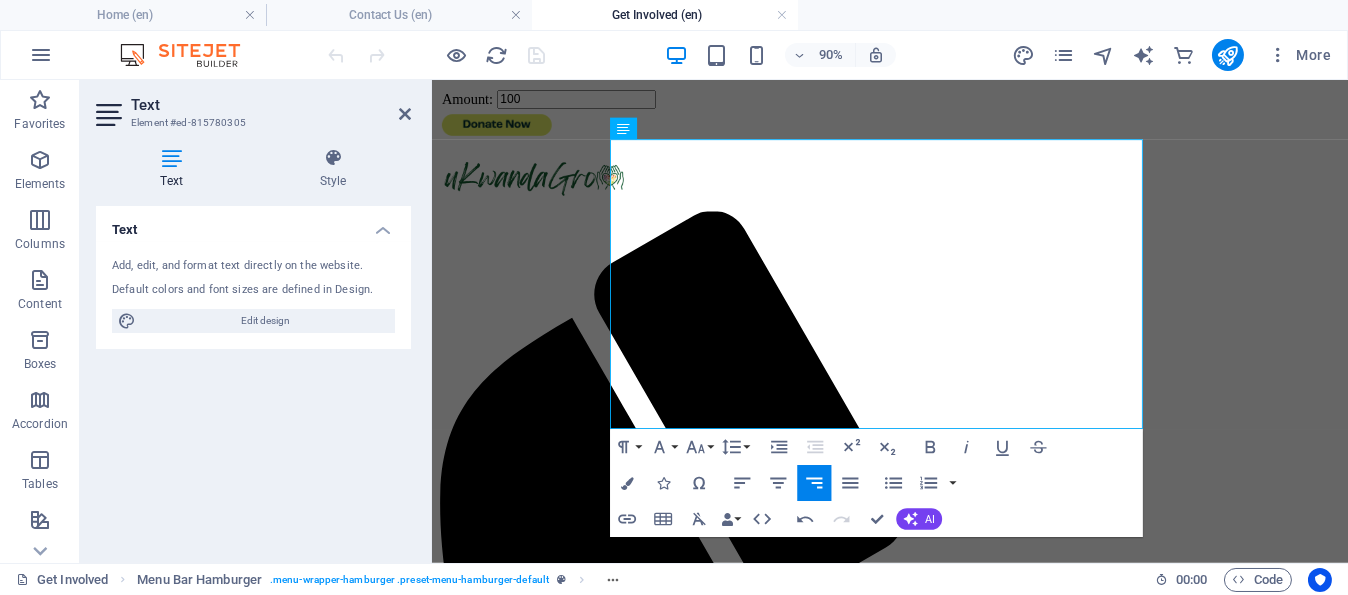 click on "Align Right" at bounding box center [815, 483] 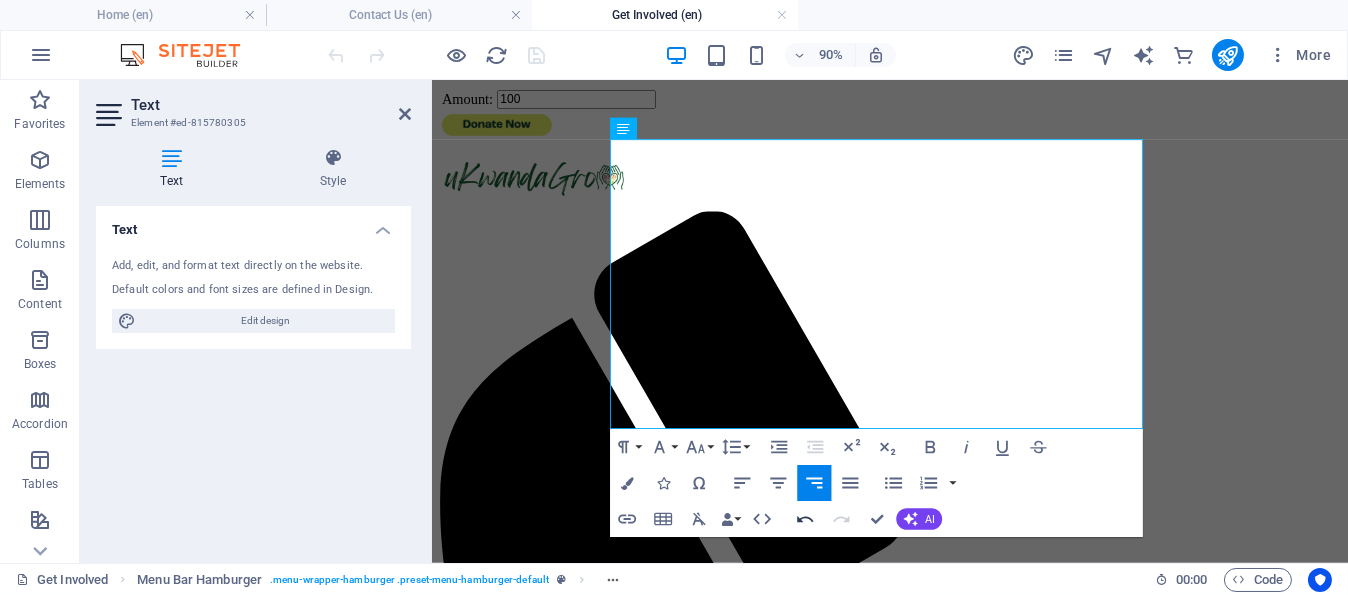 click 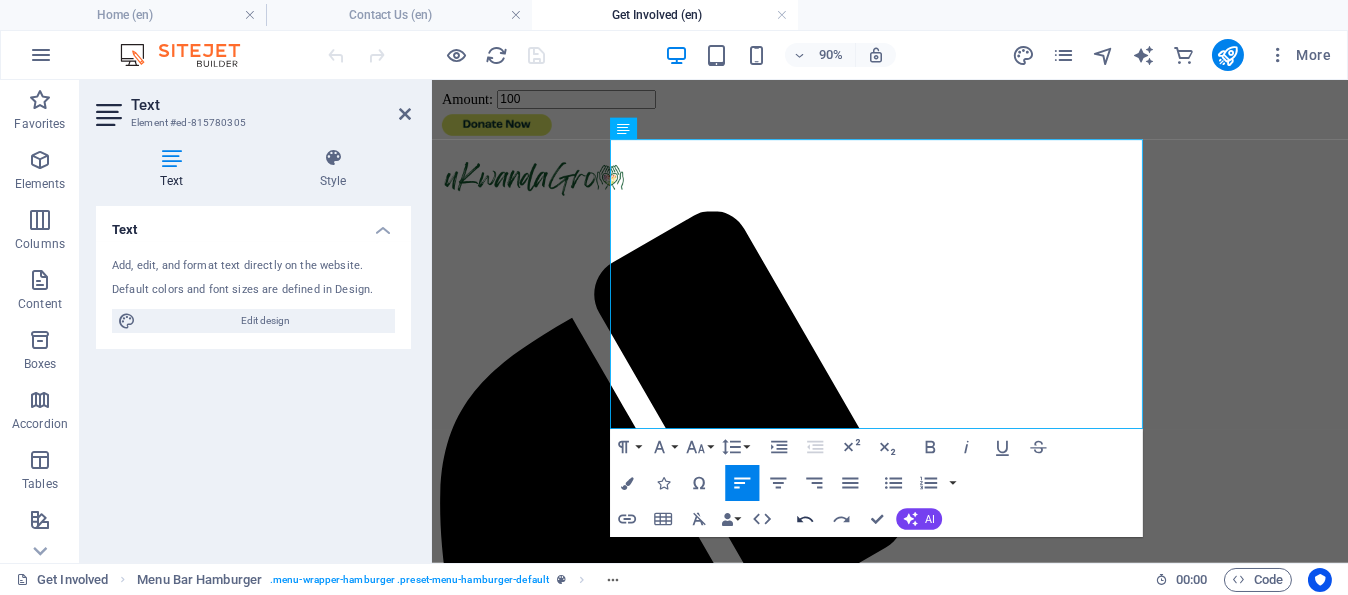 click 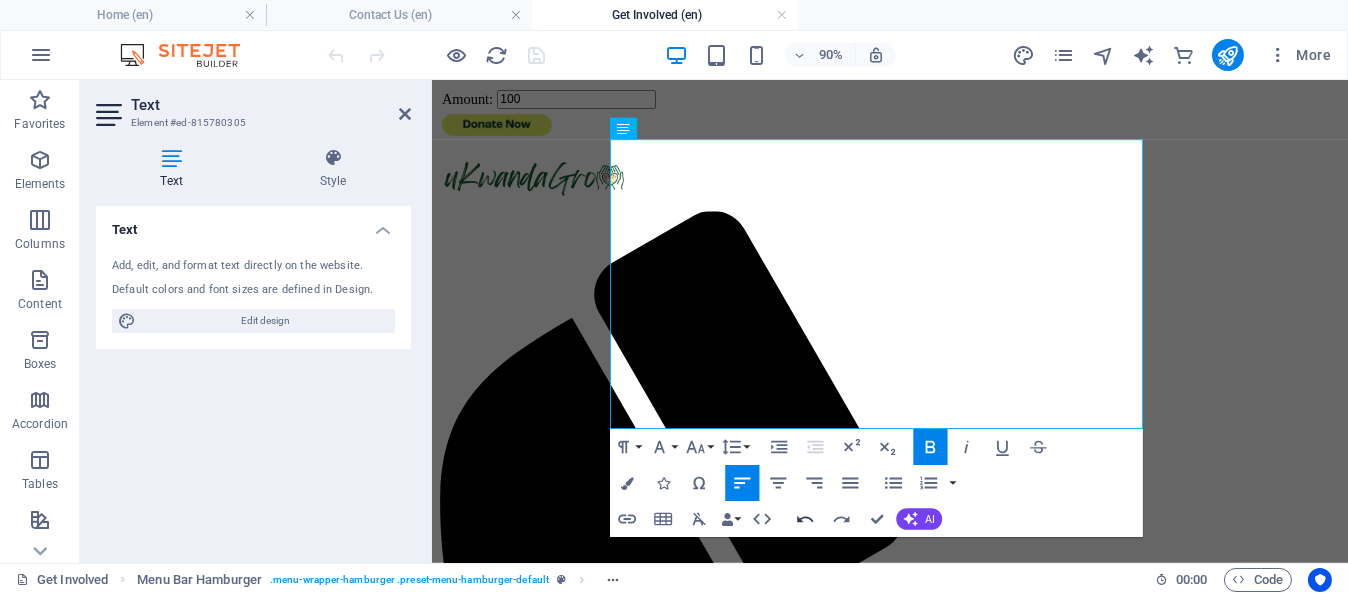 click 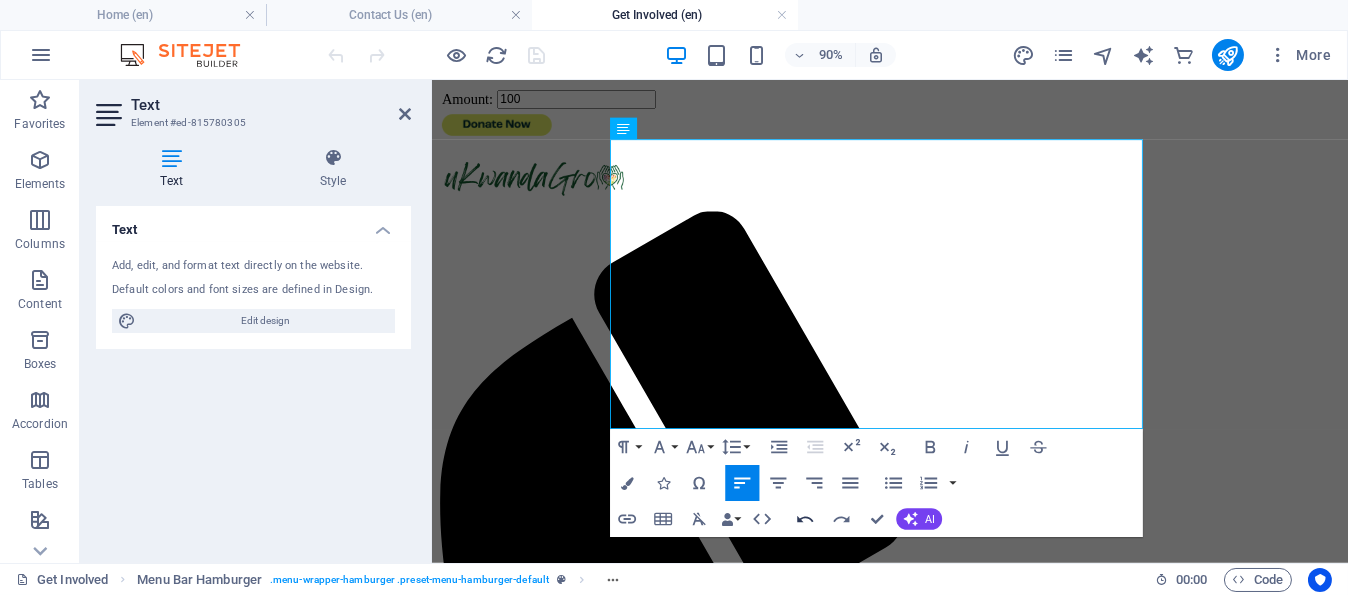 click 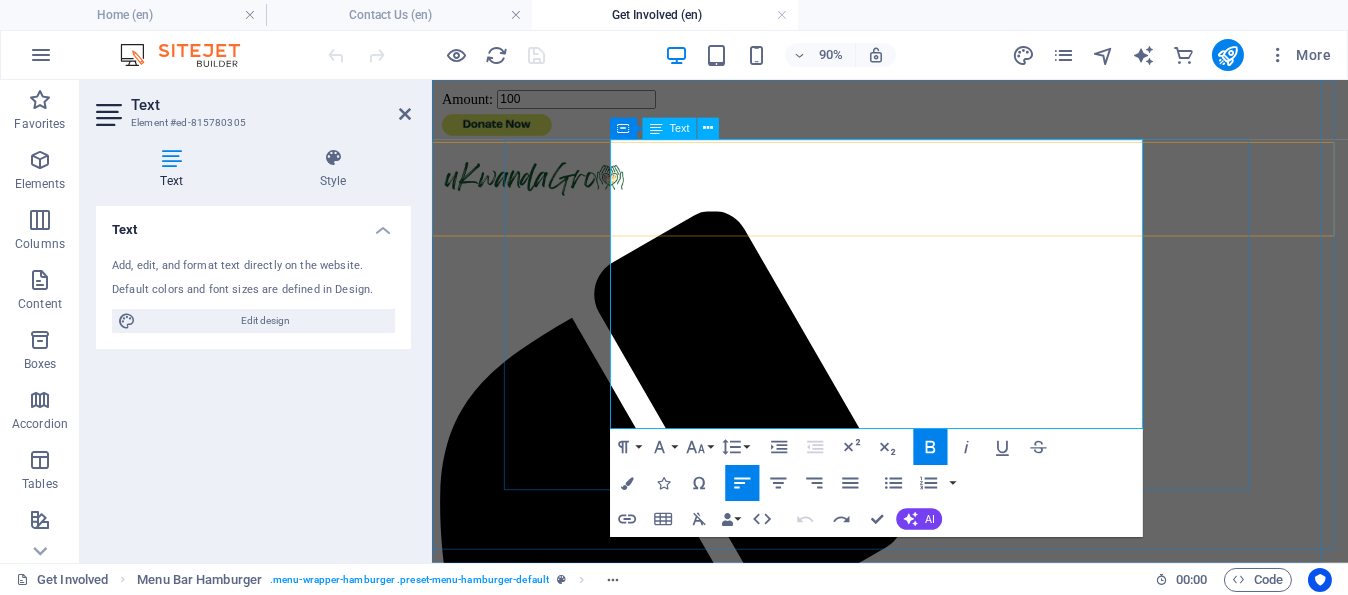 drag, startPoint x: 801, startPoint y: 446, endPoint x: 686, endPoint y: 182, distance: 287.96005 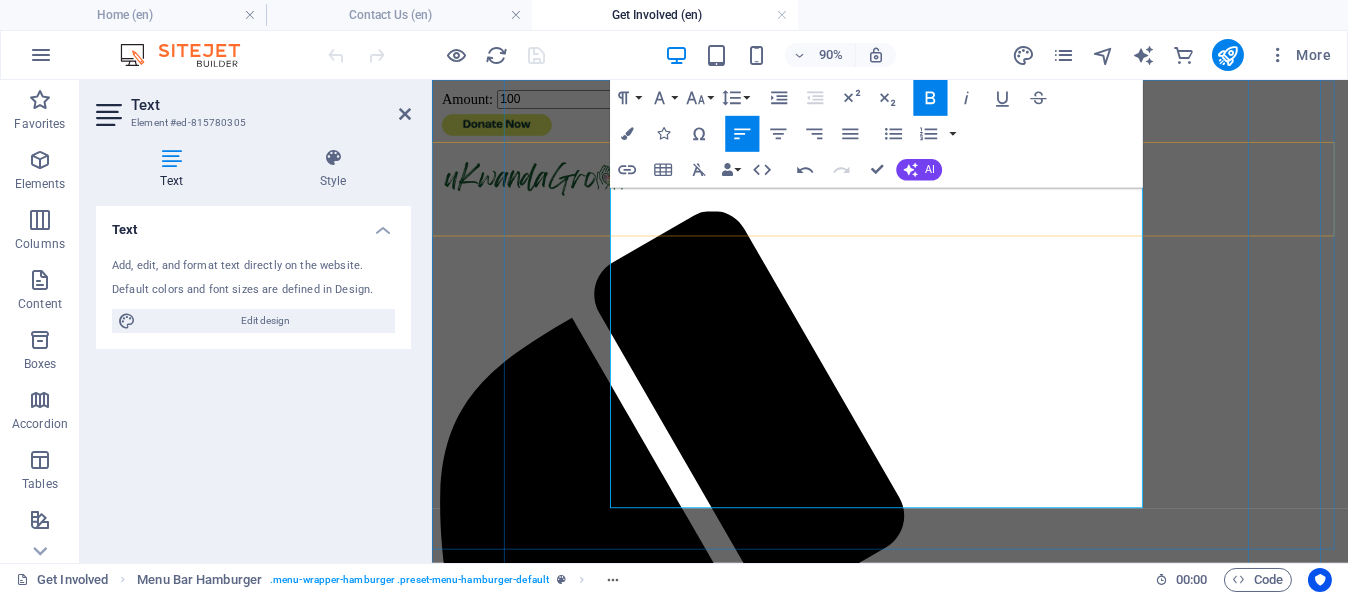 drag, startPoint x: 893, startPoint y: 491, endPoint x: 638, endPoint y: 481, distance: 255.196 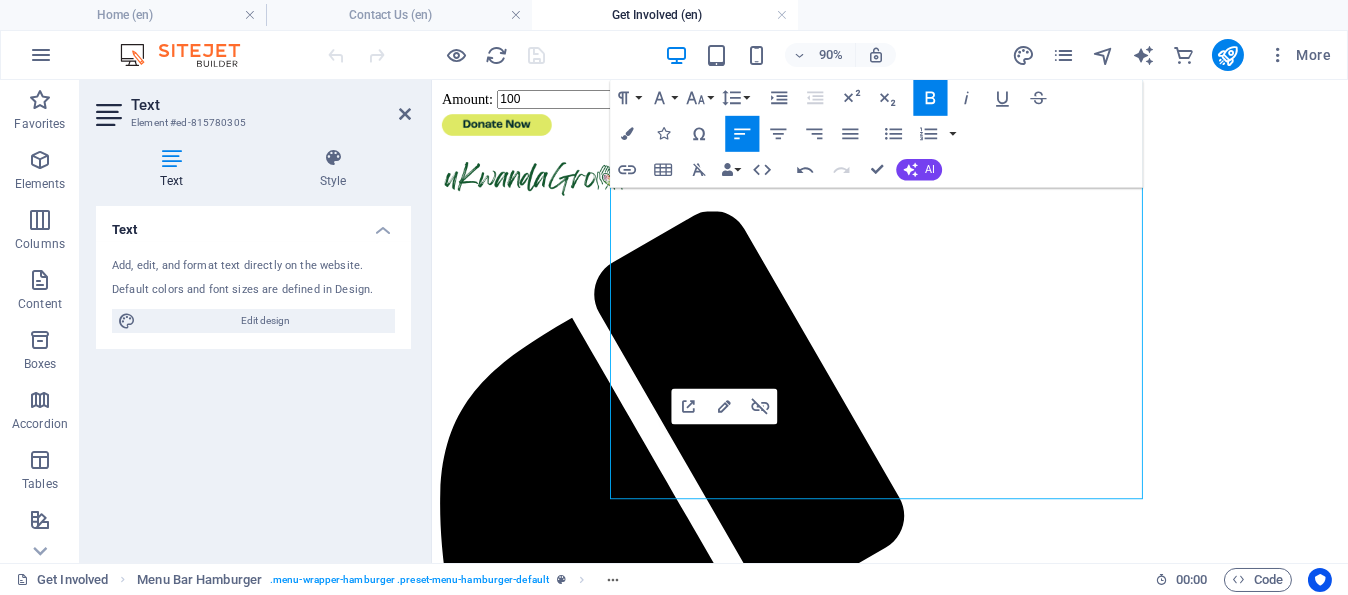 click on "Open Link Edit Link Unlink" at bounding box center (725, 407) 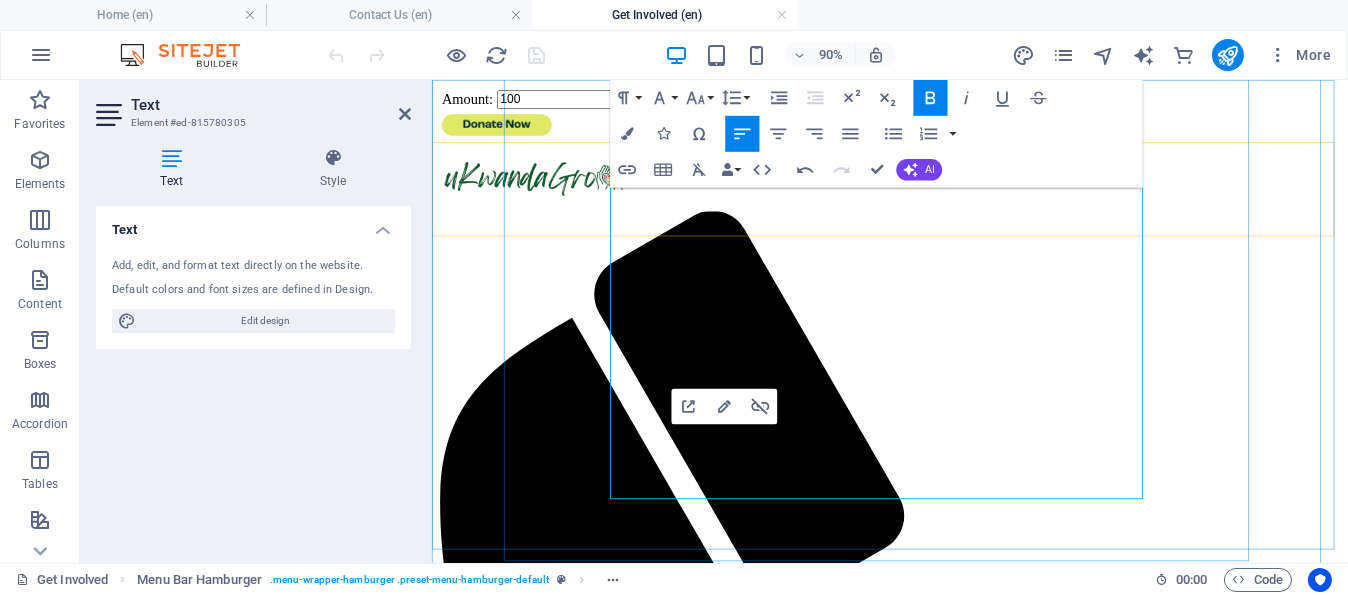 click at bounding box center [941, 2117] 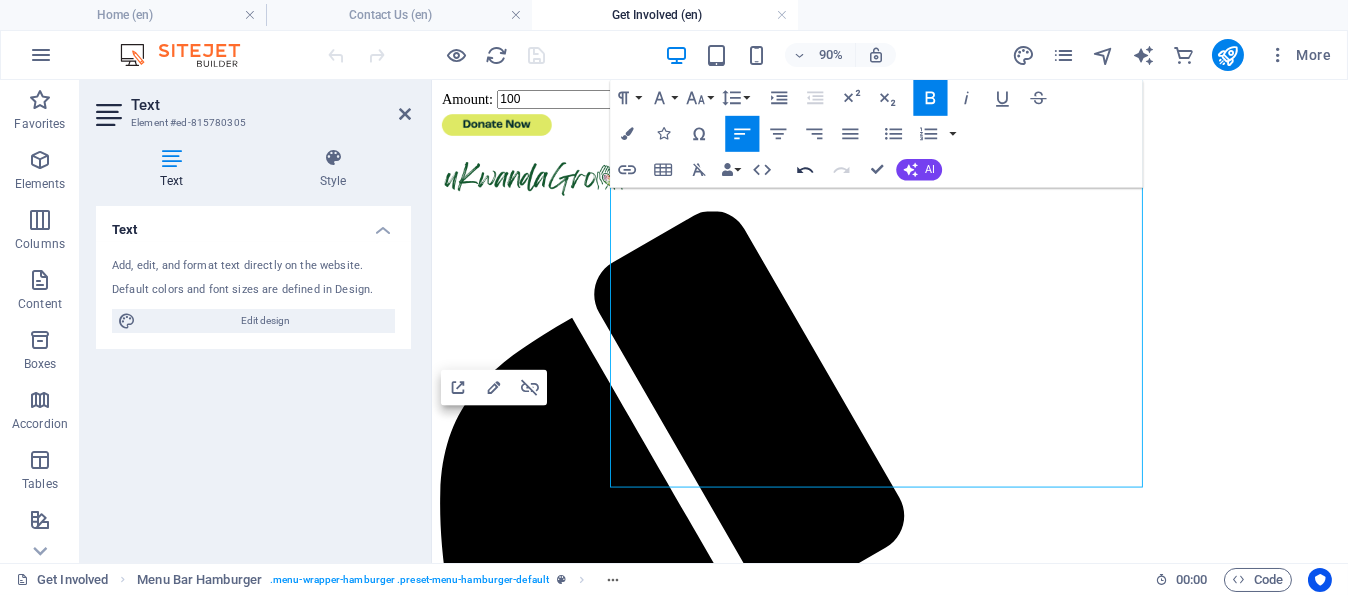 click 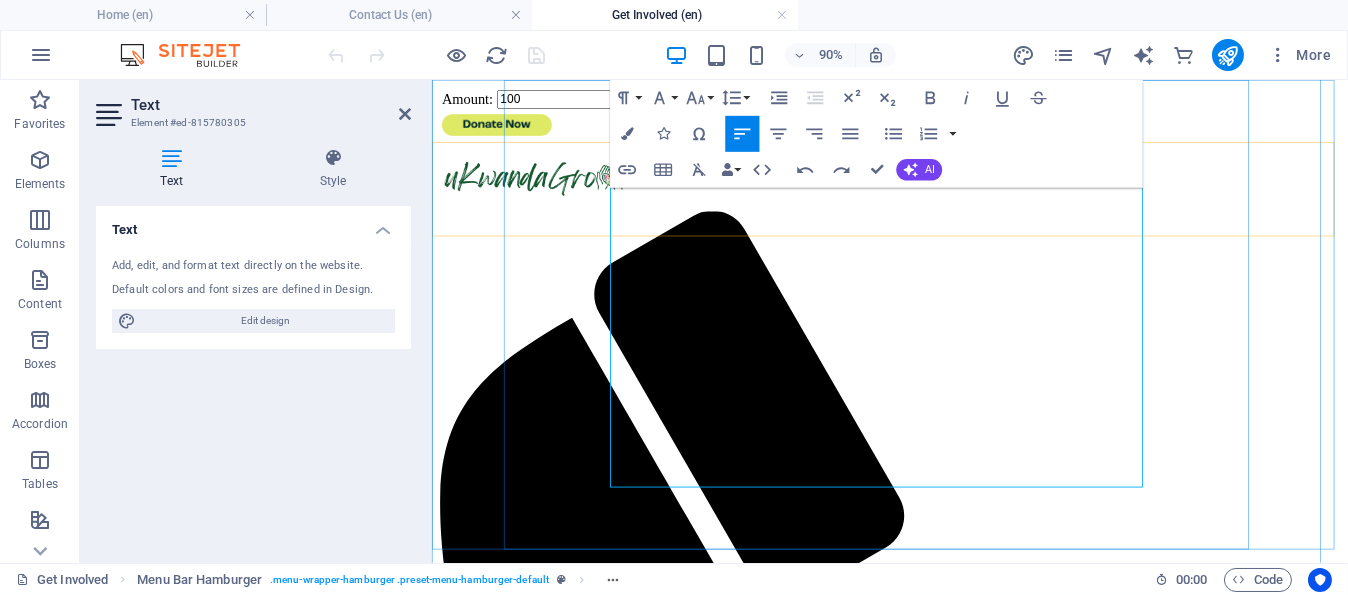 drag, startPoint x: 798, startPoint y: 499, endPoint x: 635, endPoint y: 225, distance: 318.8181 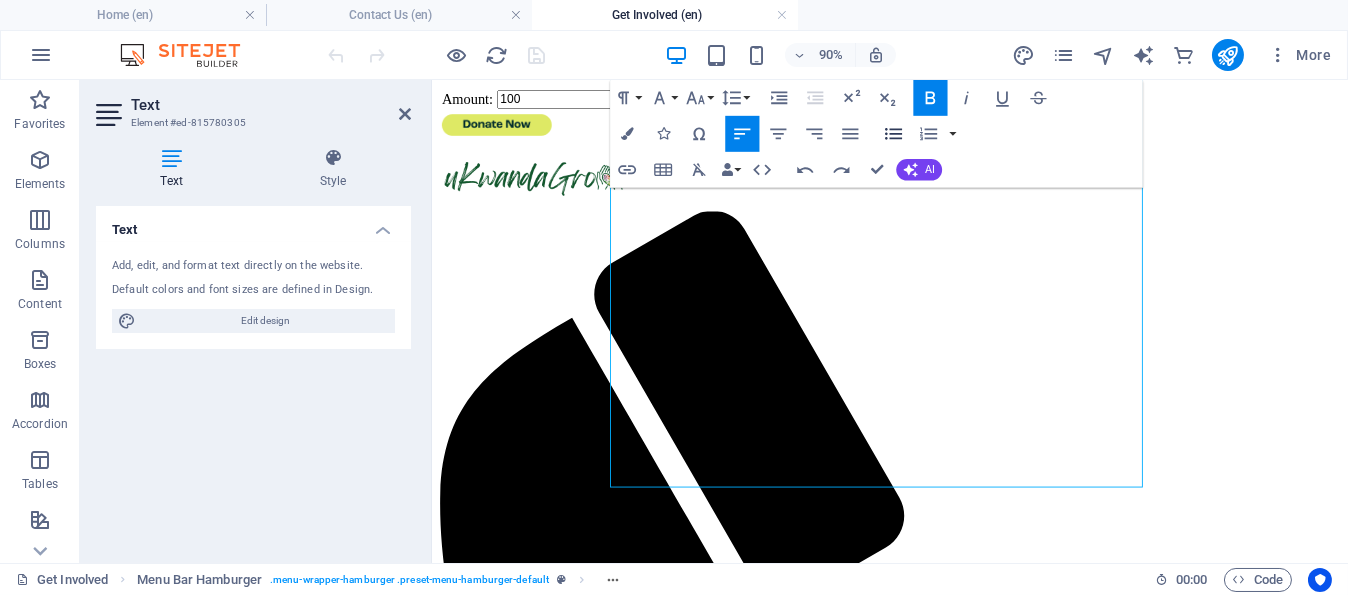 click 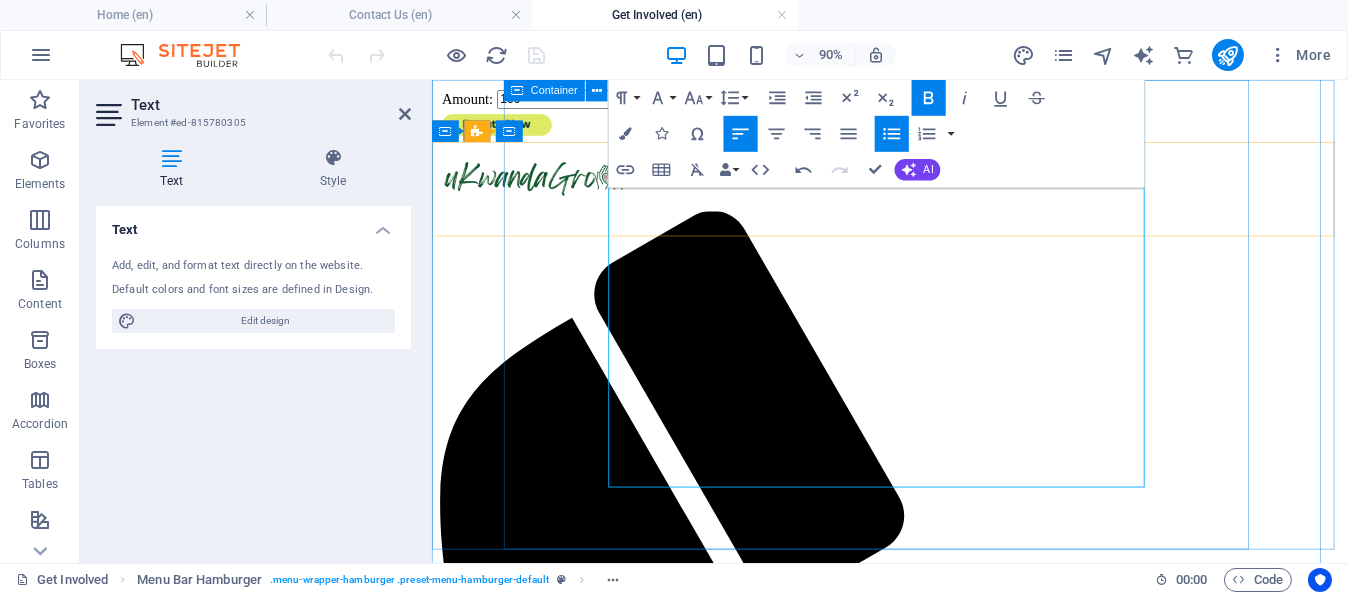 click on "HOME about-us ​ GET INVOLVED   WHY THerapeutic Horticulture   RESOURCES   BLOG CONTACT
Amount:
100" at bounding box center [941, 1875] 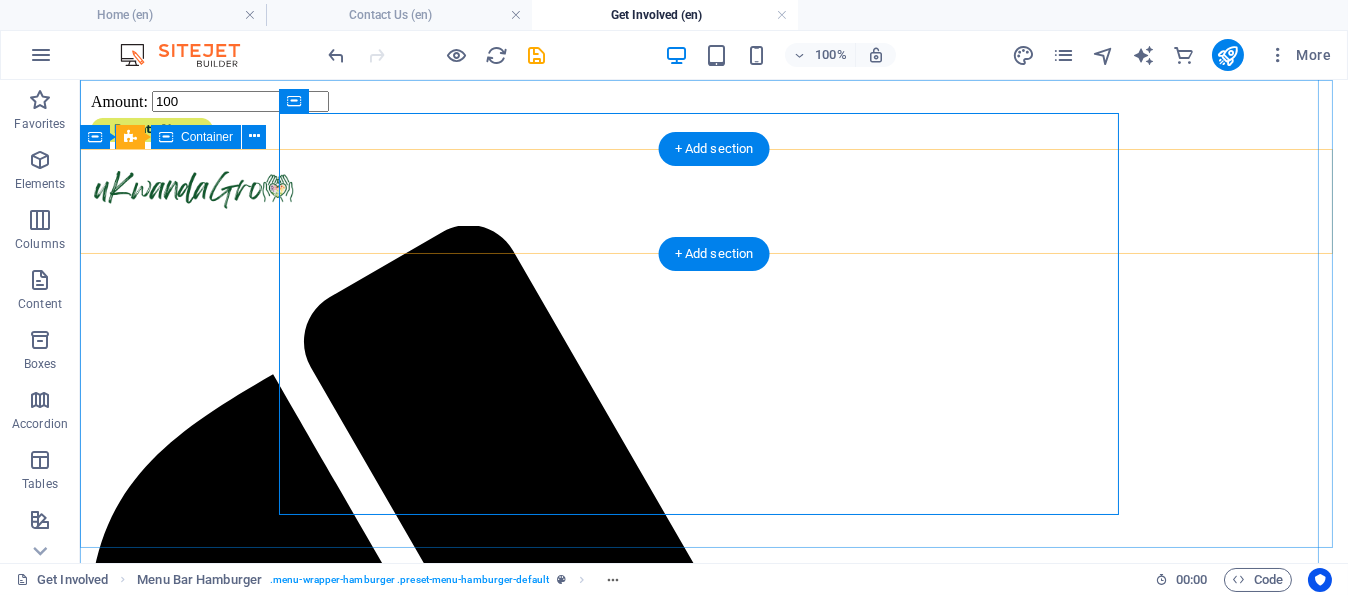 click on "HOME about-us GET INVOLVED   WHY THerapeutic Horticulture   RESOURCES   BLOG CONTACT
Amount:
100" at bounding box center [714, 2146] 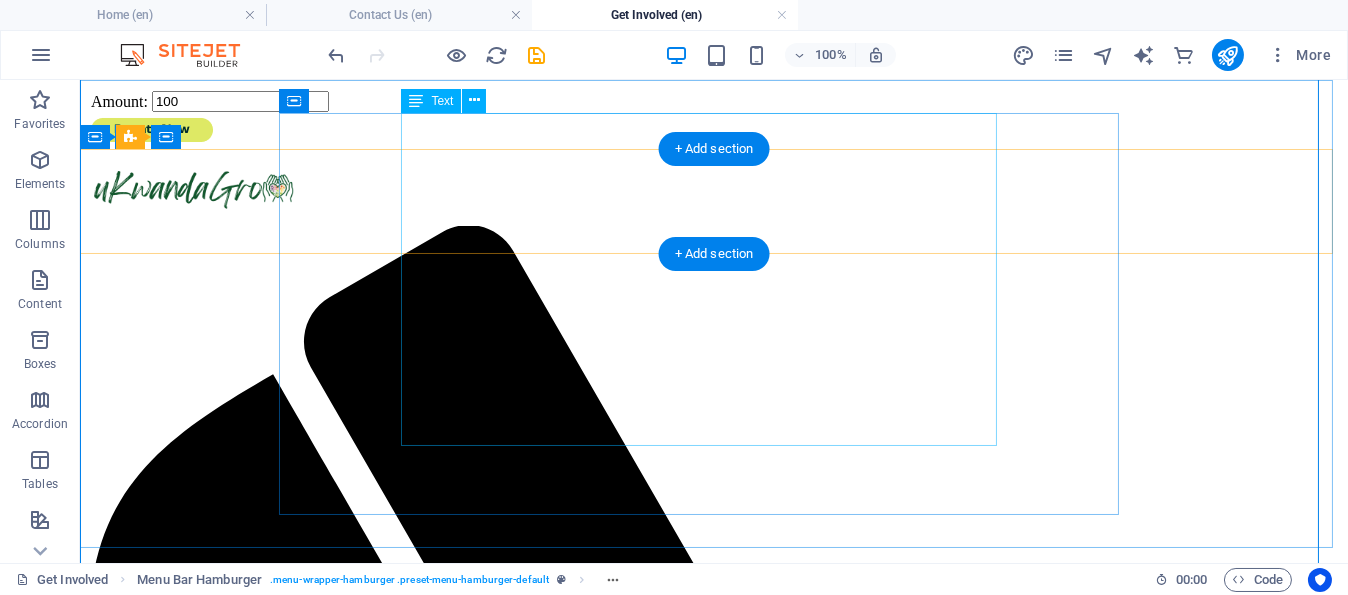 click on "HOME about-us GET INVOLVED   WHY THerapeutic Horticulture   RESOURCES   BLOG CONTACT" at bounding box center [714, 2116] 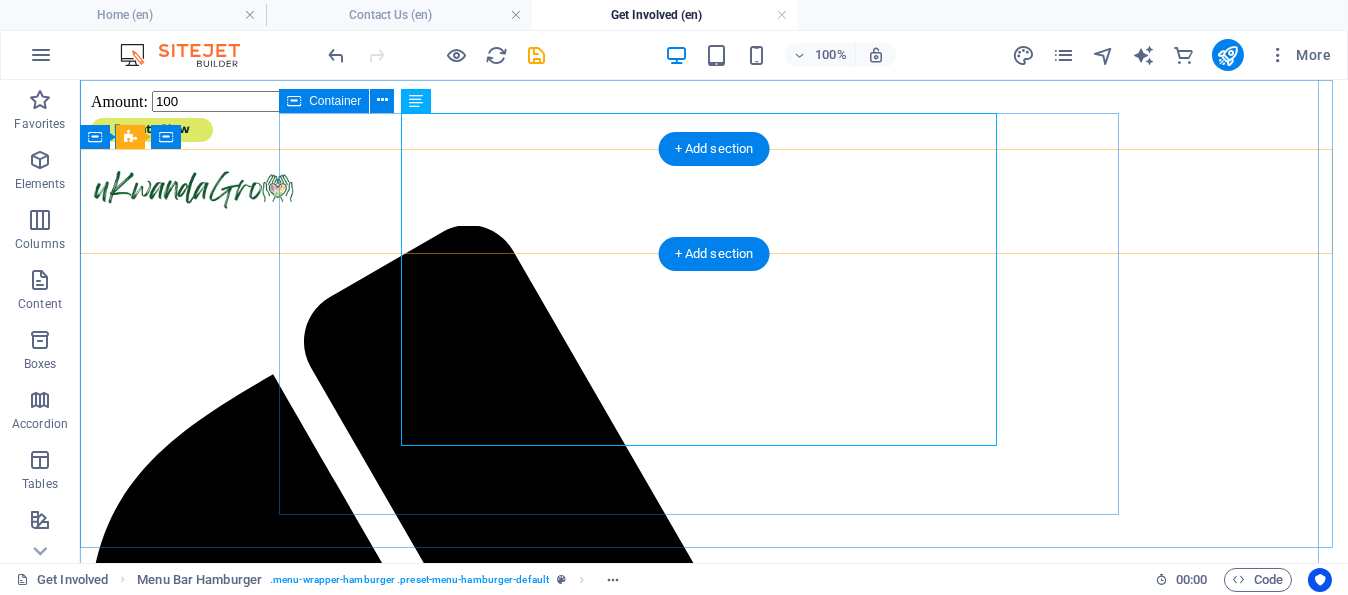 click on "HOME about-us GET INVOLVED   WHY THerapeutic Horticulture   RESOURCES   BLOG CONTACT
Amount:
100" at bounding box center (714, 2146) 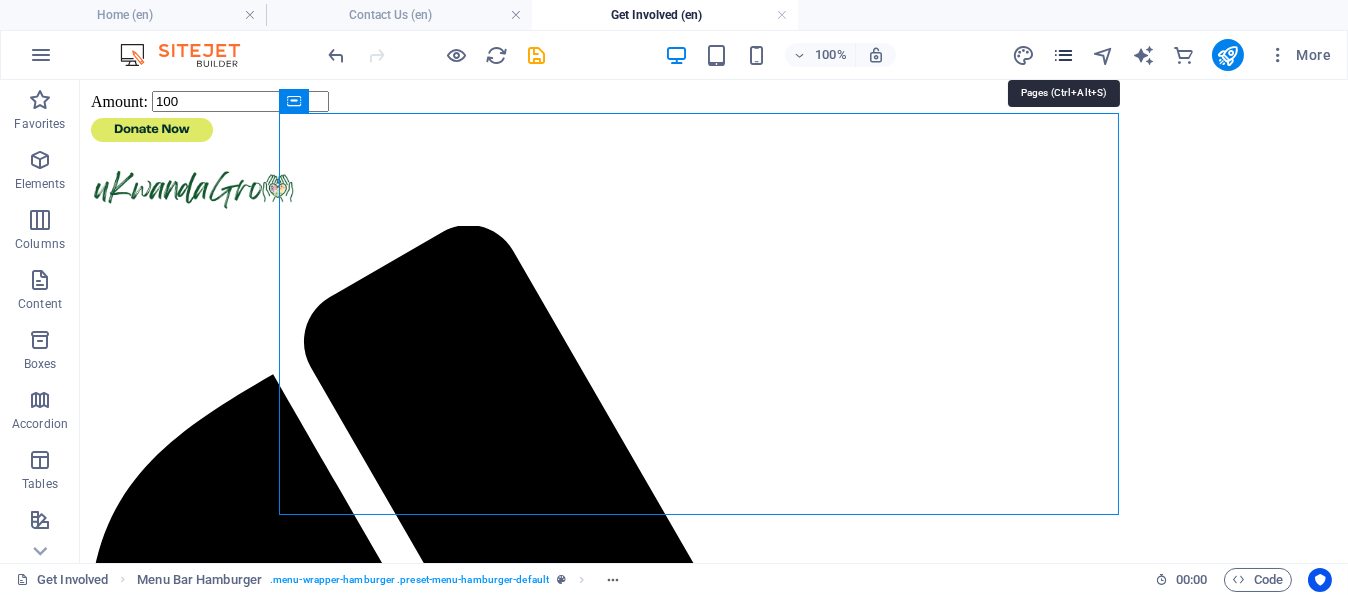 click at bounding box center (1063, 55) 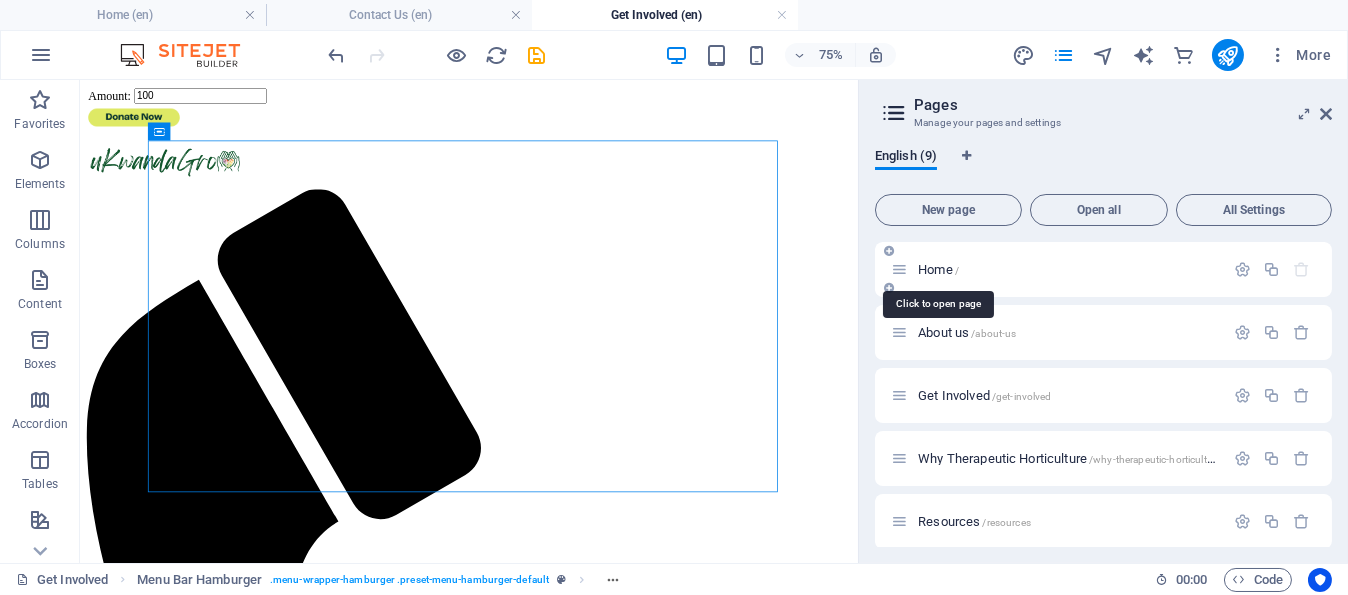 click on "Home /" at bounding box center (938, 269) 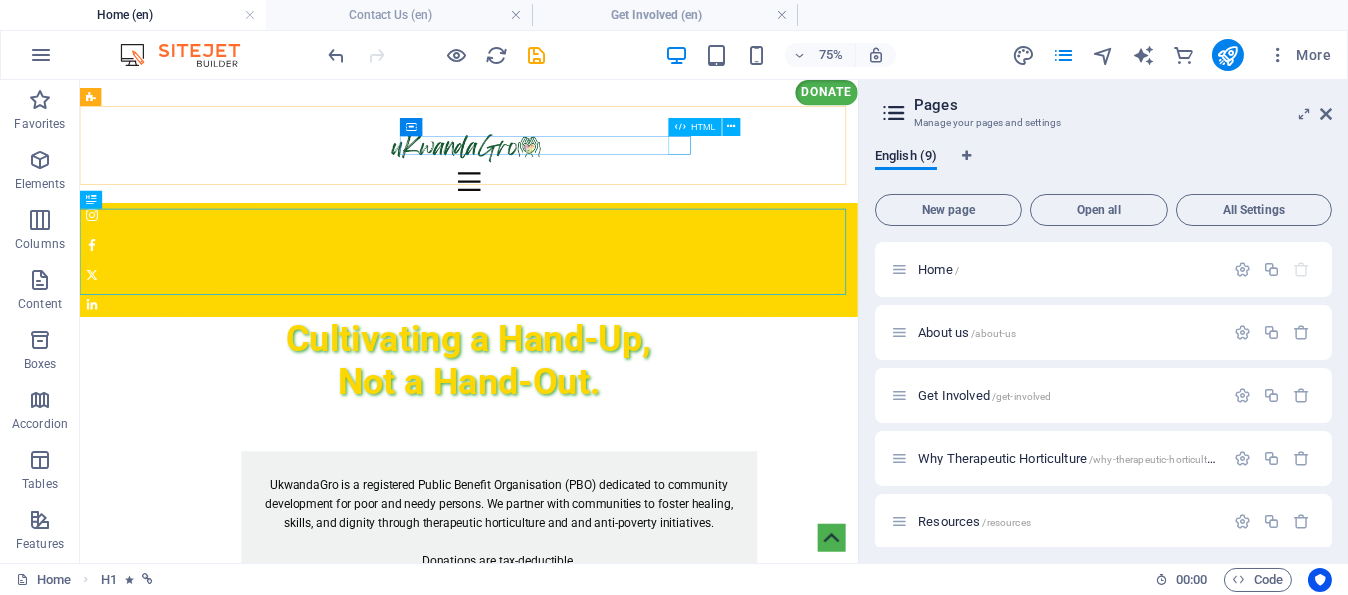 click at bounding box center [680, 126] 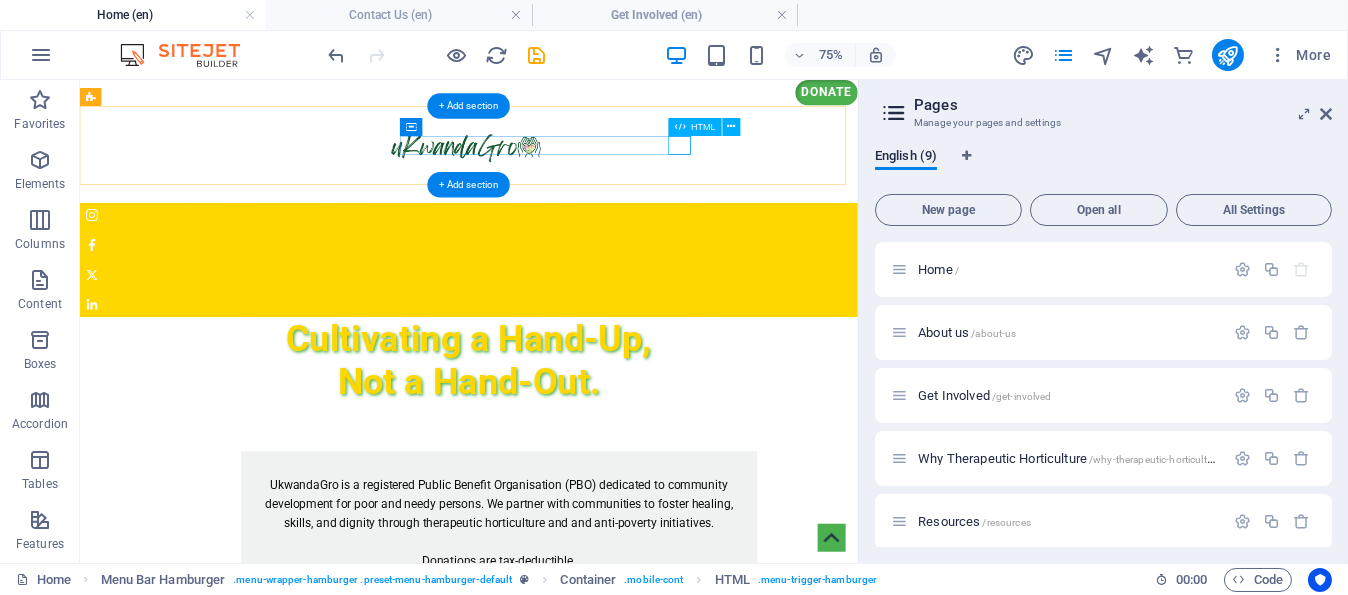 click at bounding box center [599, 215] 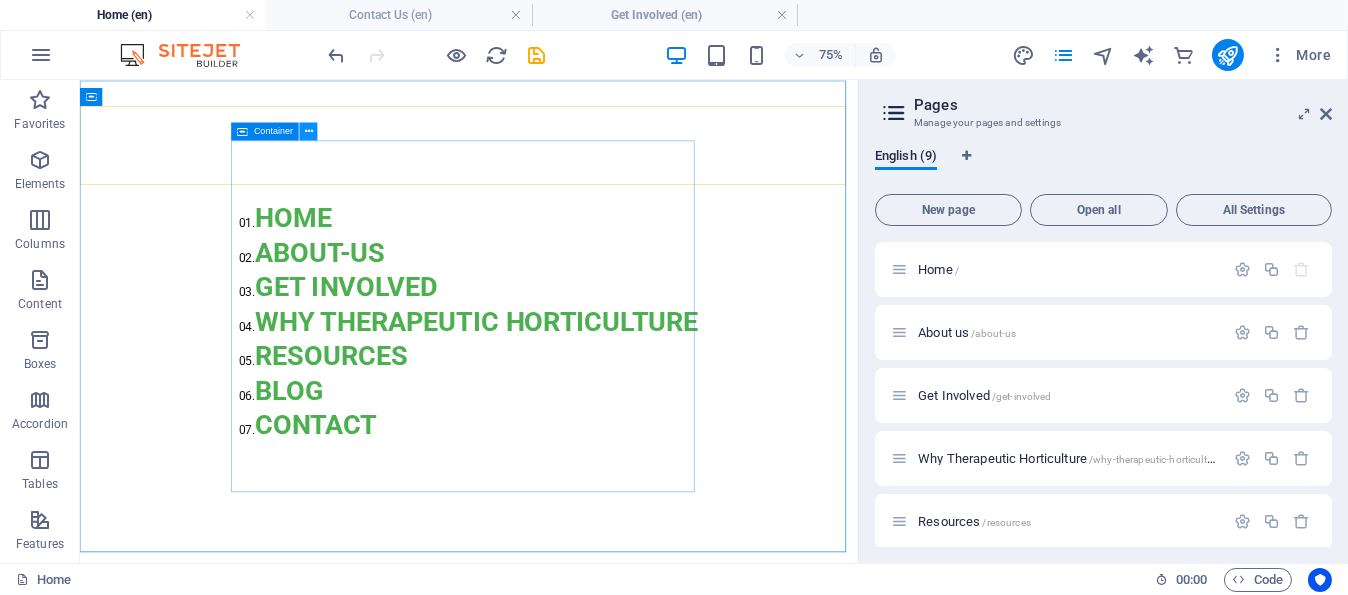click at bounding box center [309, 131] 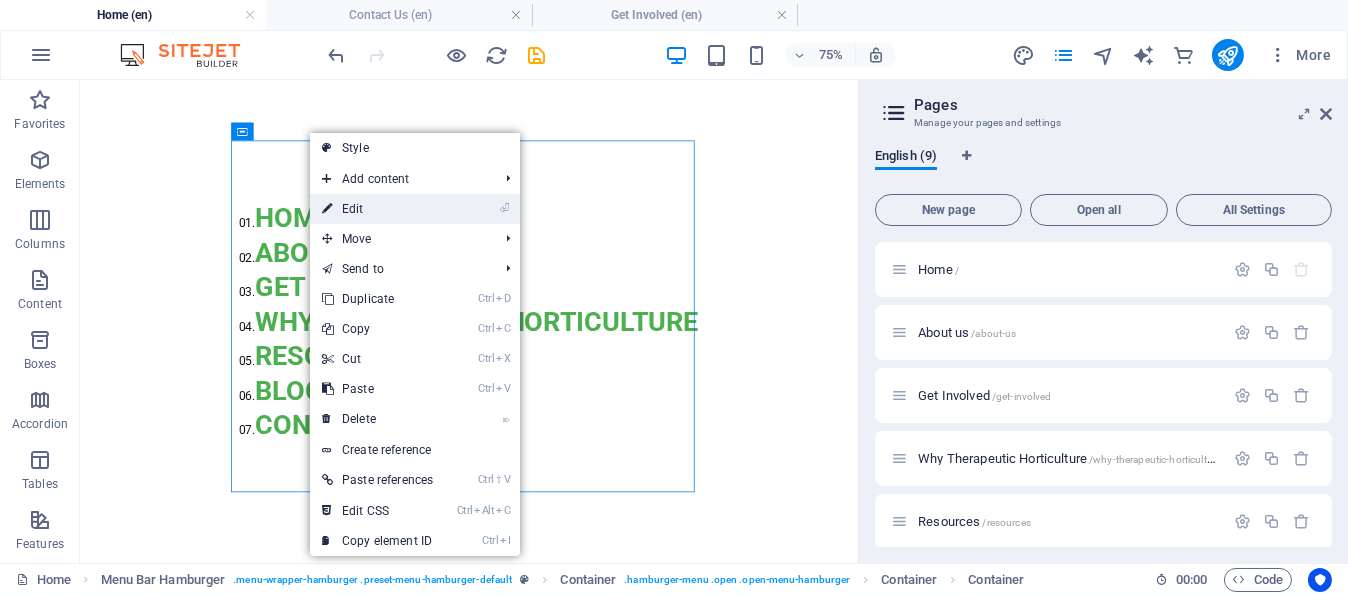 click on "⏎  Edit" at bounding box center [377, 209] 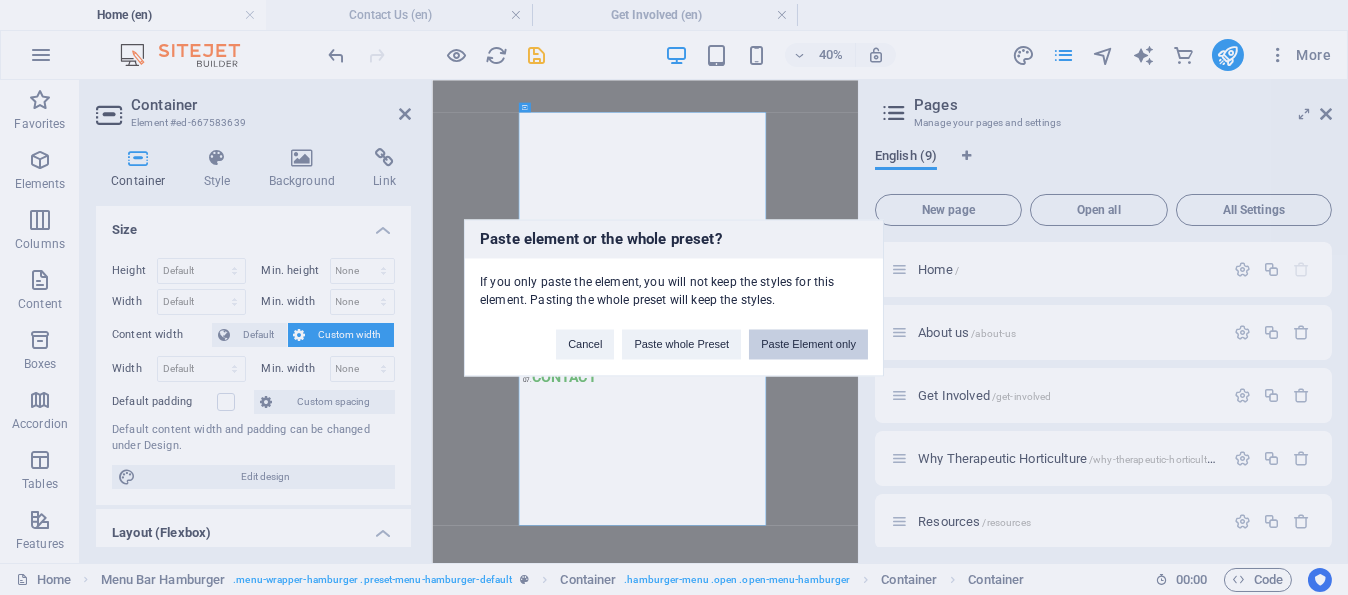 click on "Paste Element only" at bounding box center [808, 344] 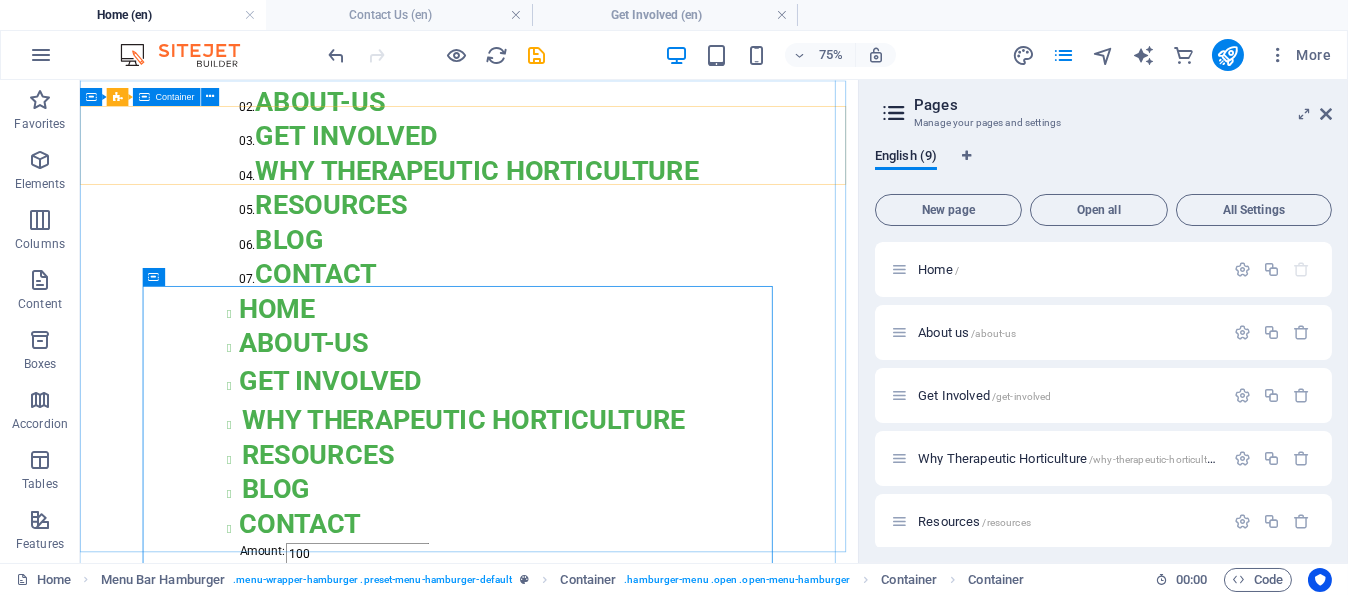 click on "01.  HOME 02.  about-us 03. GET INVOLVED 04.  WHY THerapeutic Horticulture 05.  RESOURCES 06.  BLOG 07.  CONTACT HOME about-us GET INVOLVED   WHY THerapeutic Horticulture   RESOURCES   BLOG CONTACT
Amount:
100" at bounding box center (598, 402) 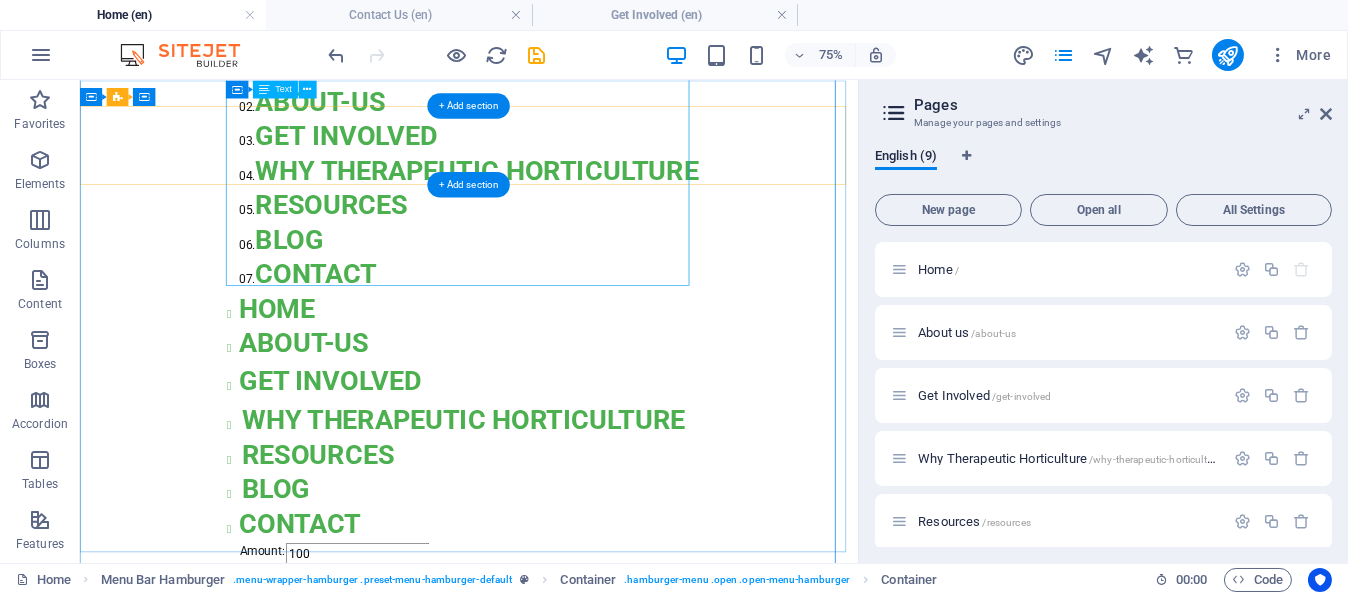 click on "01.  HOME 02.  about-us 03. GET INVOLVED 04.  WHY THerapeutic Horticulture 05.  RESOURCES 06.  BLOG 07.  CONTACT" at bounding box center (598, 201) 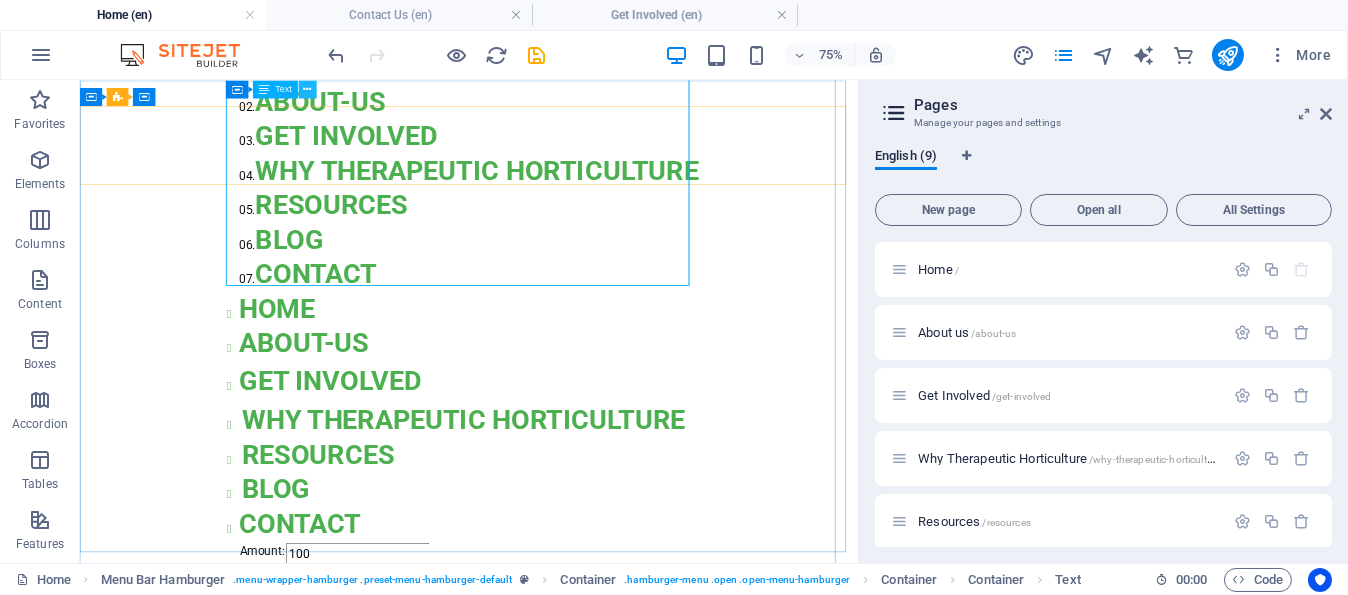 click at bounding box center (308, 89) 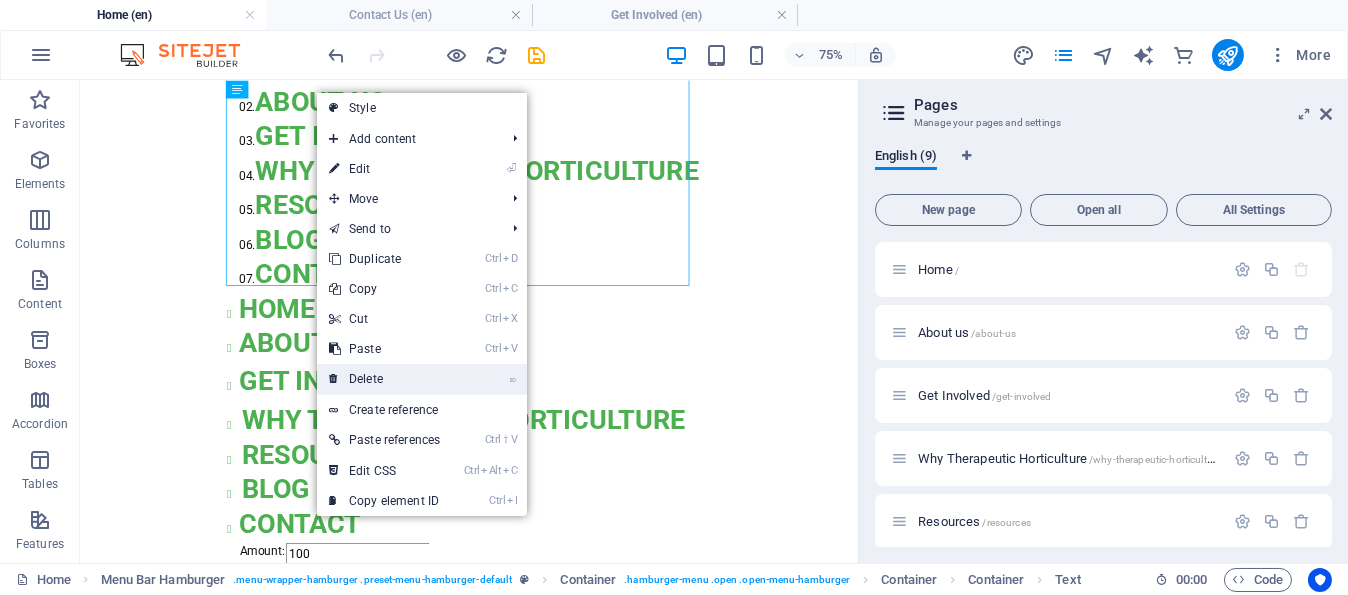 click on "⌦  Delete" at bounding box center [384, 379] 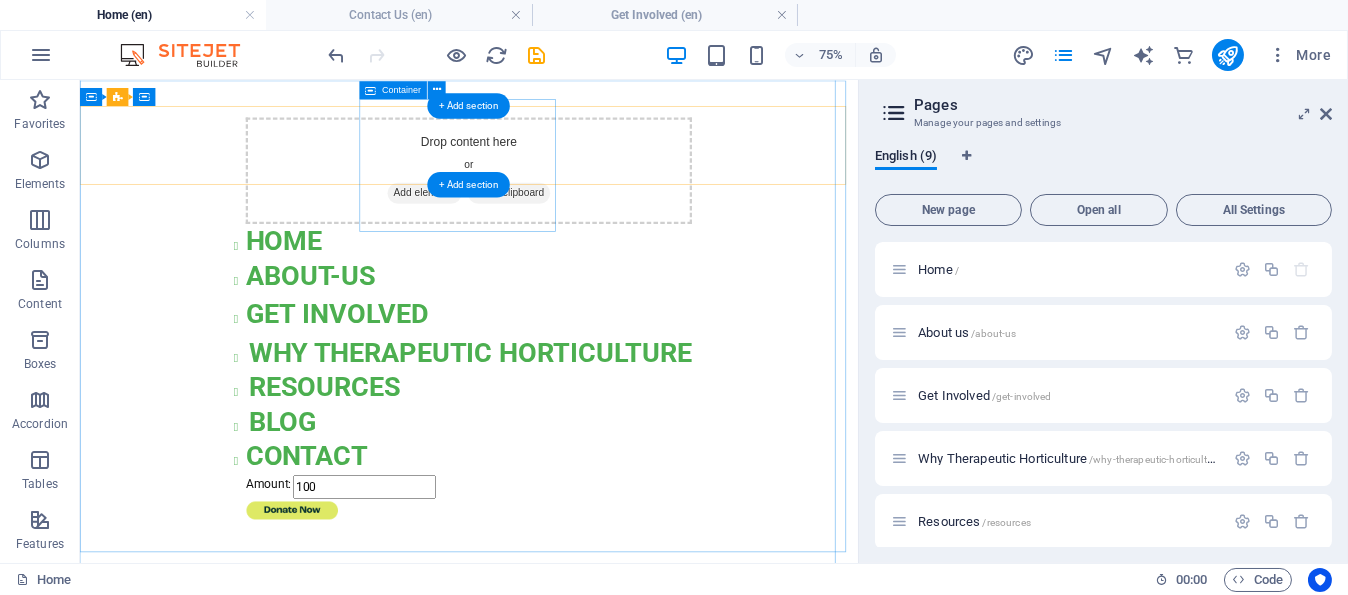 click on "Drop content here or  Add elements  Paste clipboard" at bounding box center (598, 201) 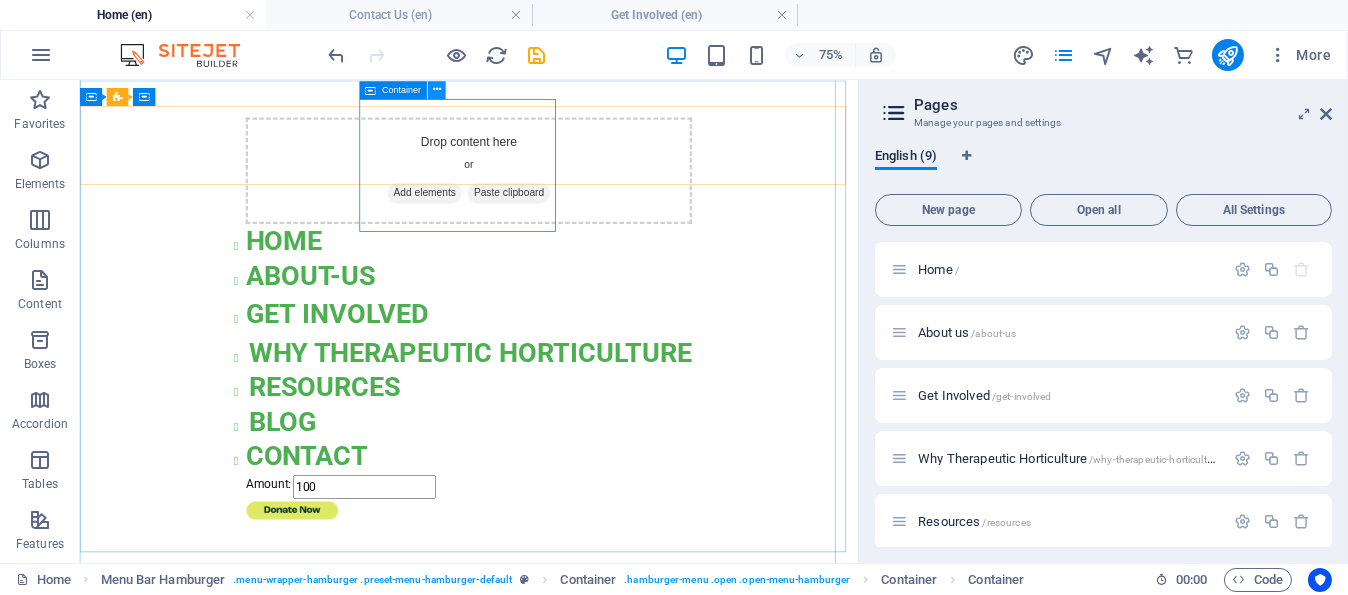 click at bounding box center (437, 90) 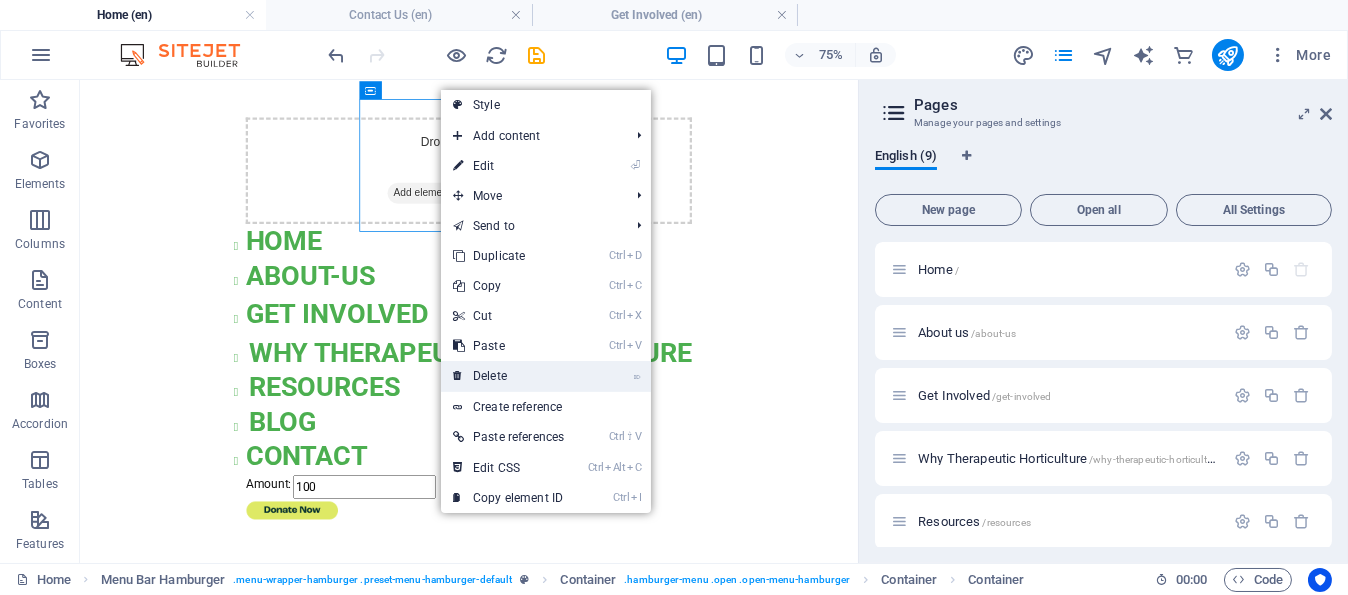 click at bounding box center (458, 376) 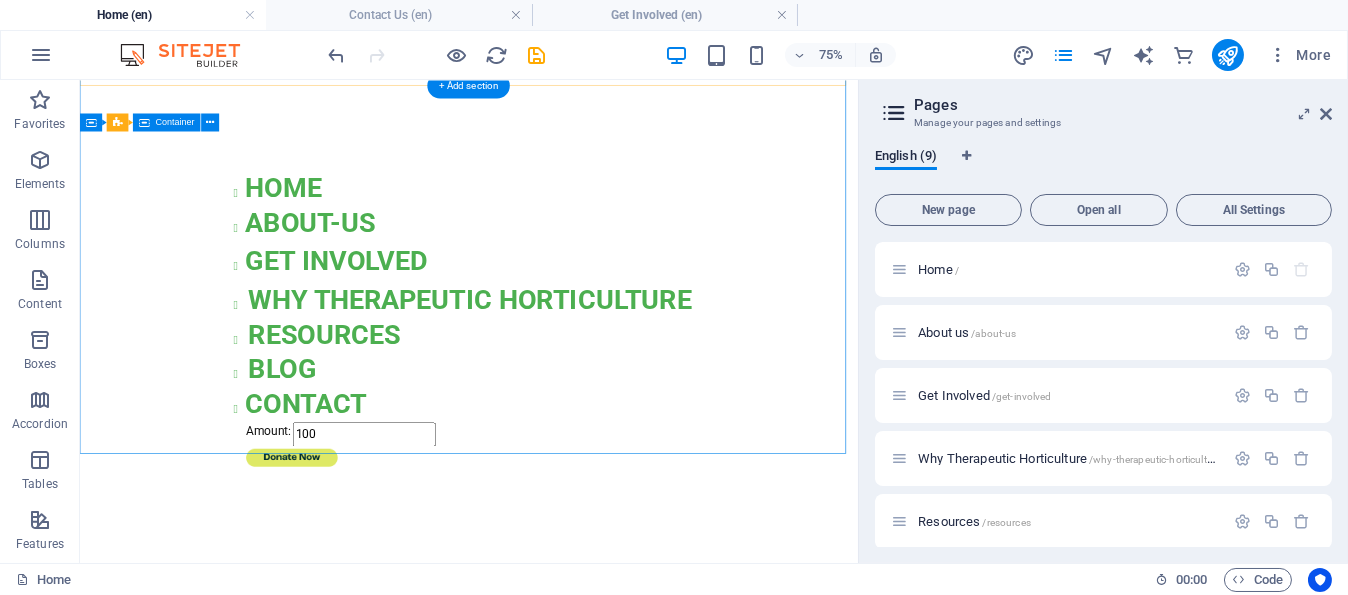 scroll, scrollTop: 0, scrollLeft: 0, axis: both 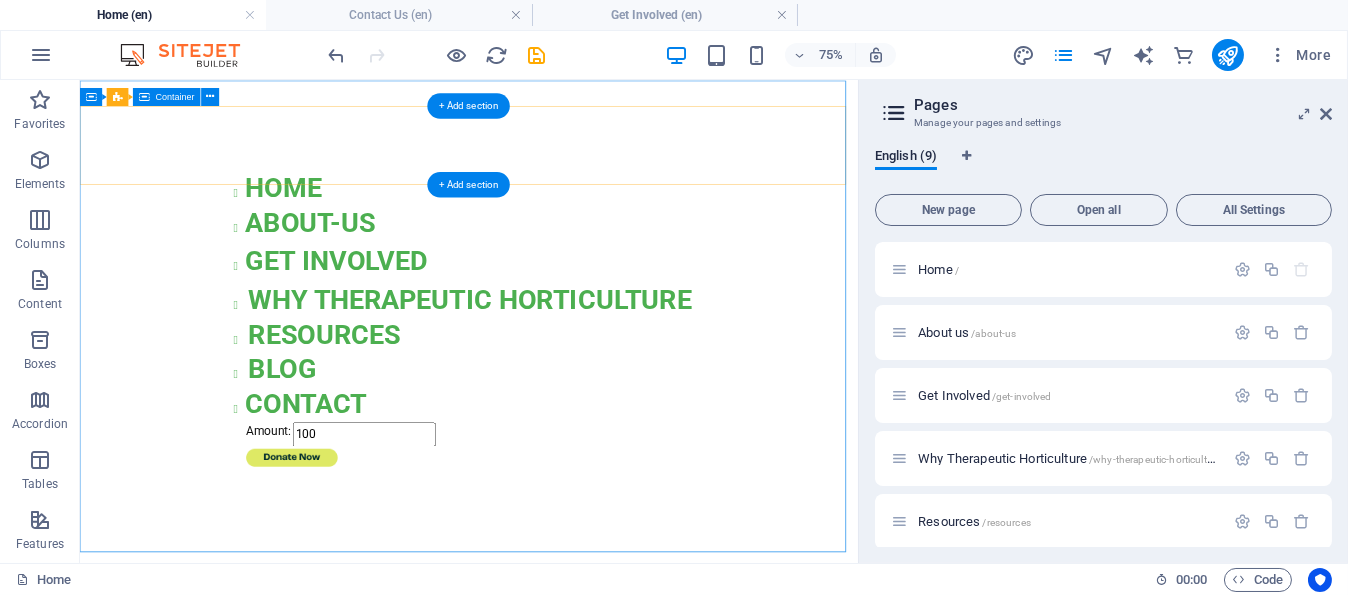 click on "HOME about-us GET INVOLVED   WHY THerapeutic Horticulture   RESOURCES   BLOG CONTACT
Amount:
100" at bounding box center (598, 402) 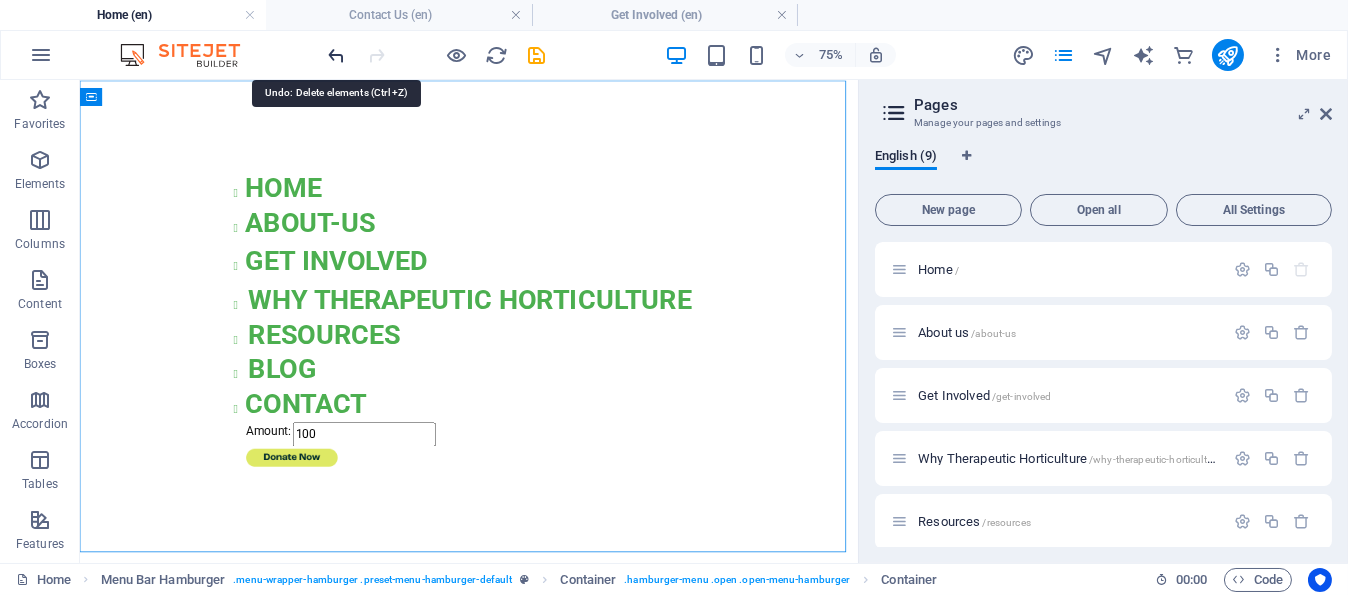 click at bounding box center [337, 55] 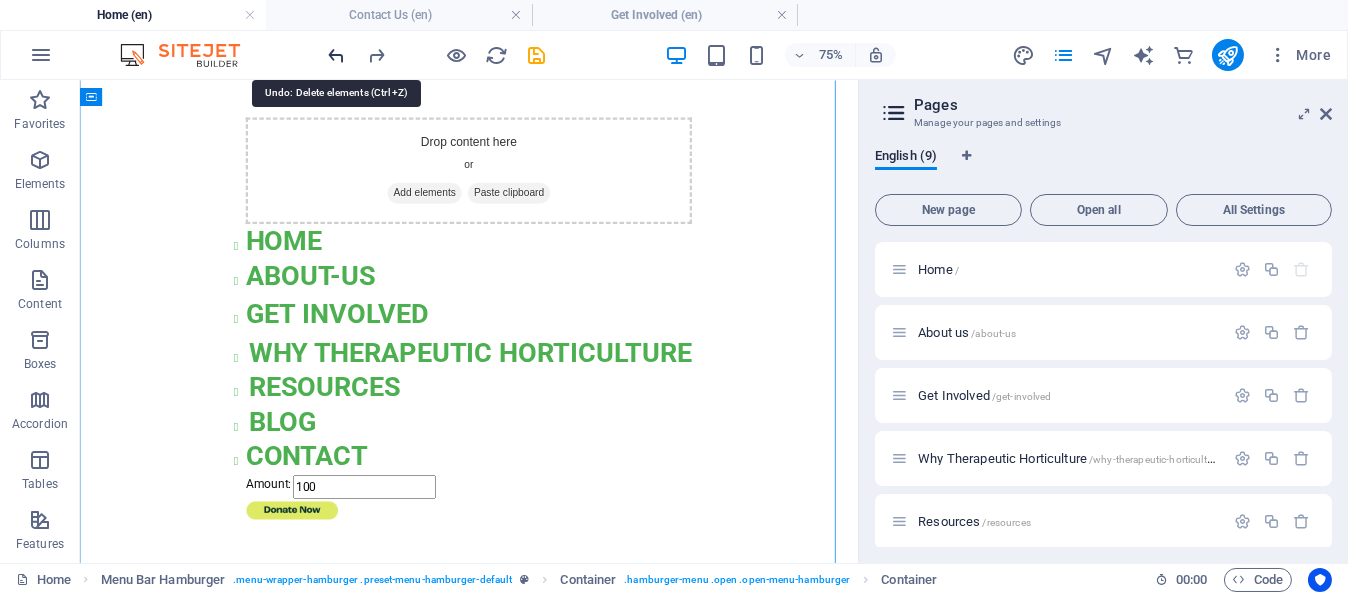 click at bounding box center (337, 55) 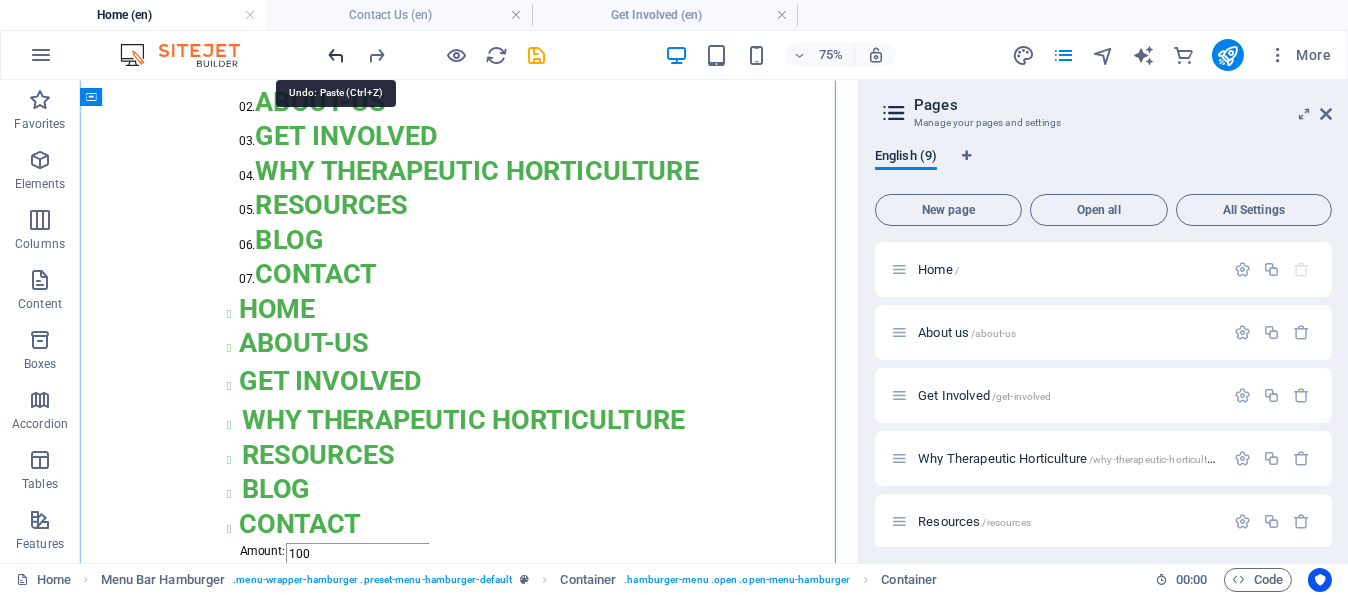 click at bounding box center [337, 55] 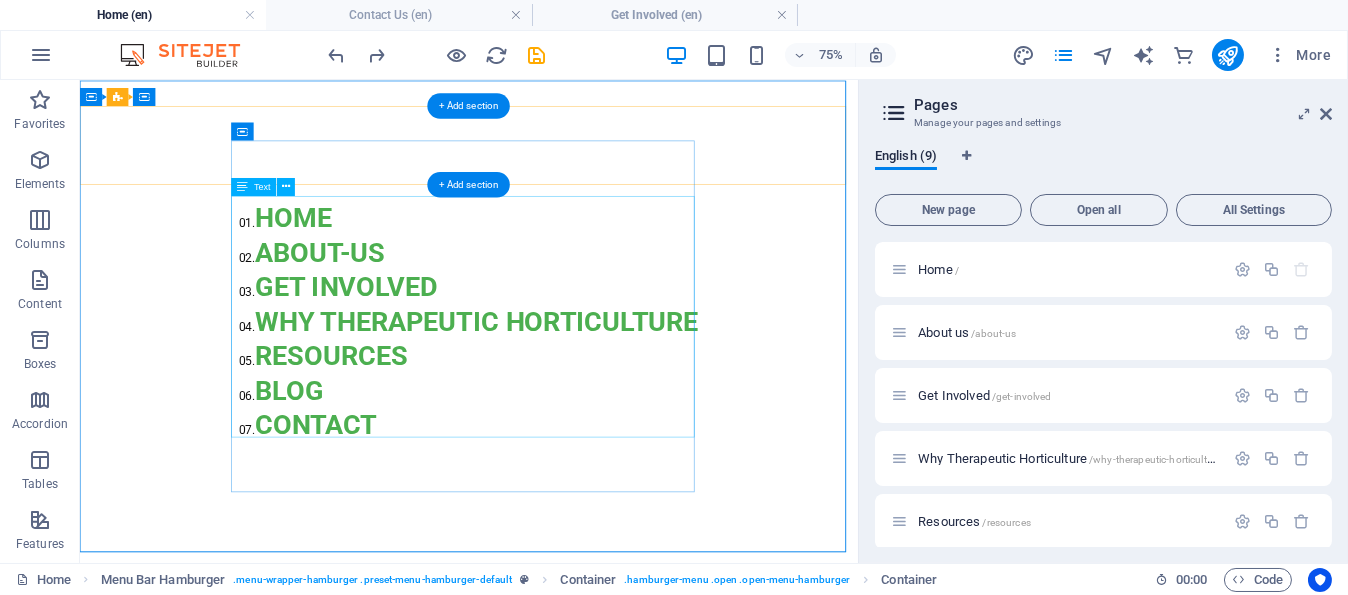 click on "01.  HOME 02.  about-us 03. GET INVOLVED 04.  WHY THerapeutic Horticulture 05.  RESOURCES 06.  BLOG 07.  CONTACT" at bounding box center [598, 402] 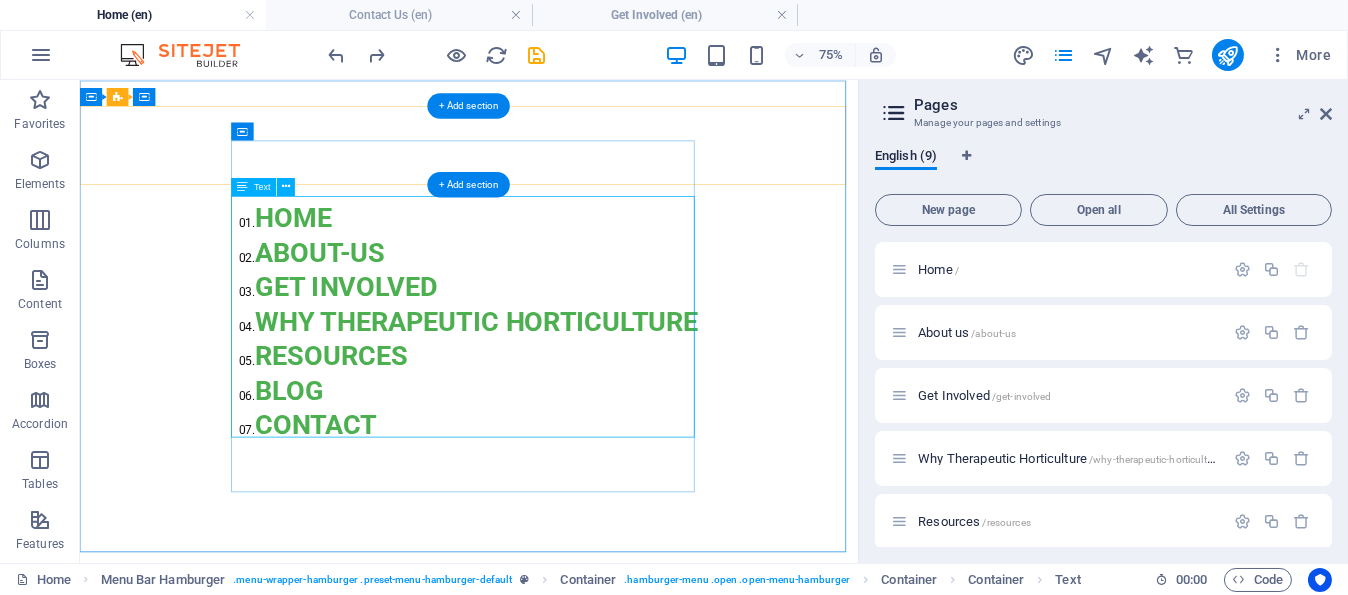 click on "01.  HOME 02.  about-us 03. GET INVOLVED 04.  WHY THerapeutic Horticulture 05.  RESOURCES 06.  BLOG 07.  CONTACT" at bounding box center [598, 402] 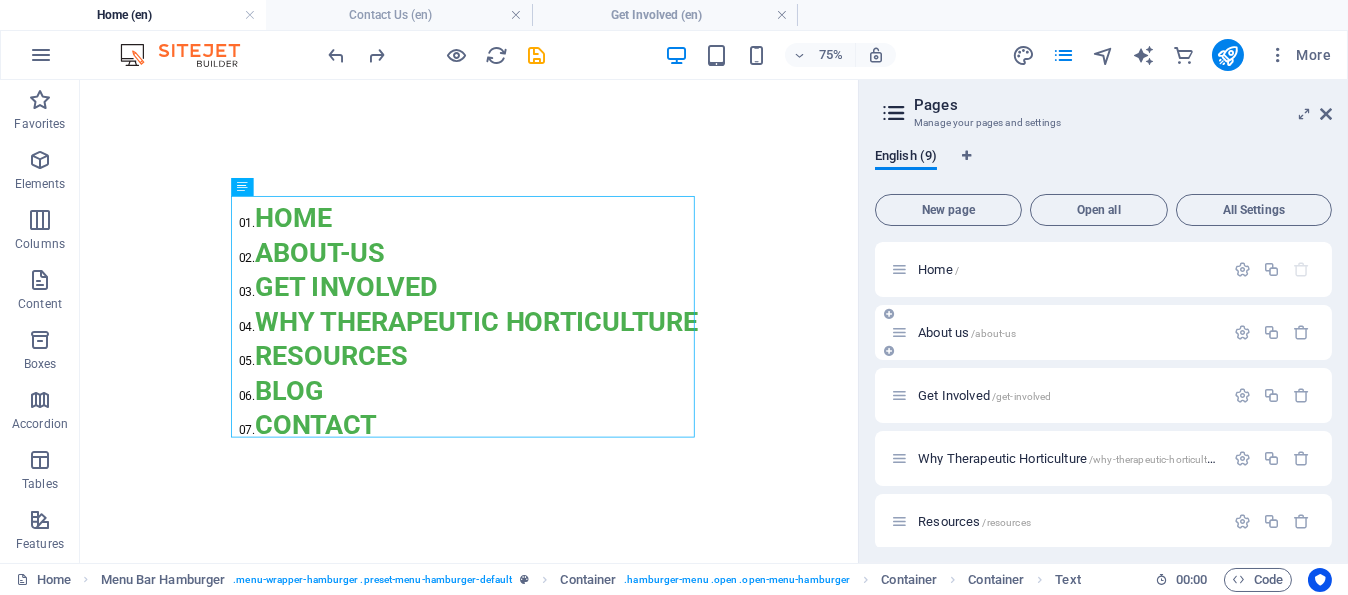 click on "About us /about-us" at bounding box center (967, 332) 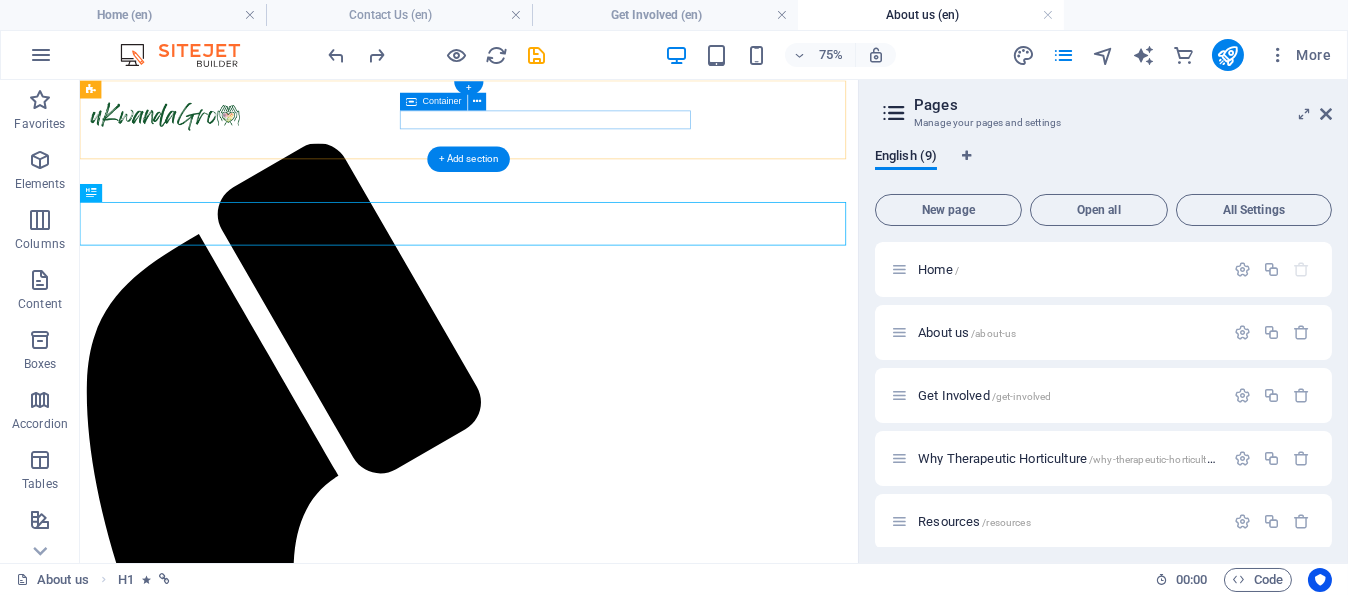 scroll, scrollTop: 0, scrollLeft: 0, axis: both 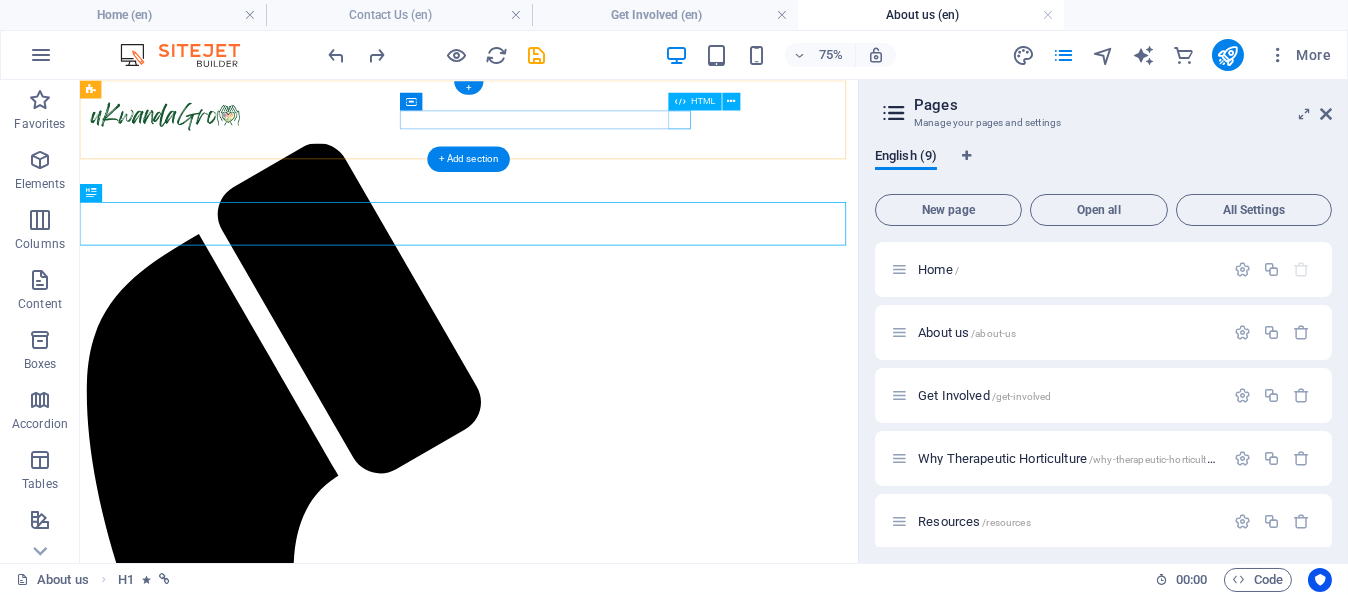 click at bounding box center (598, 1504) 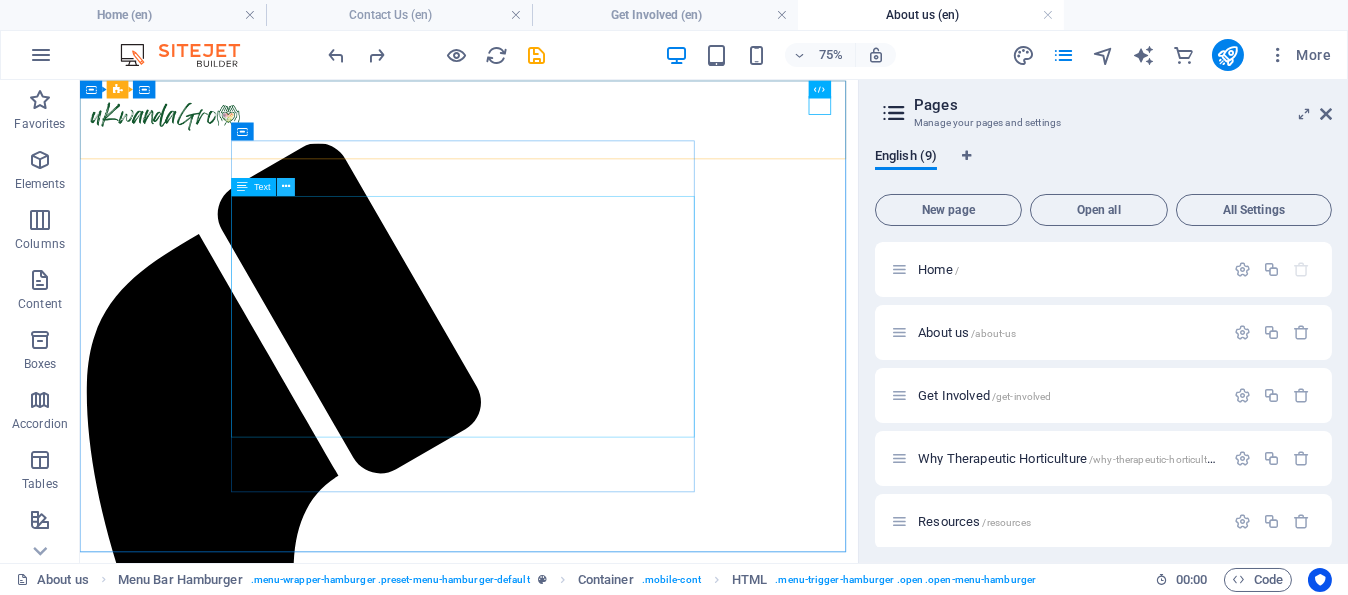 click at bounding box center (286, 186) 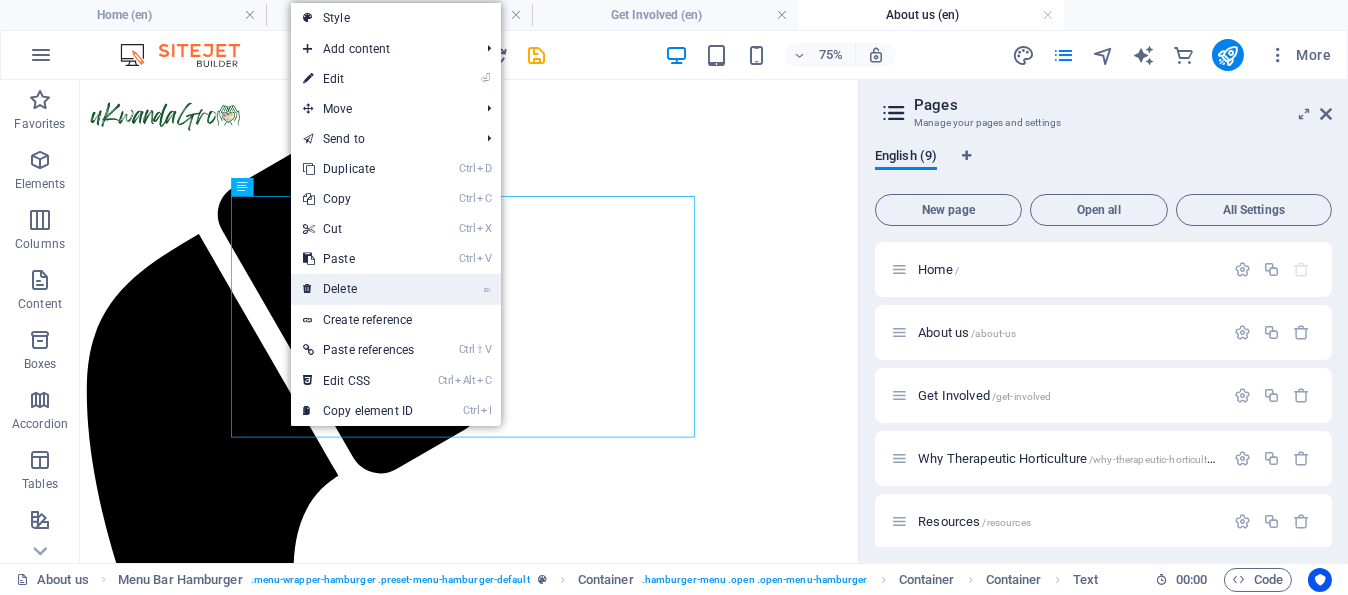 click on "⌦  Delete" at bounding box center (358, 289) 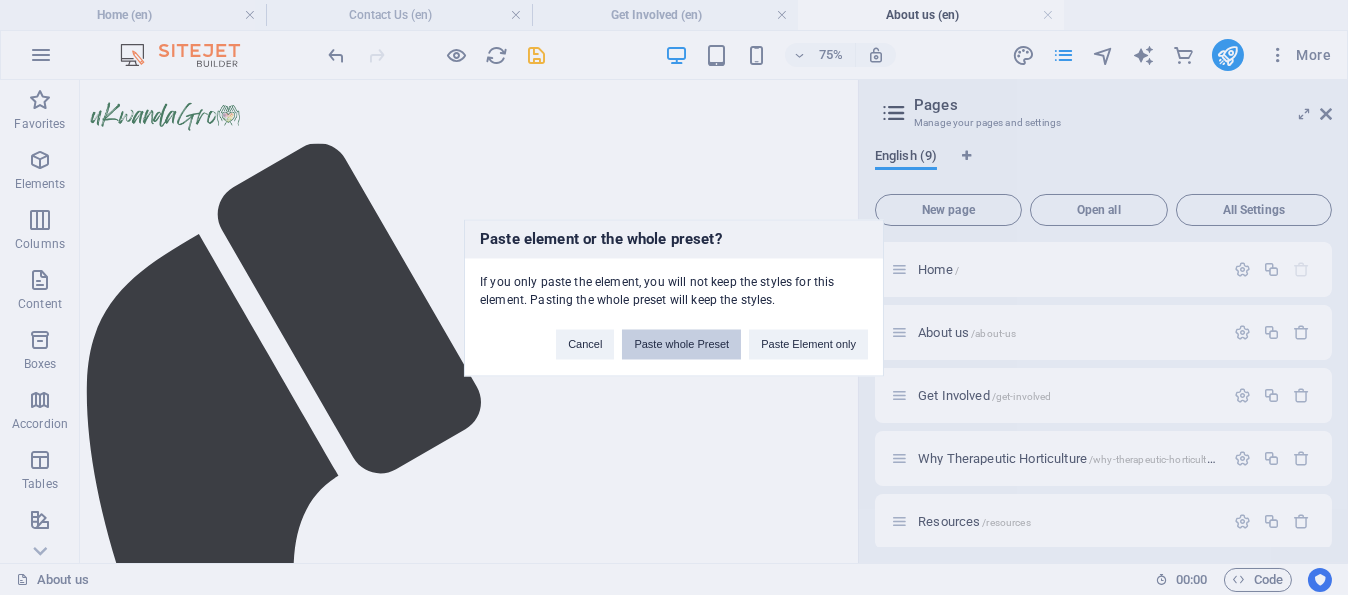 click on "Paste whole Preset" at bounding box center (681, 344) 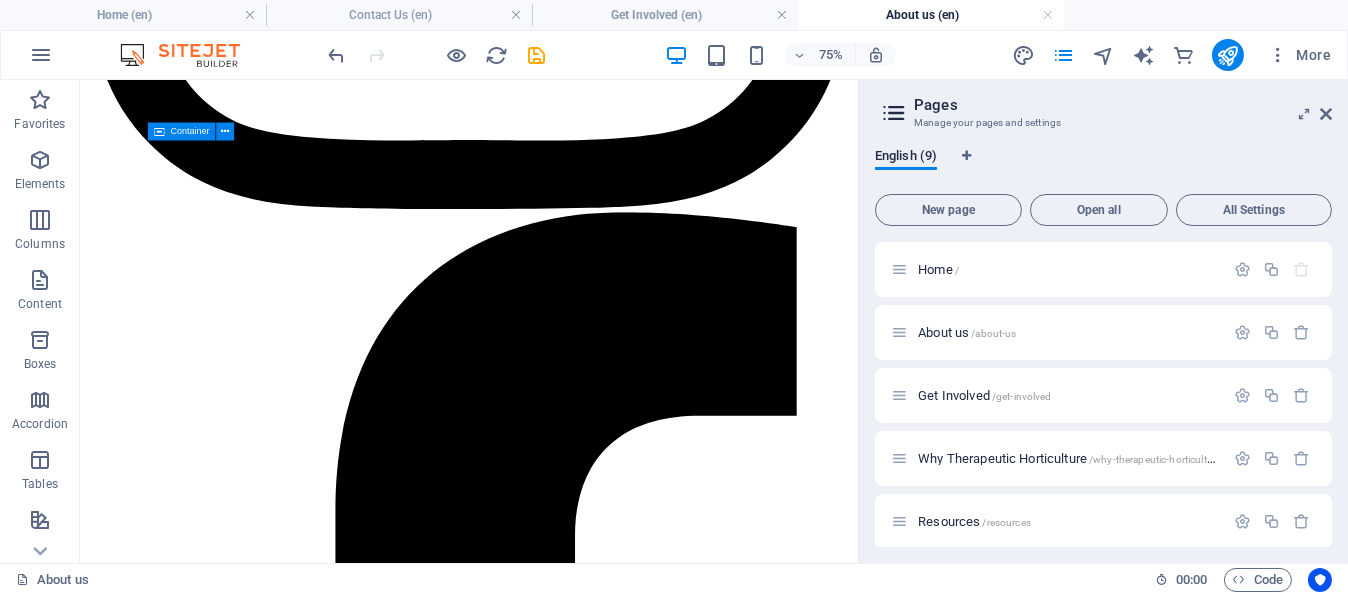 scroll, scrollTop: 2555, scrollLeft: 0, axis: vertical 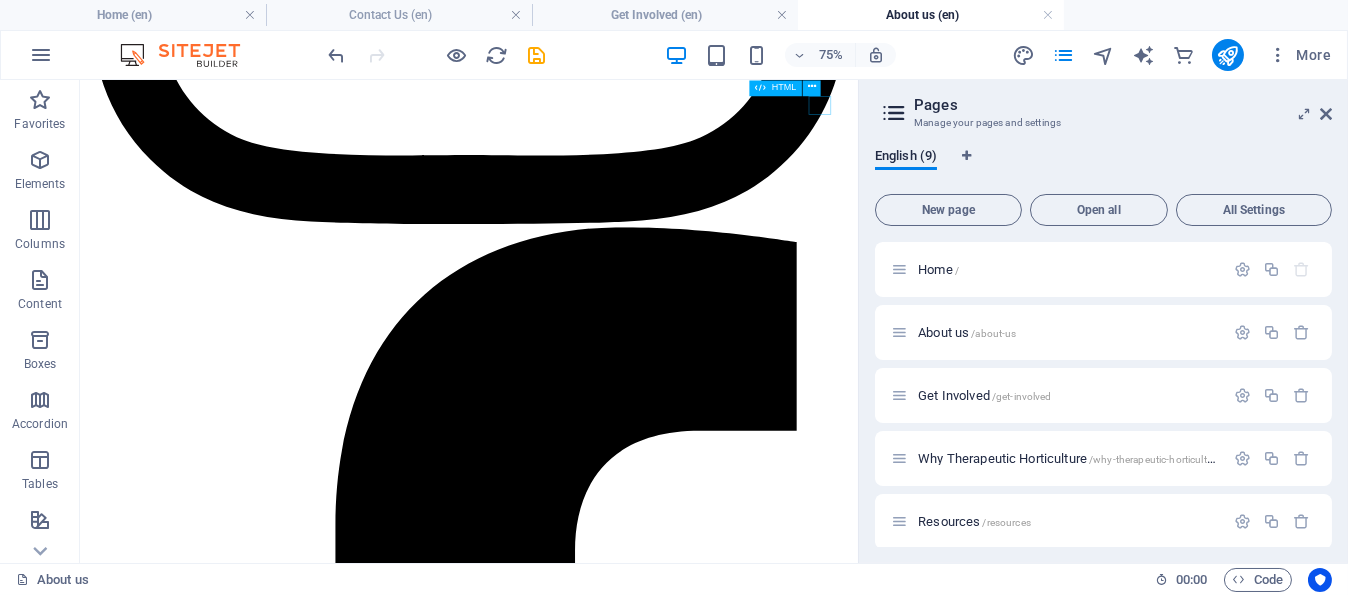 click at bounding box center (598, 14126) 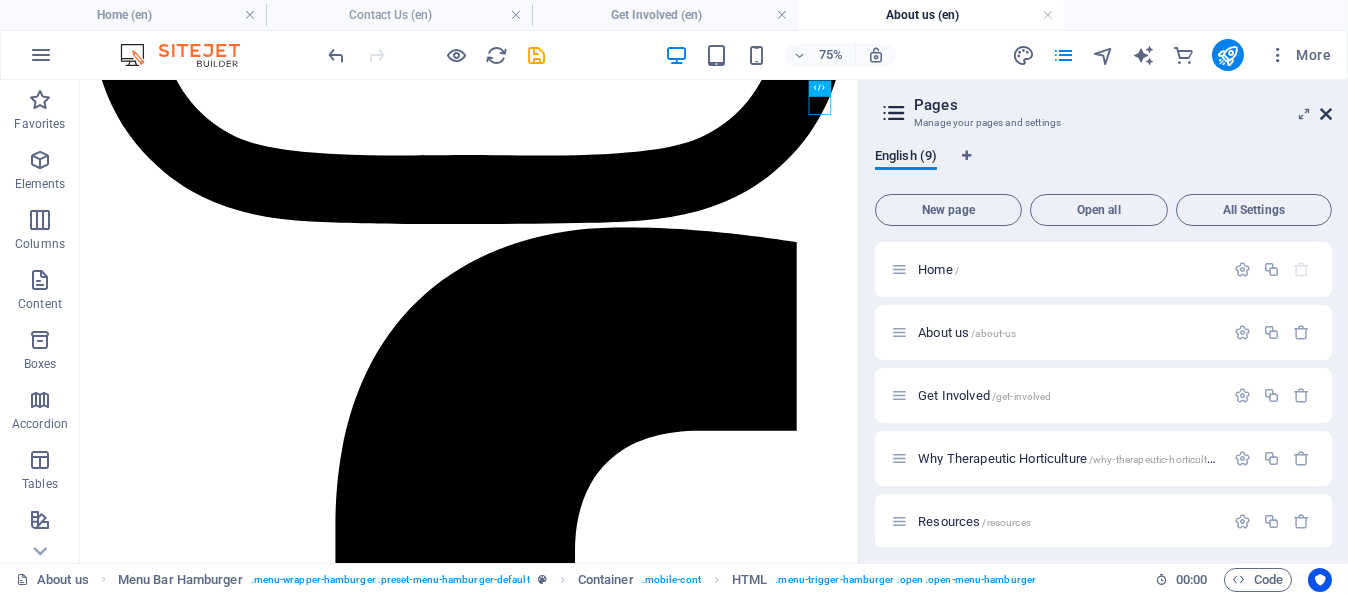 click at bounding box center [1326, 114] 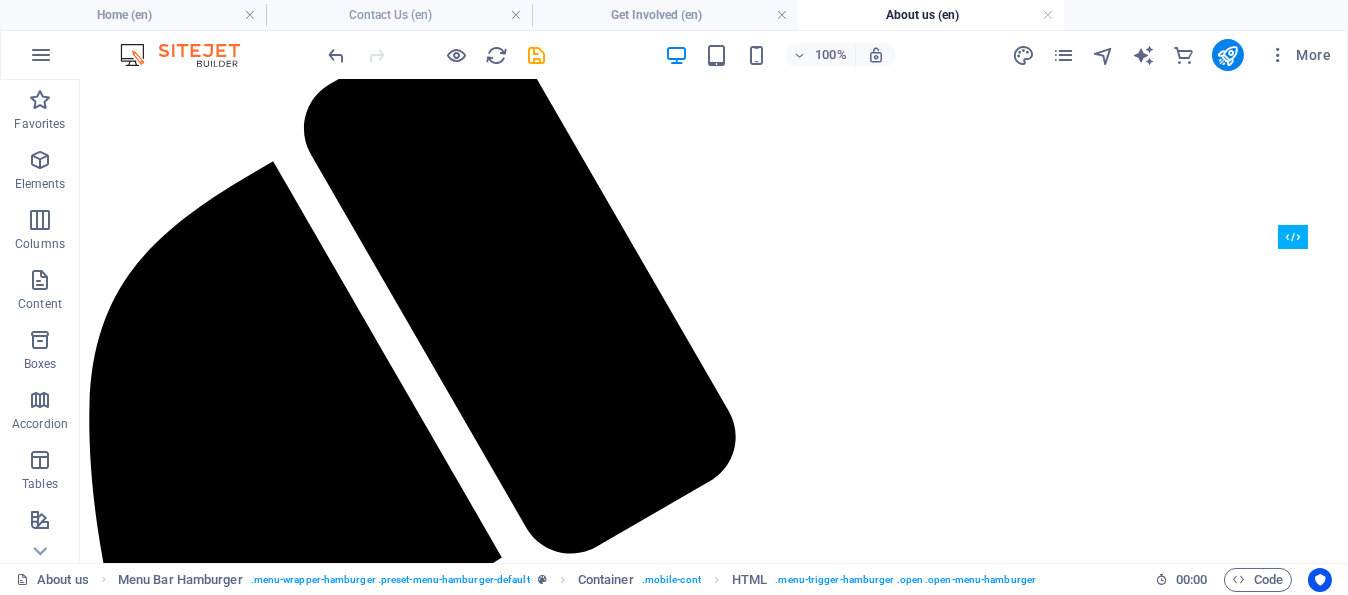 scroll, scrollTop: 0, scrollLeft: 0, axis: both 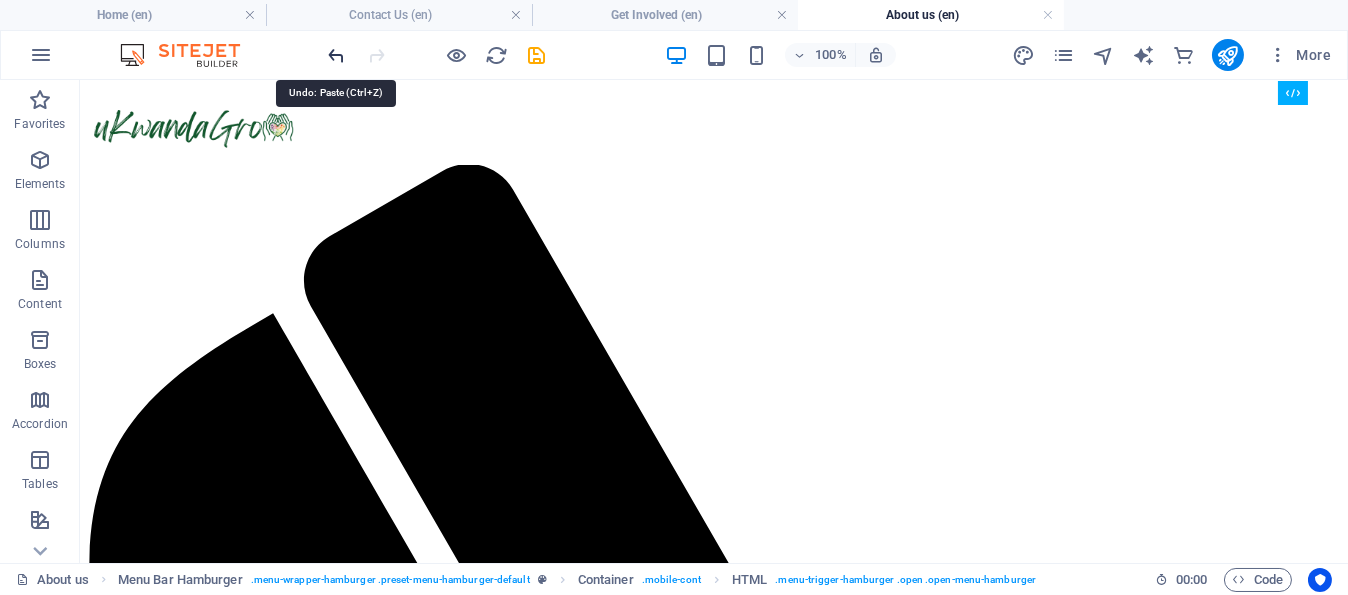 click at bounding box center (337, 55) 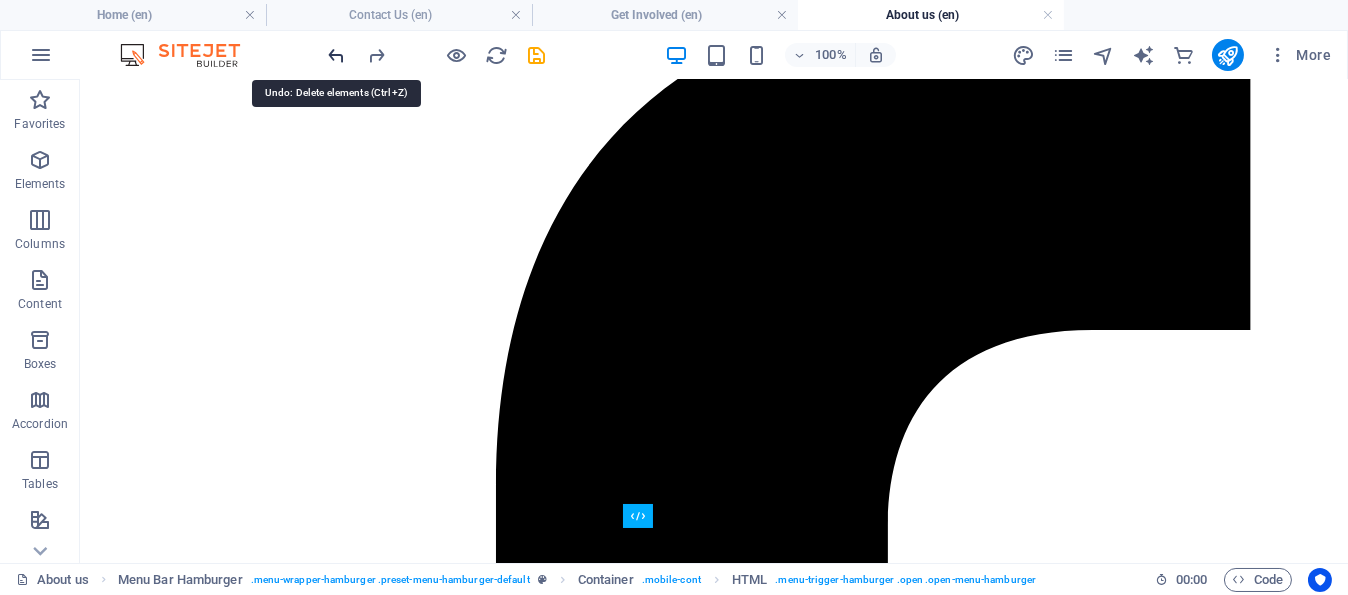 scroll, scrollTop: 3577, scrollLeft: 0, axis: vertical 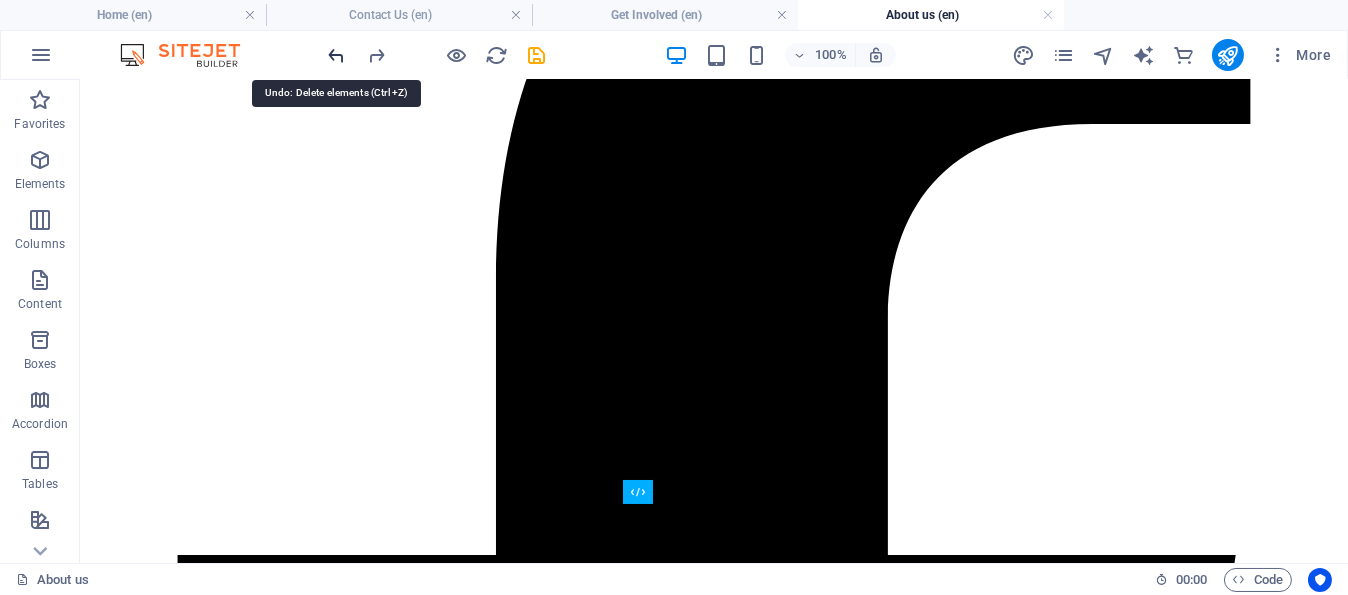 click at bounding box center [337, 55] 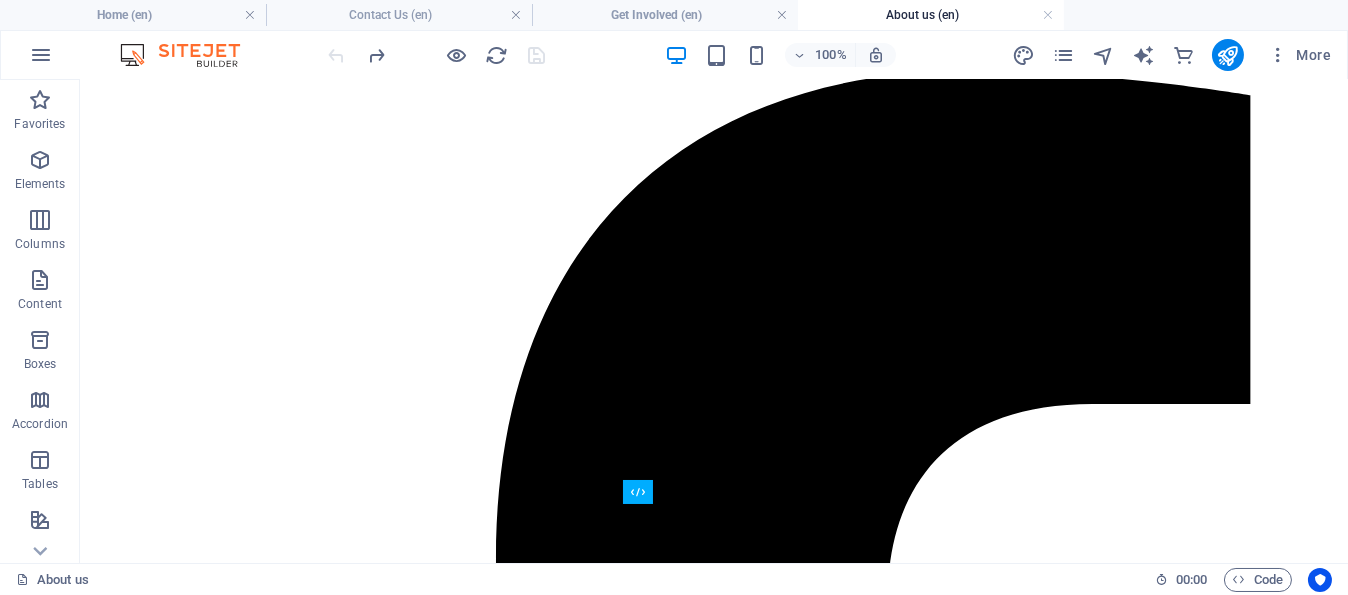 click at bounding box center (437, 55) 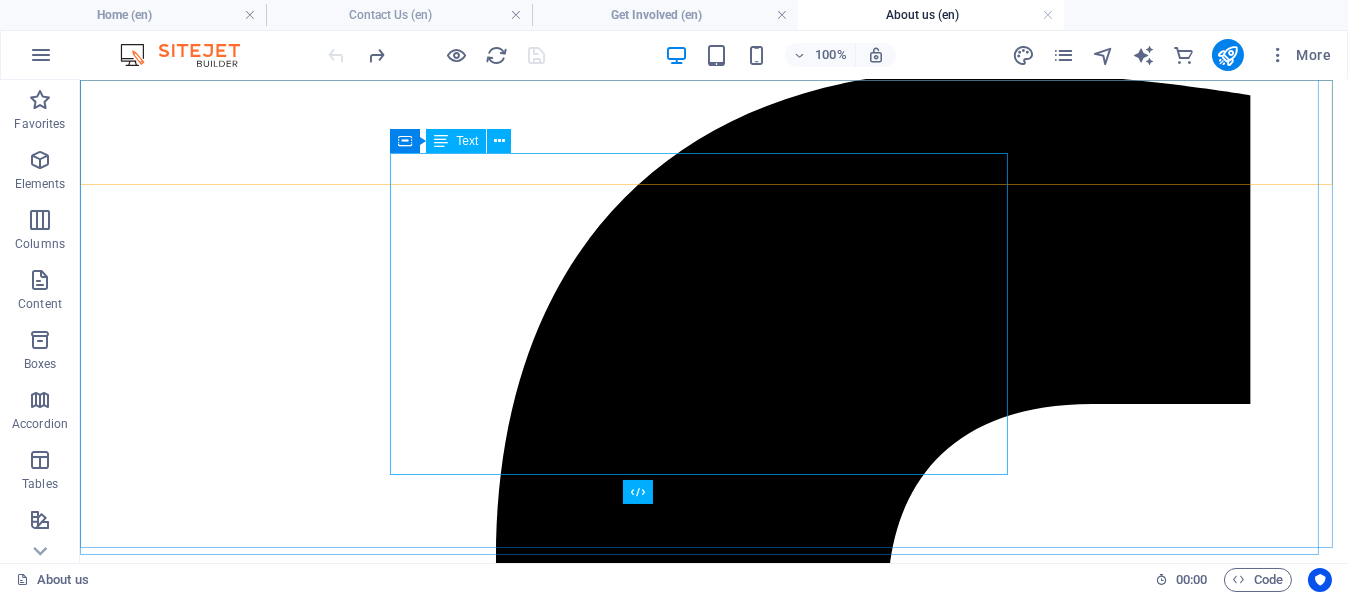 click on "01.  HOME
02.  about-us
03.  WHY THerapeutic Horticulture
04.  RESOURCES 05.  BLOG 06. GET INVOLVED 07.  CONTACT" at bounding box center (714, -1476) 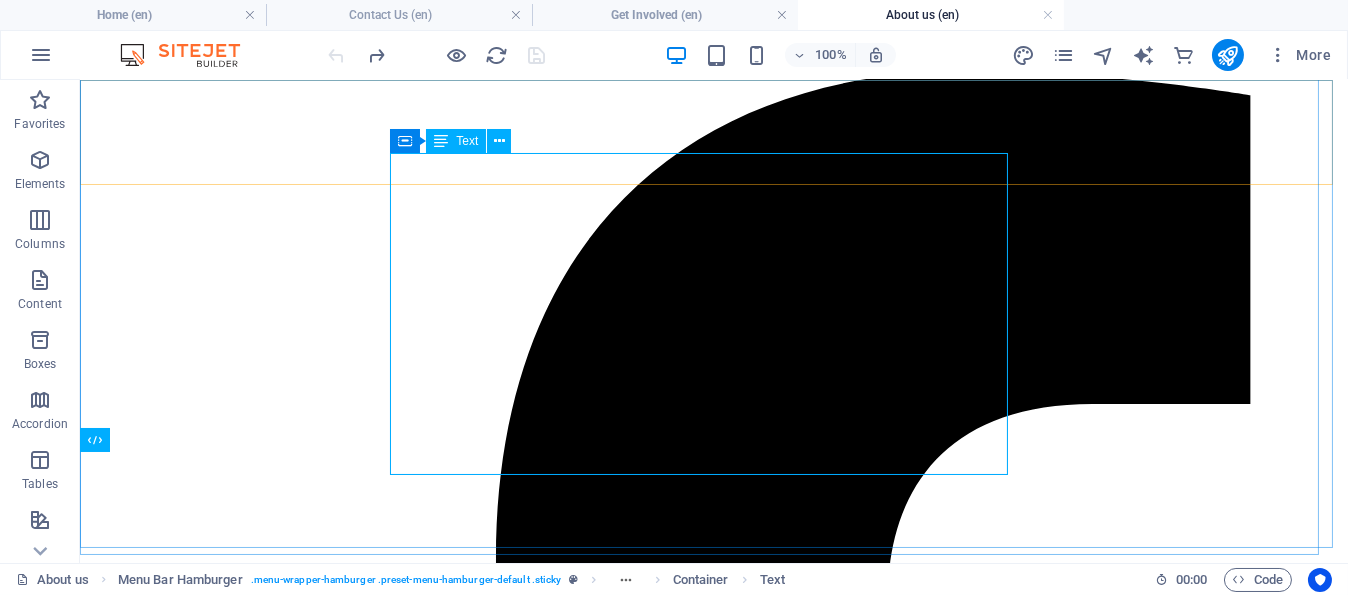 click on "01.  HOME
02.  about-us
03.  WHY THerapeutic Horticulture
04.  RESOURCES 05.  BLOG 06. GET INVOLVED 07.  CONTACT" at bounding box center (714, -1476) 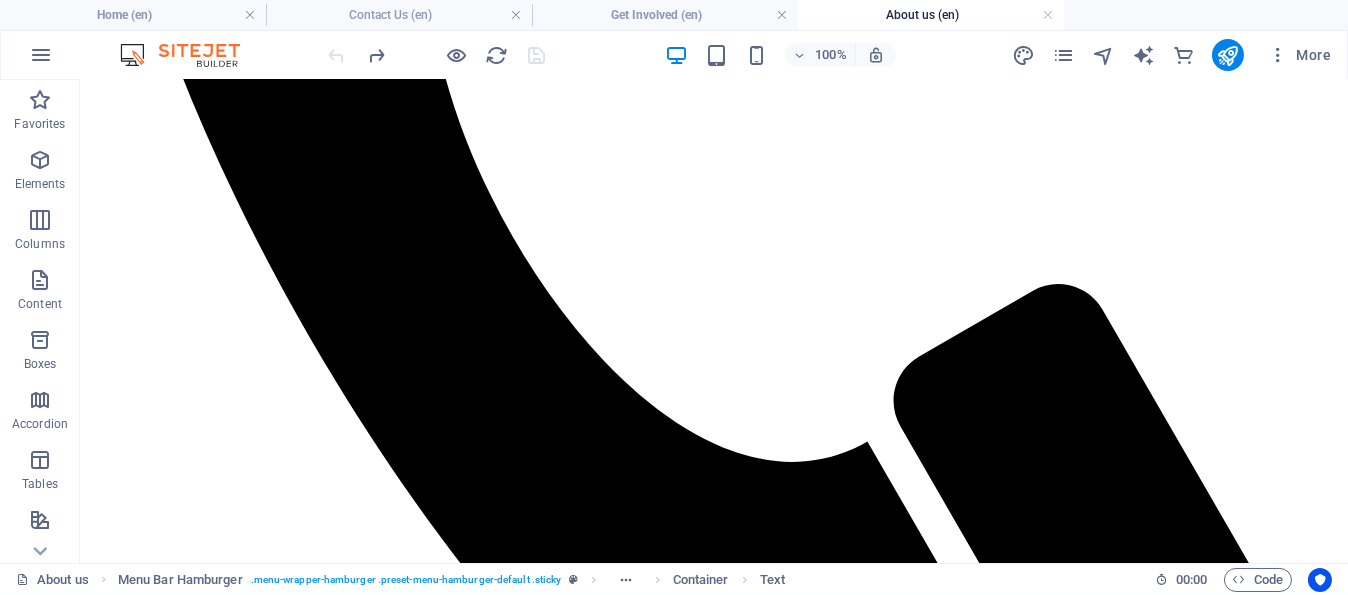 scroll, scrollTop: 0, scrollLeft: 0, axis: both 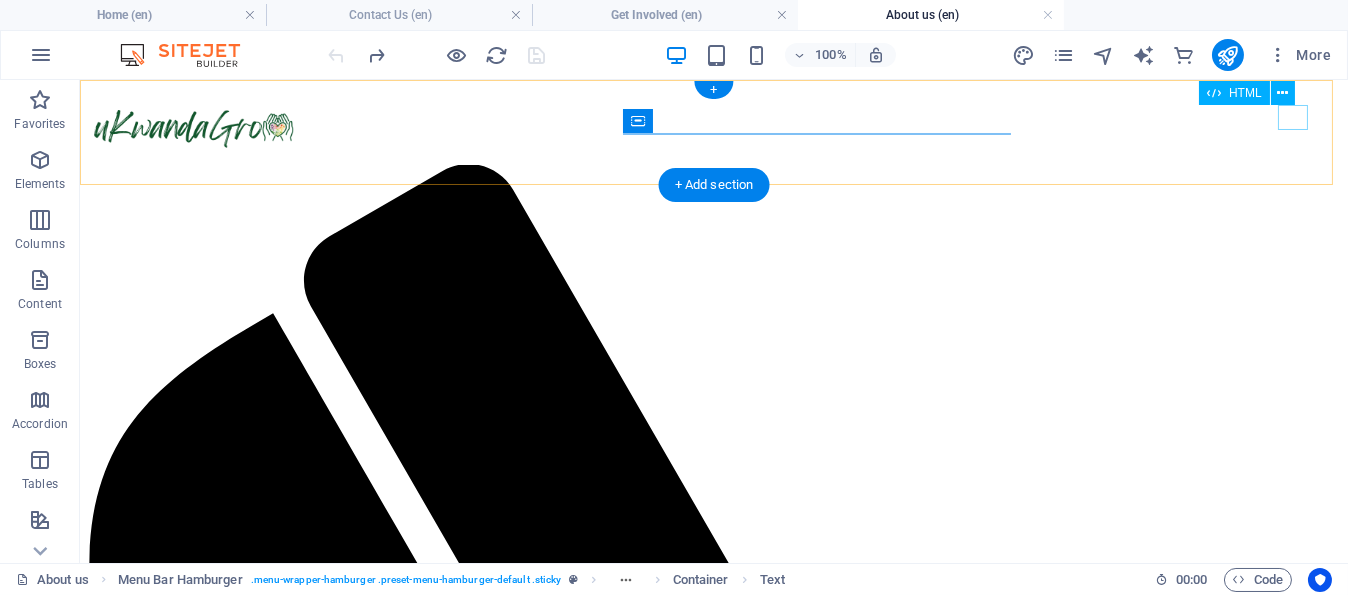 click at bounding box center (714, 1810) 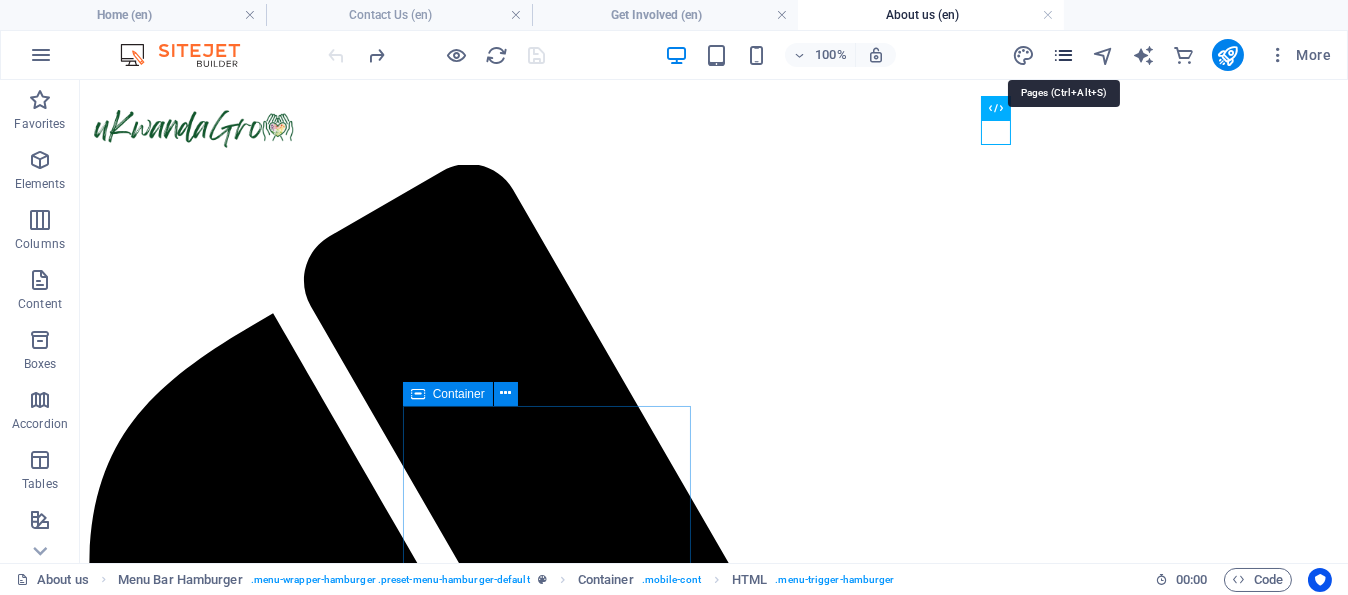 click at bounding box center [1063, 55] 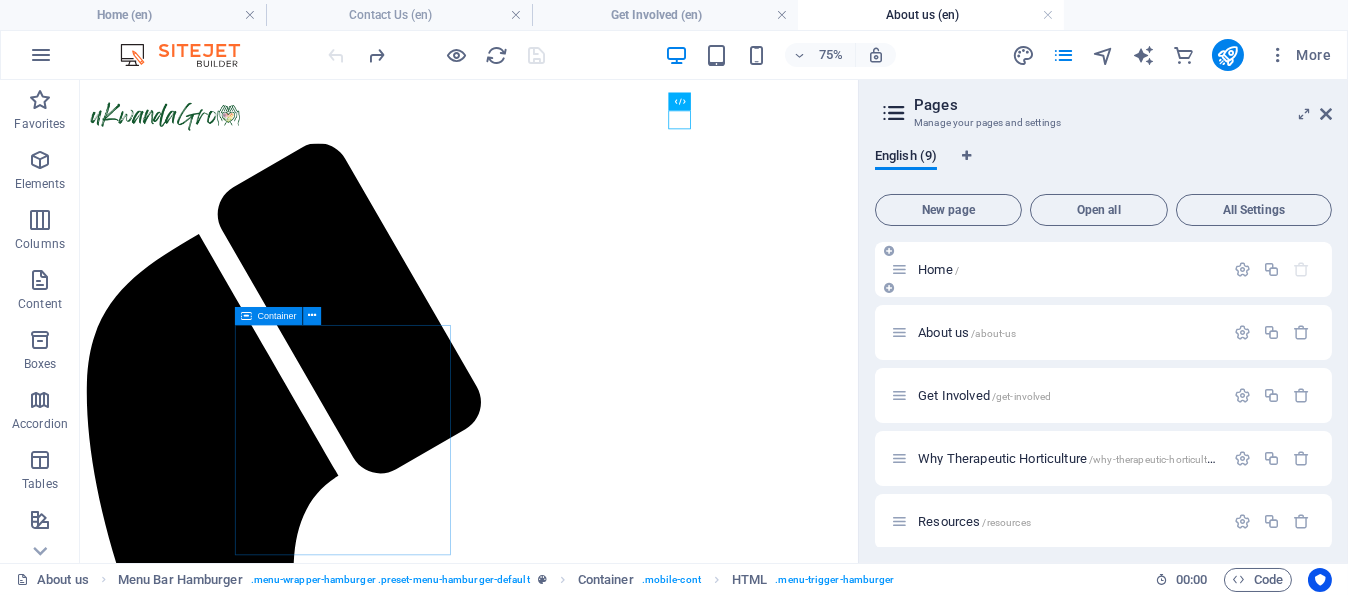 click on "Home /" at bounding box center (1057, 269) 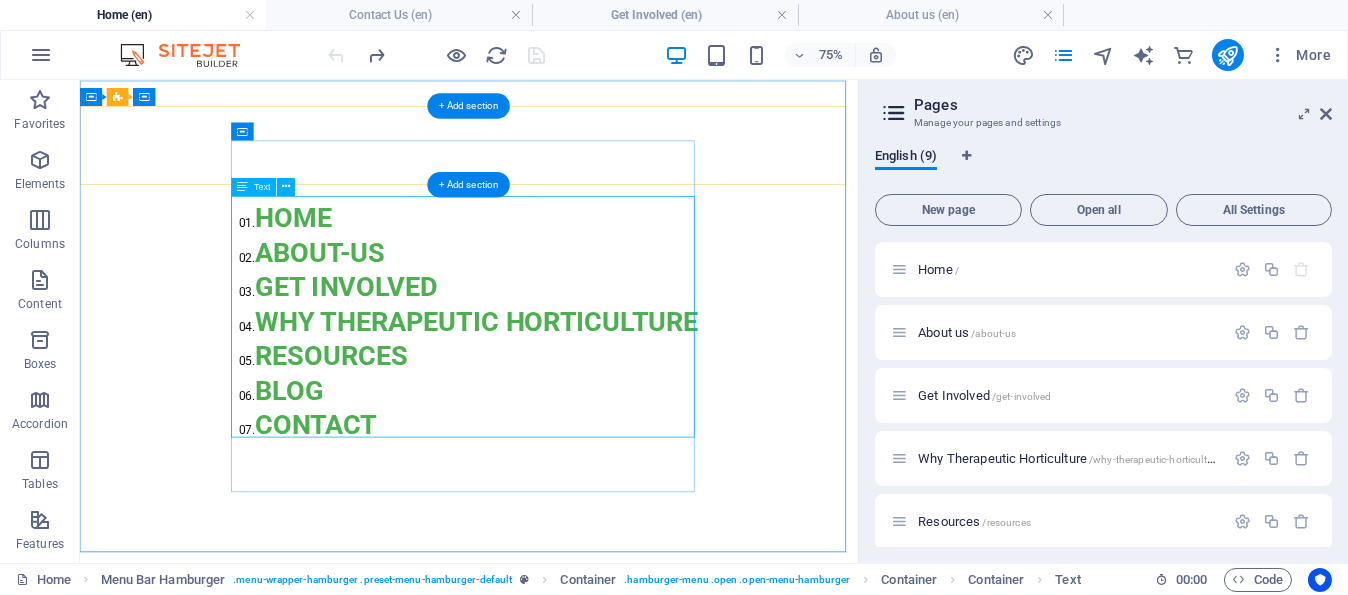 click on "01.  HOME 02.  about-us 03. GET INVOLVED 04.  WHY THerapeutic Horticulture 05.  RESOURCES 06.  BLOG 07.  CONTACT" at bounding box center [598, 402] 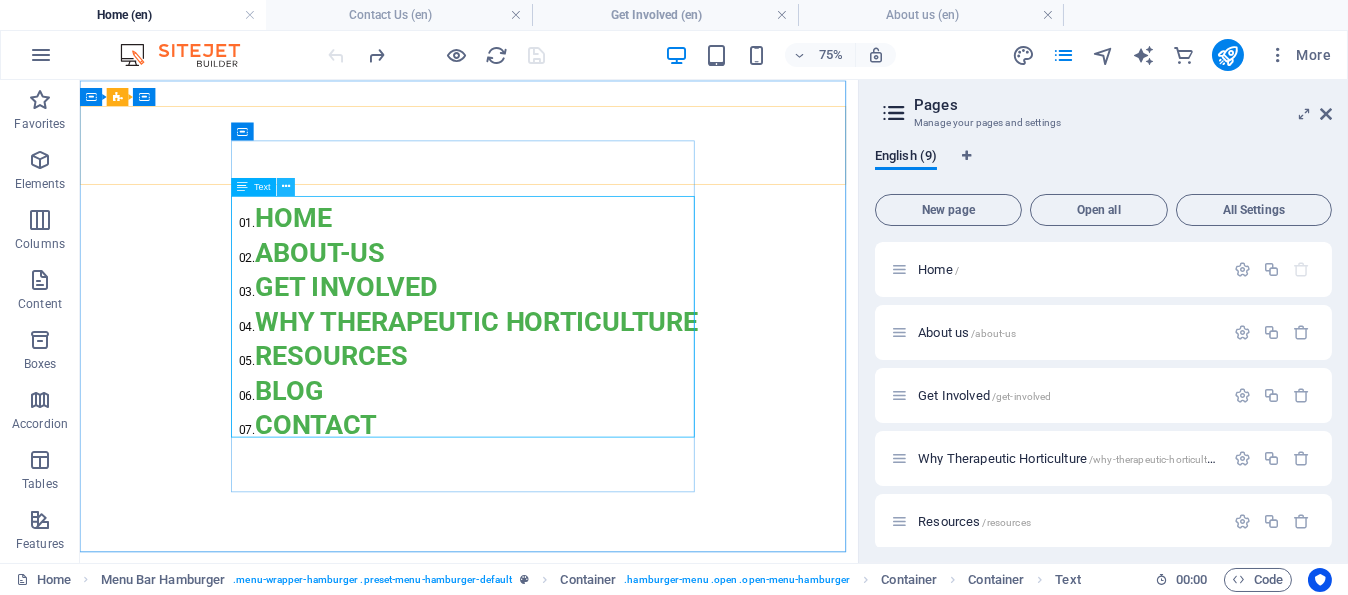 click at bounding box center [286, 186] 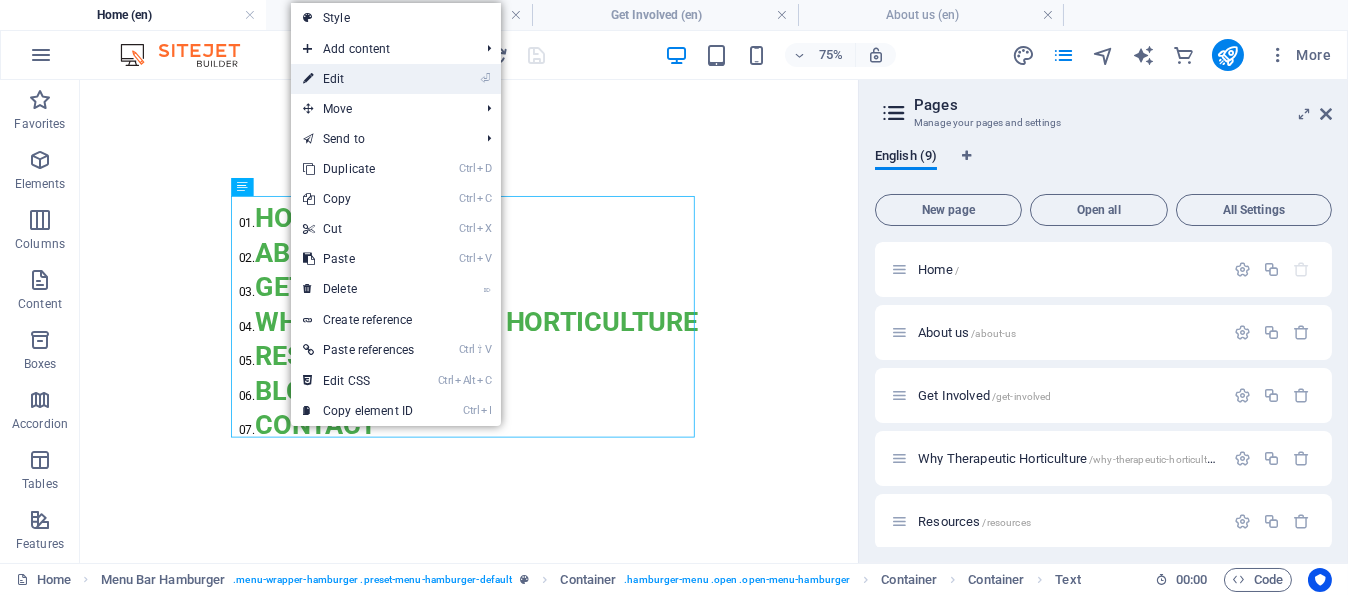 click on "⏎  Edit" at bounding box center (358, 79) 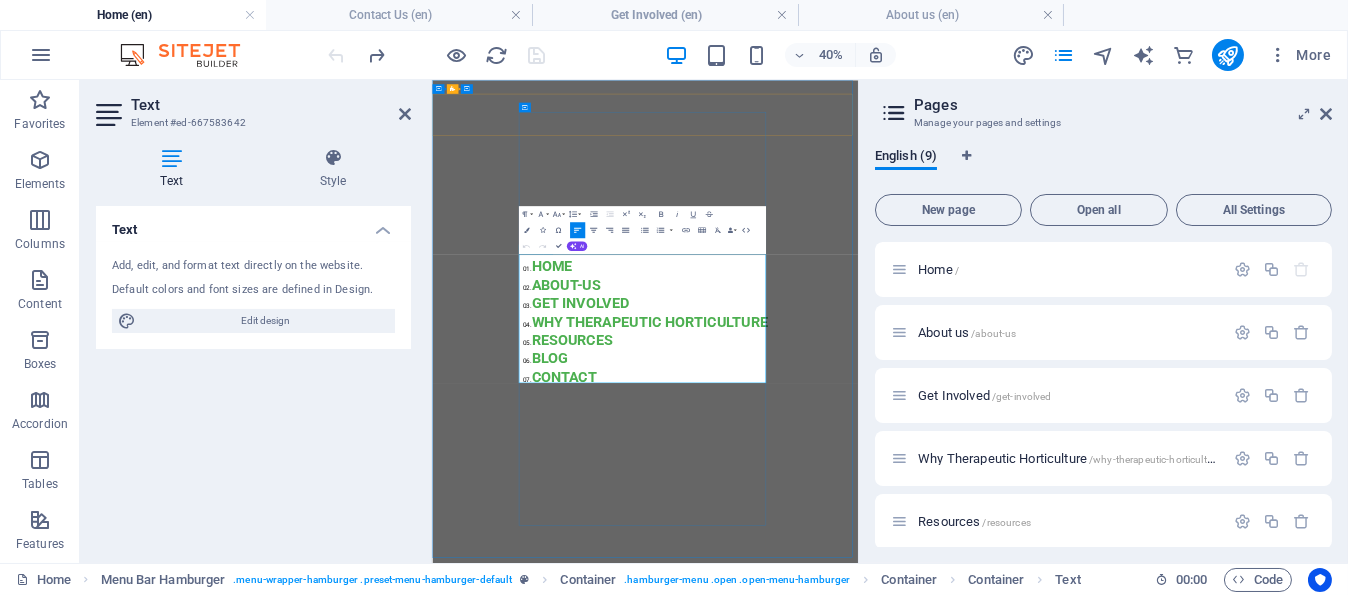 click on "HOME" at bounding box center [730, 546] 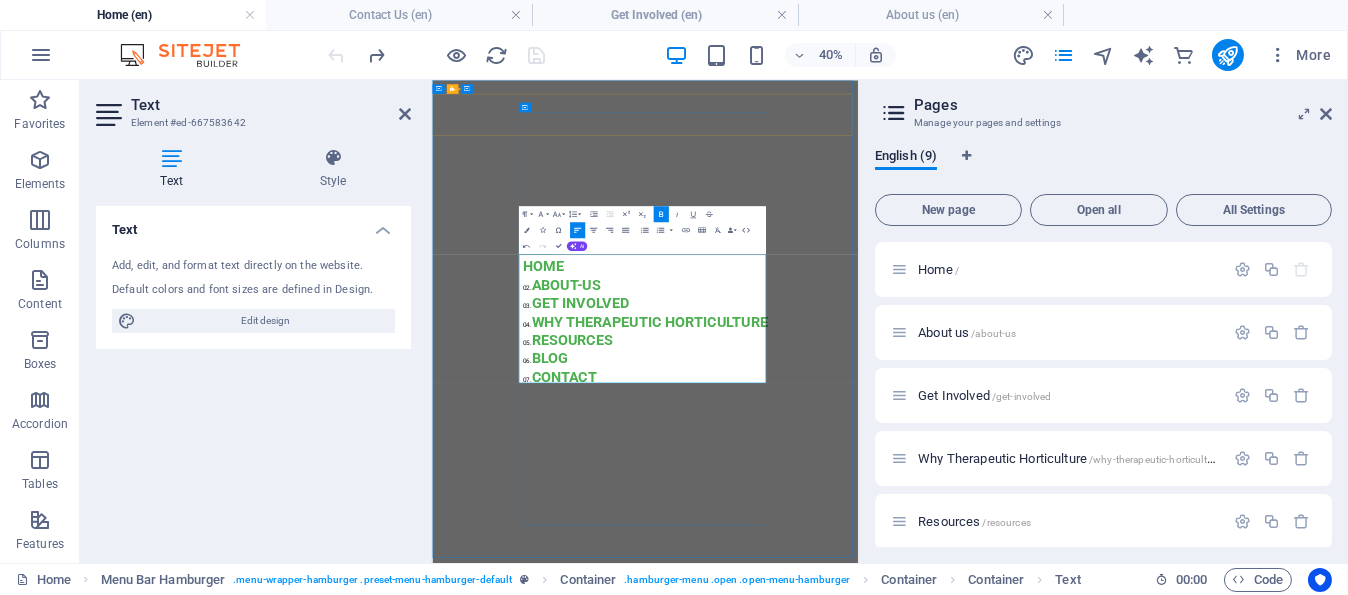 click on "about-us" at bounding box center [765, 592] 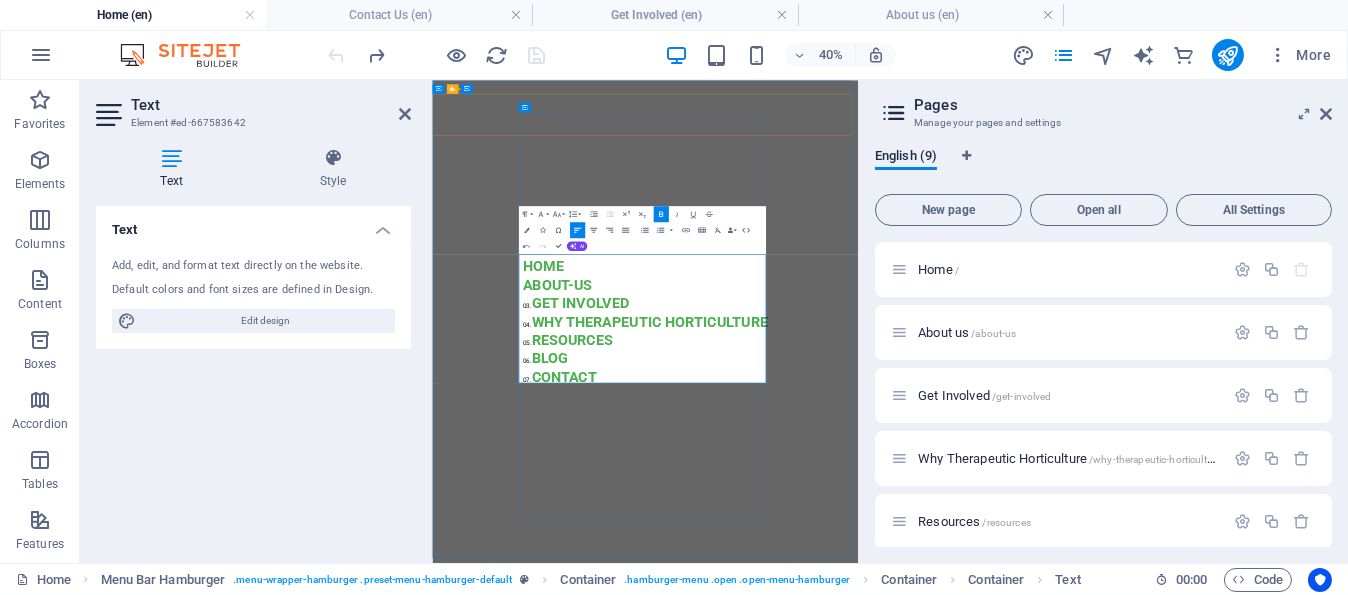 click on "GET INVOLVED" at bounding box center [800, 638] 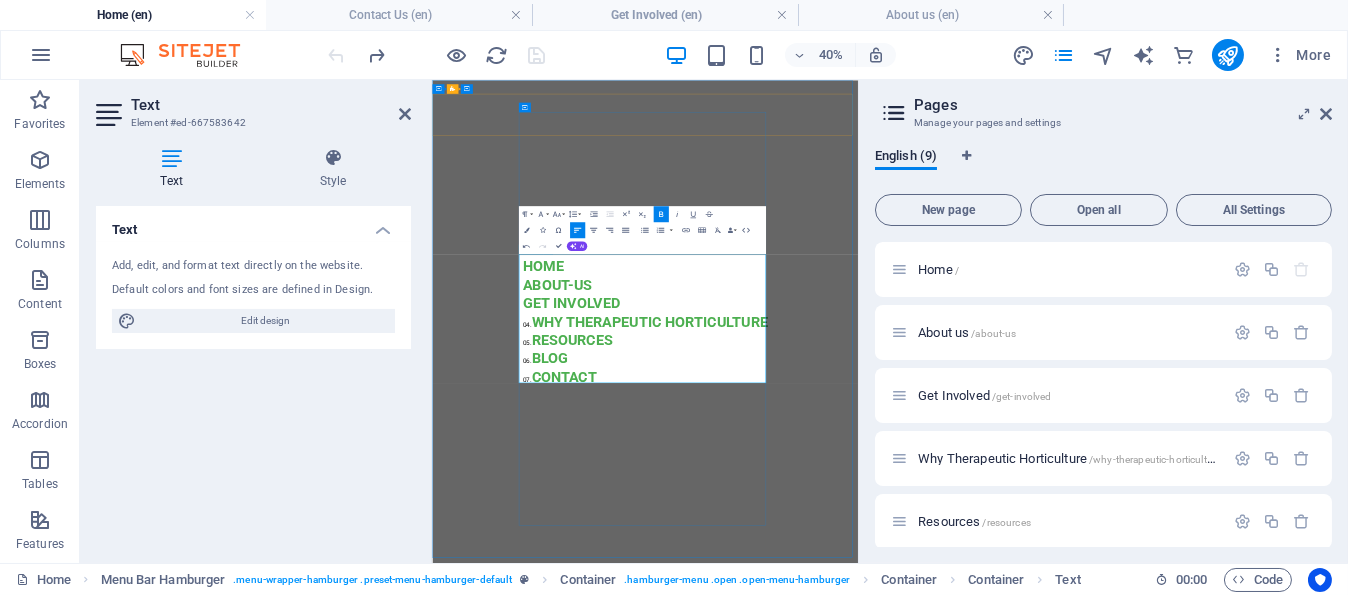 click on "WHY THerapeutic Horticulture" at bounding box center [974, 684] 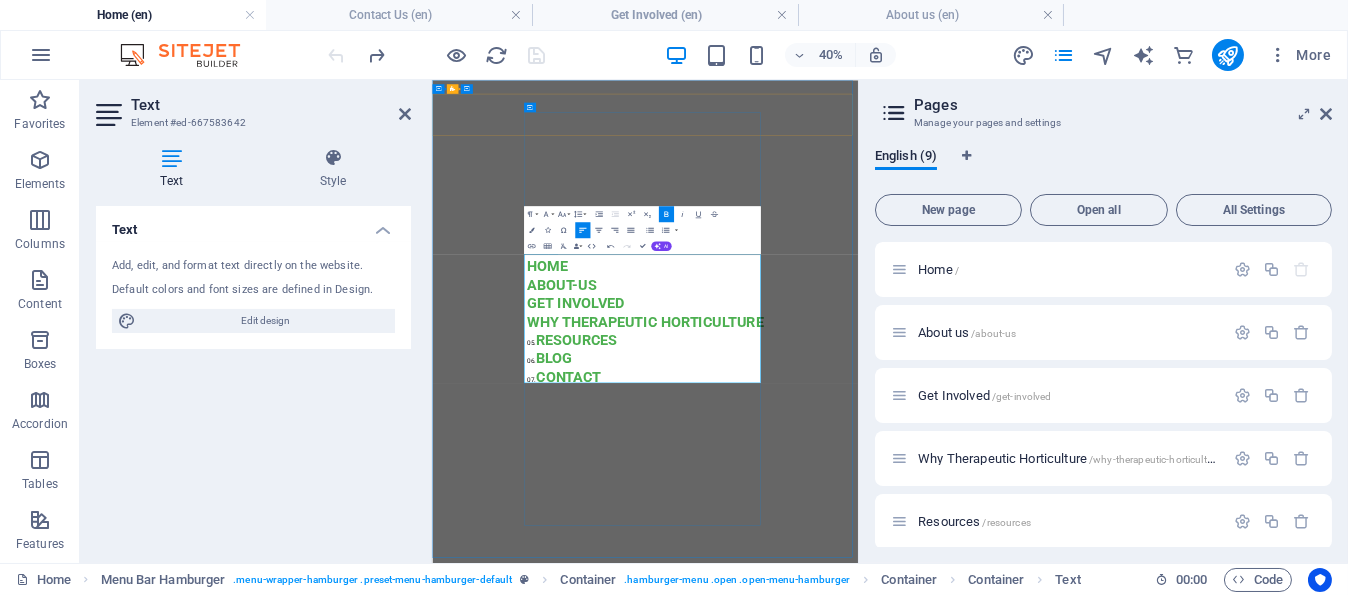 click on "RESOURCES" at bounding box center (791, 730) 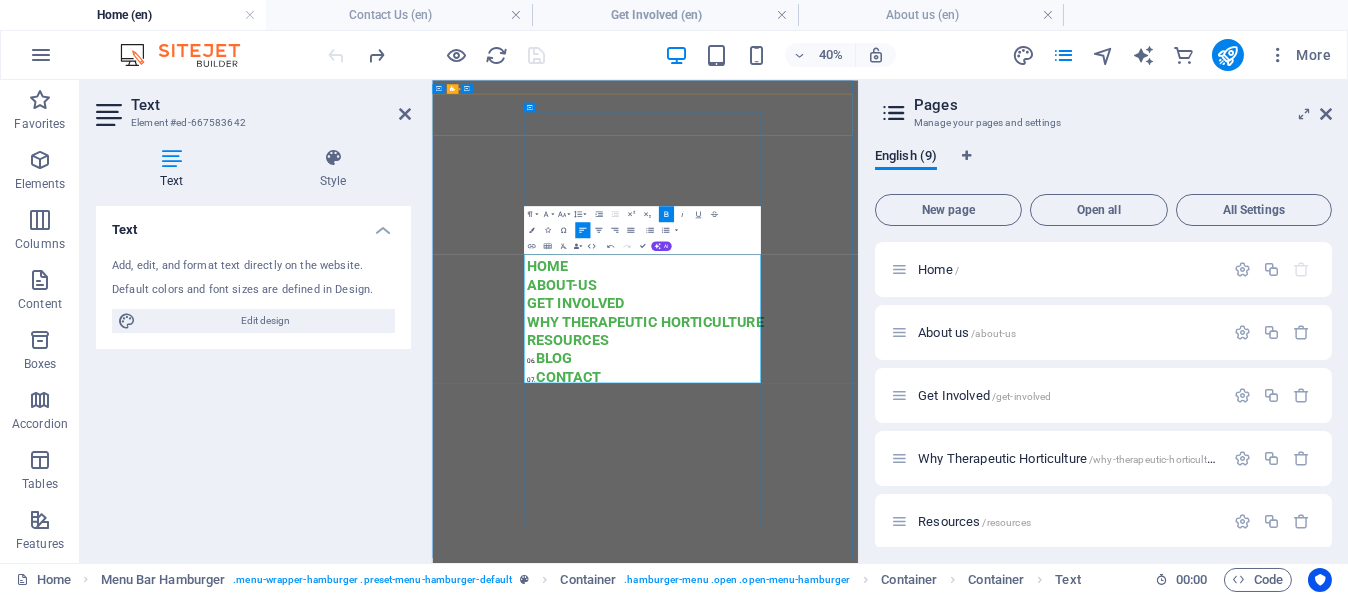 click on "CONTACT" at bounding box center [771, 822] 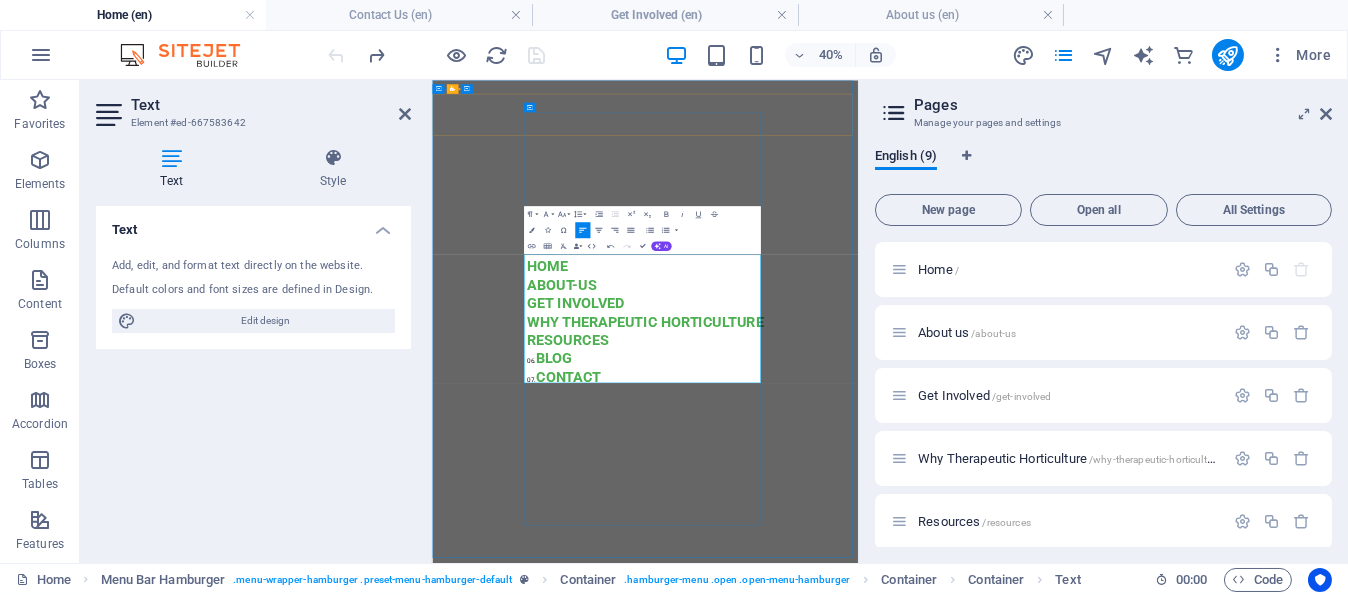 click on "BLOG" at bounding box center (735, 776) 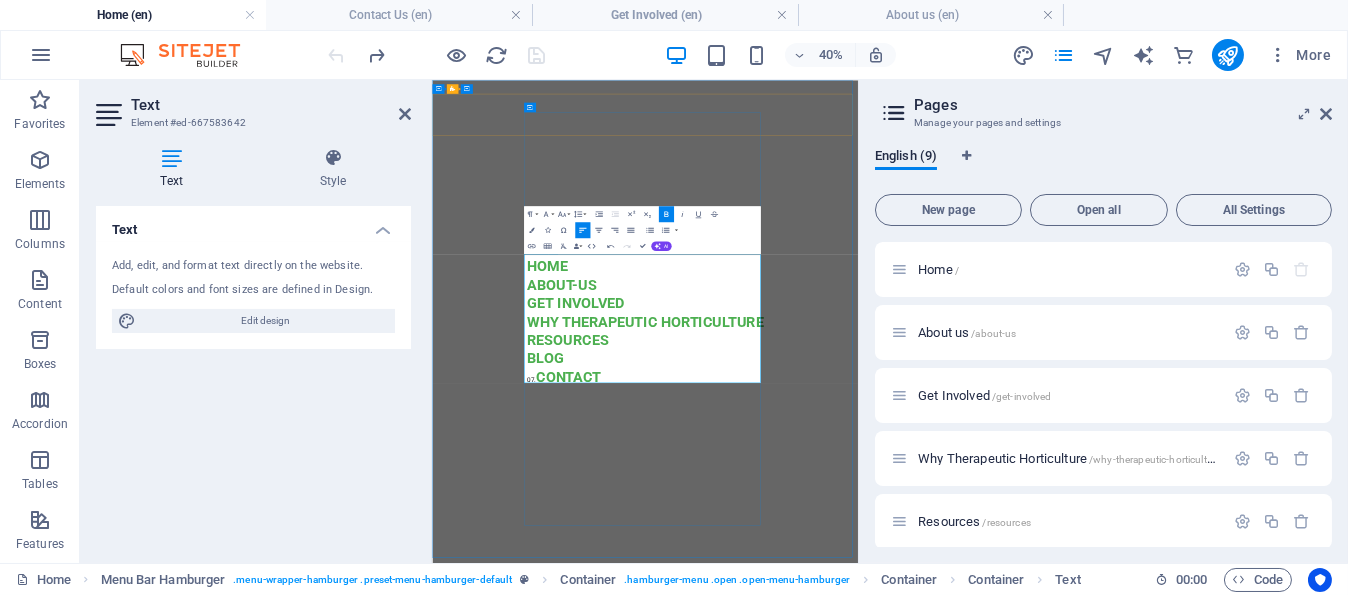 click on "CONTACT" at bounding box center (771, 822) 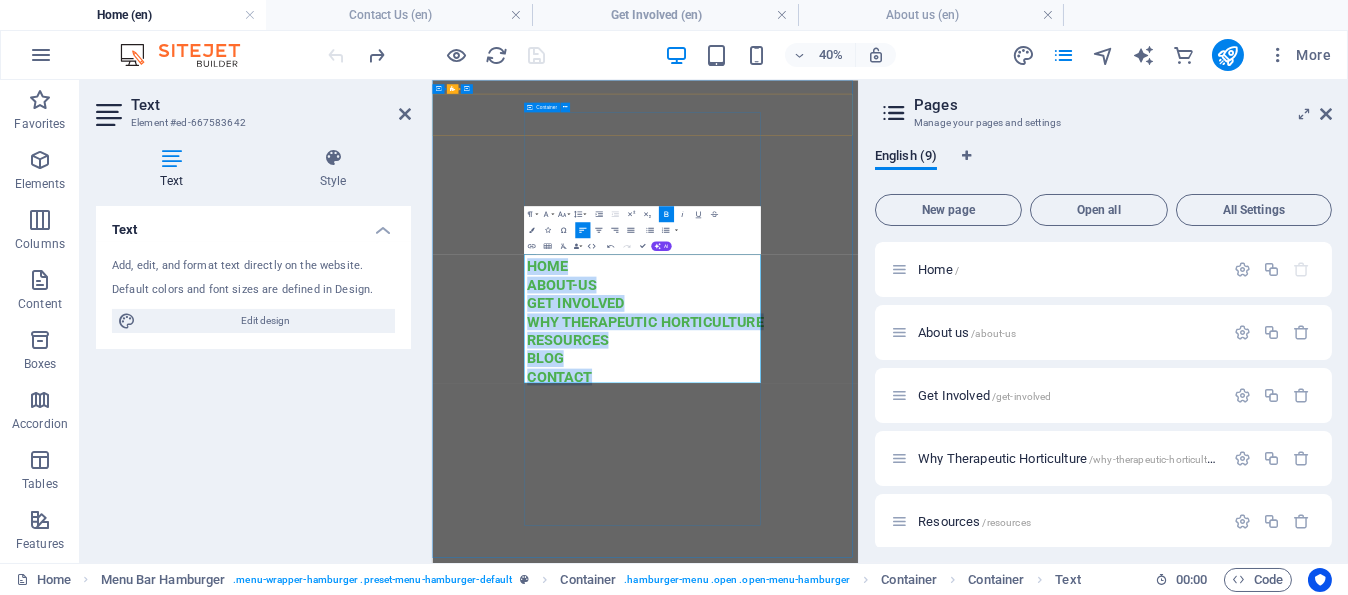 drag, startPoint x: 854, startPoint y: 812, endPoint x: 967, endPoint y: 330, distance: 495.0687 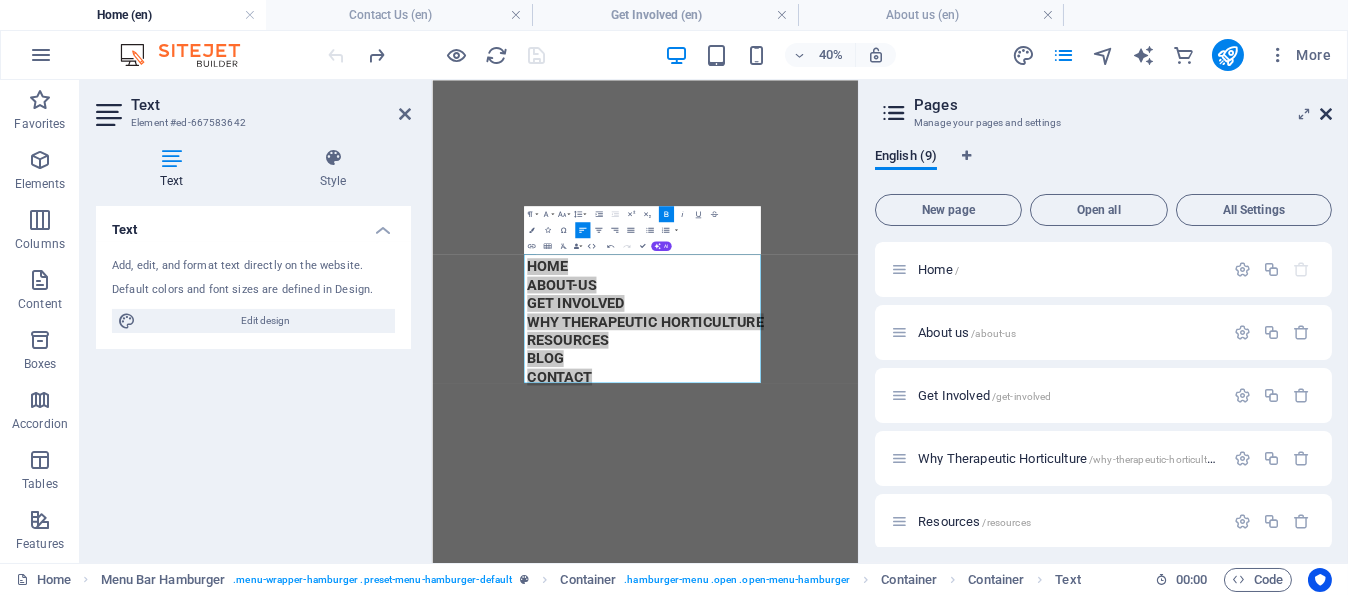 click at bounding box center (1326, 114) 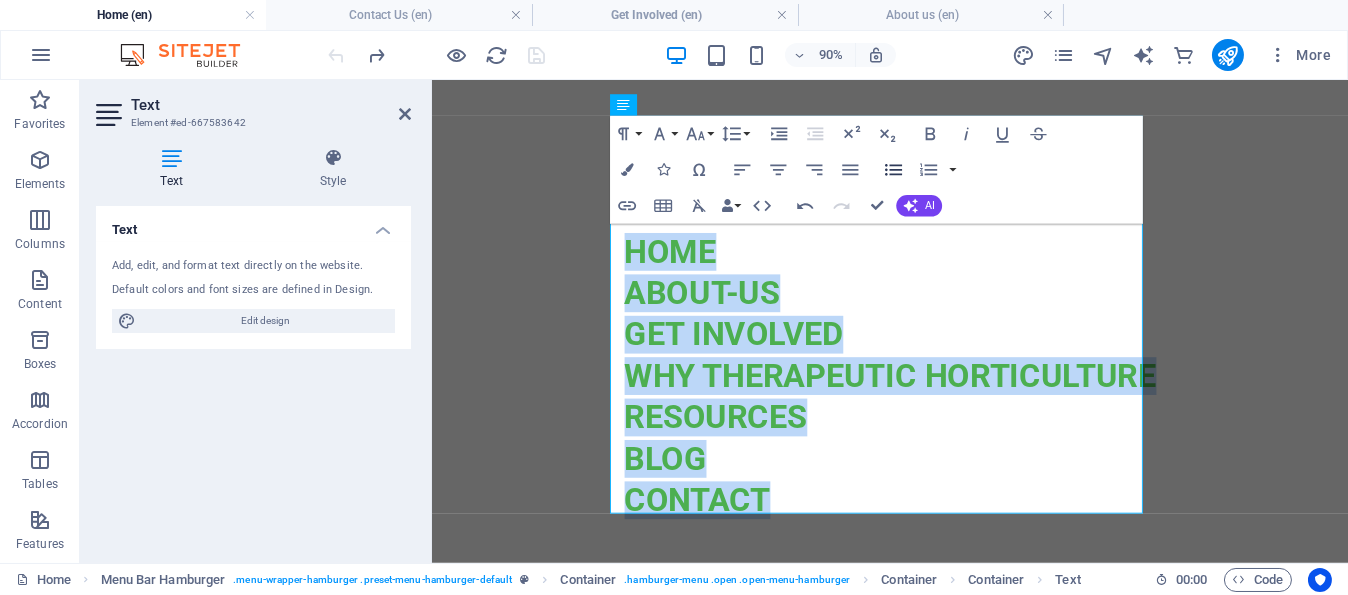 click 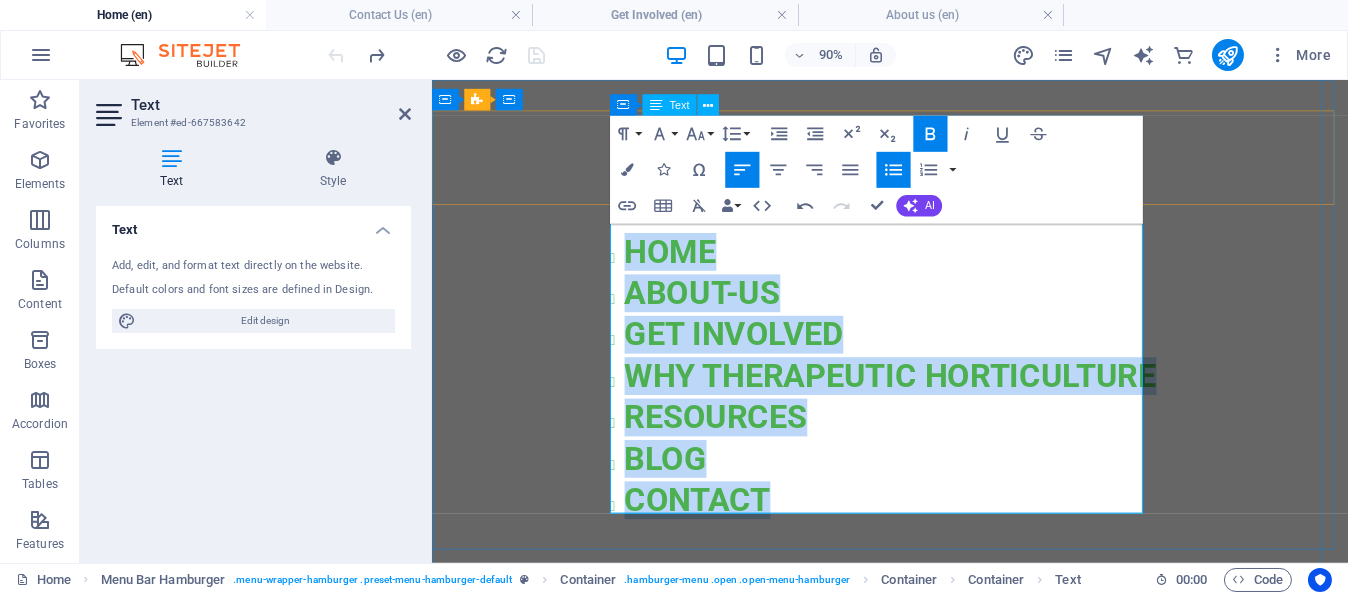 click on "RESOURCES" at bounding box center [941, 455] 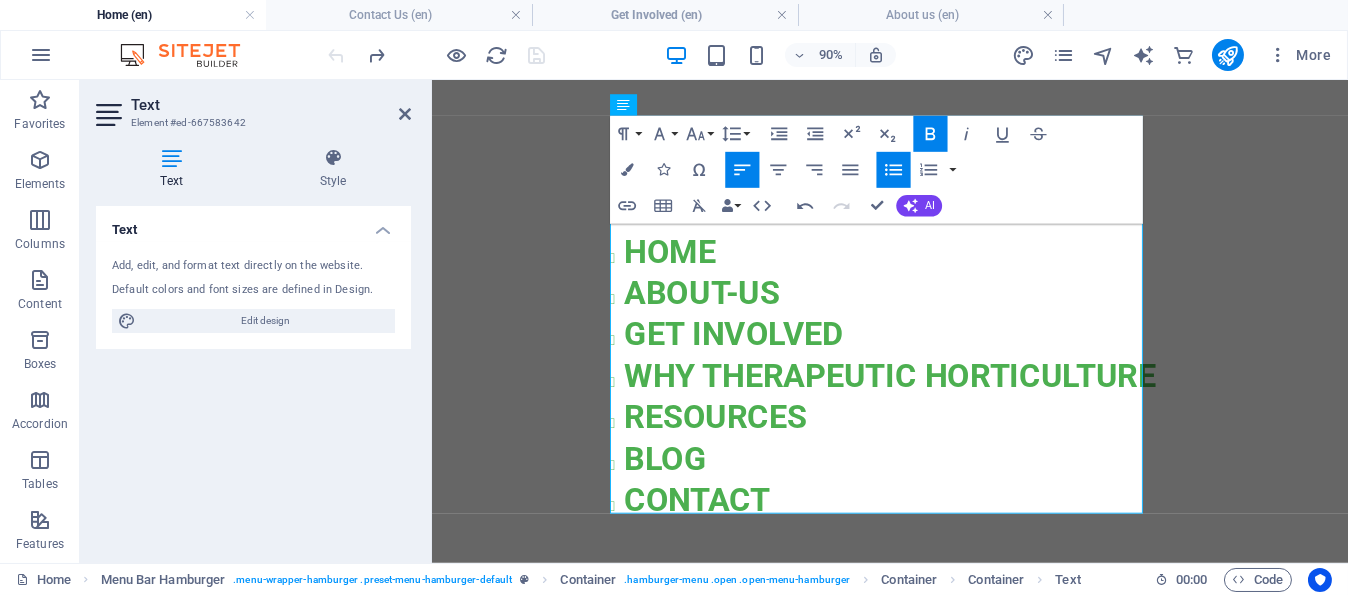 click on "Unordered List" at bounding box center (894, 170) 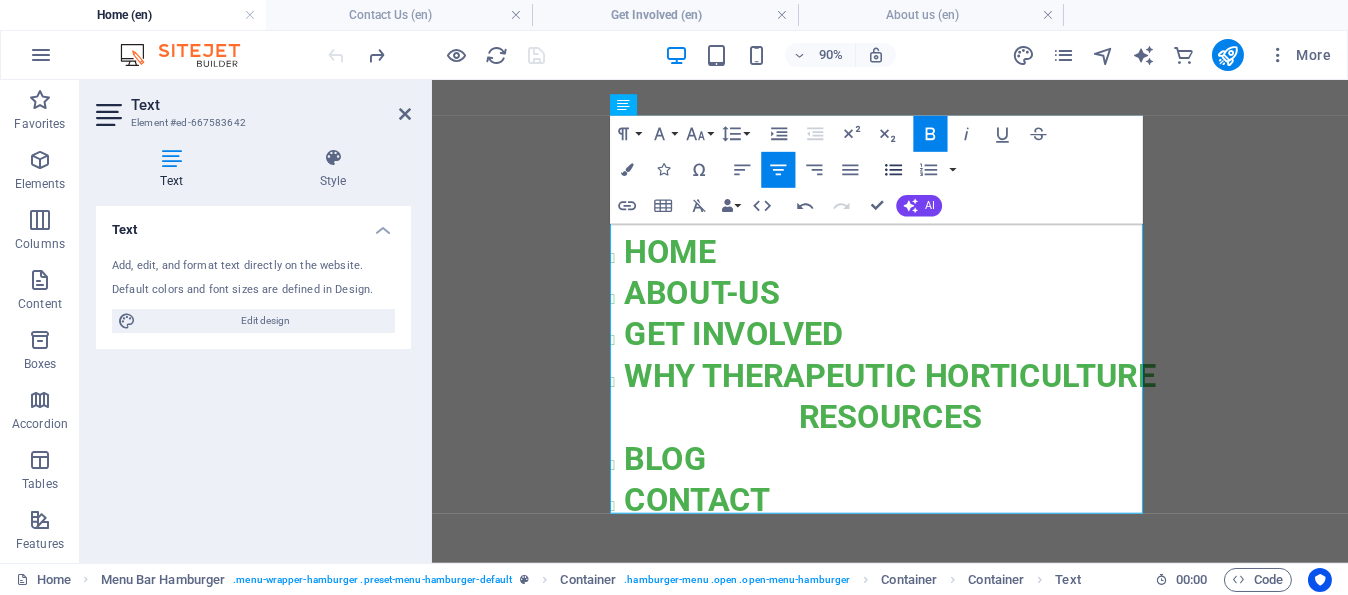 click on "Unordered List" at bounding box center [894, 170] 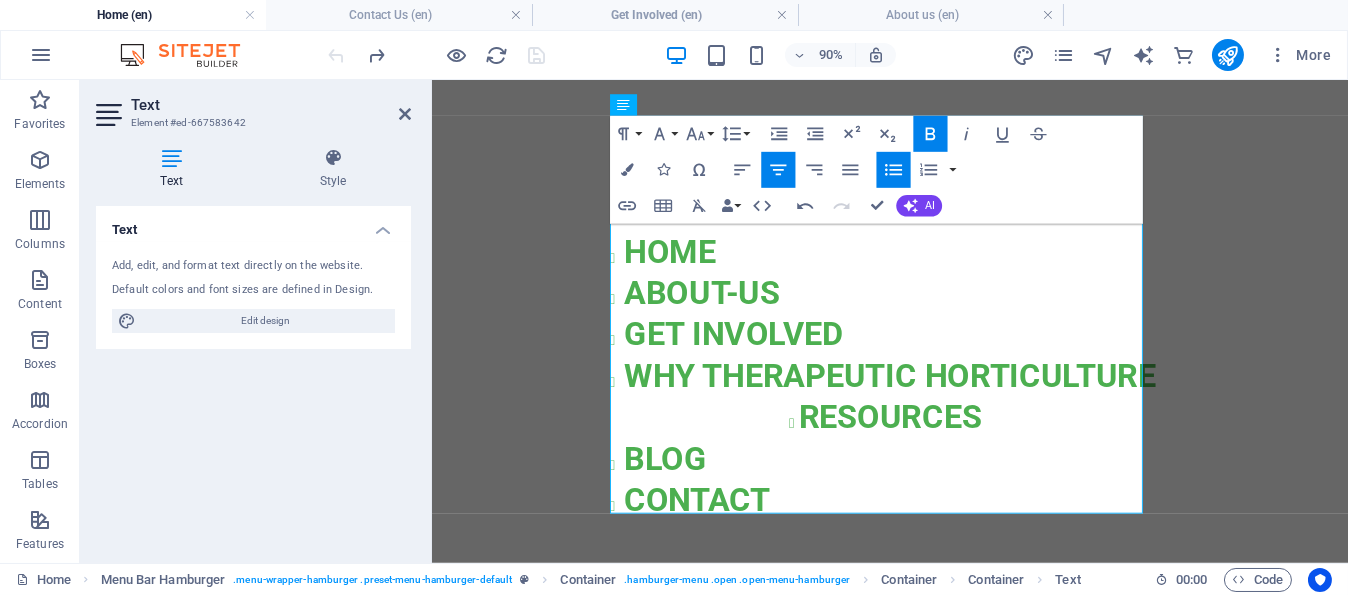 click on "Unordered List" at bounding box center [894, 170] 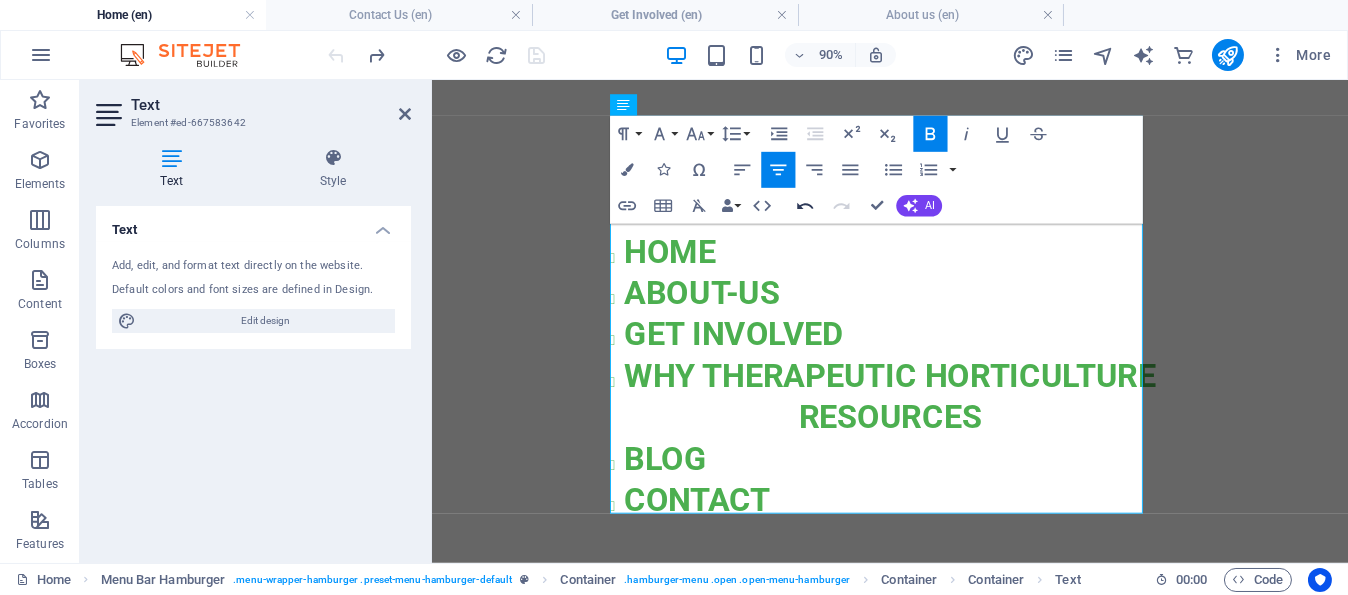 click 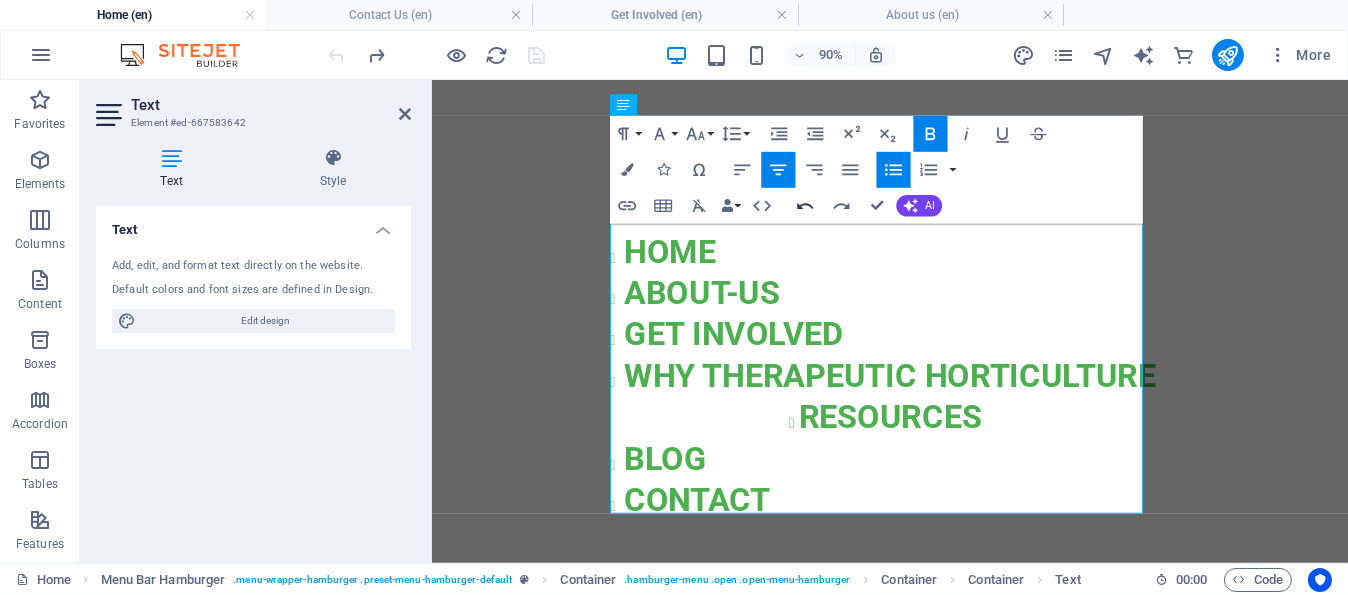 click 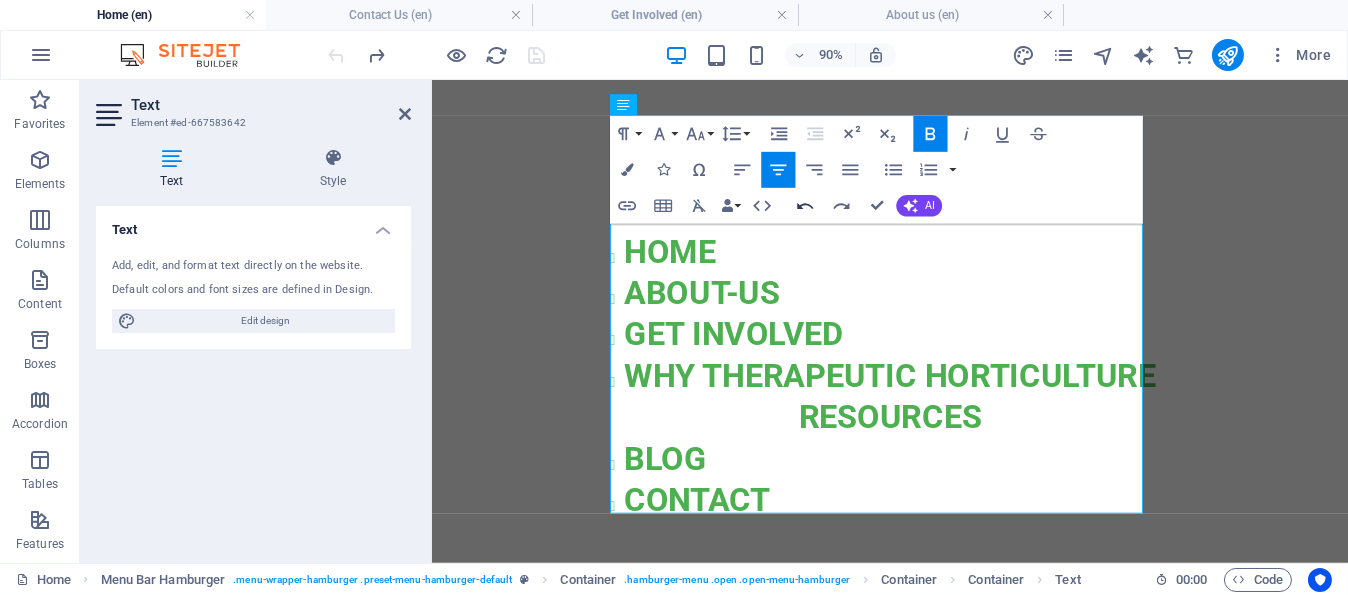 click 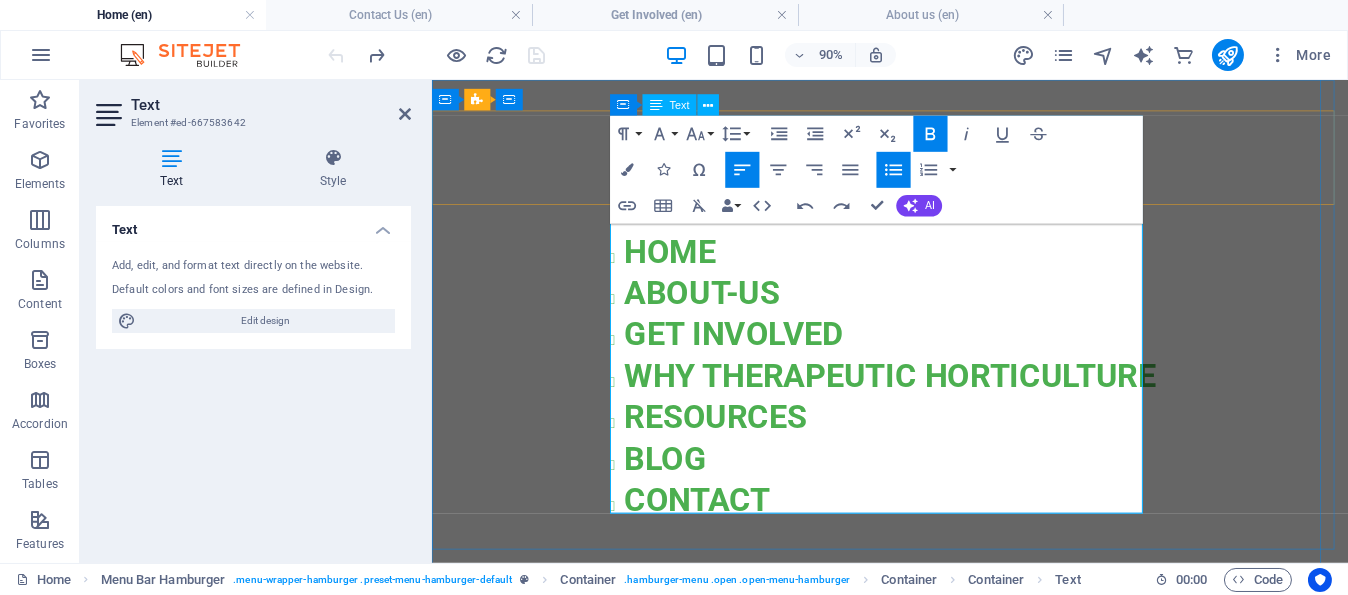 click on "WHY THerapeutic Horticulture" at bounding box center [941, 409] 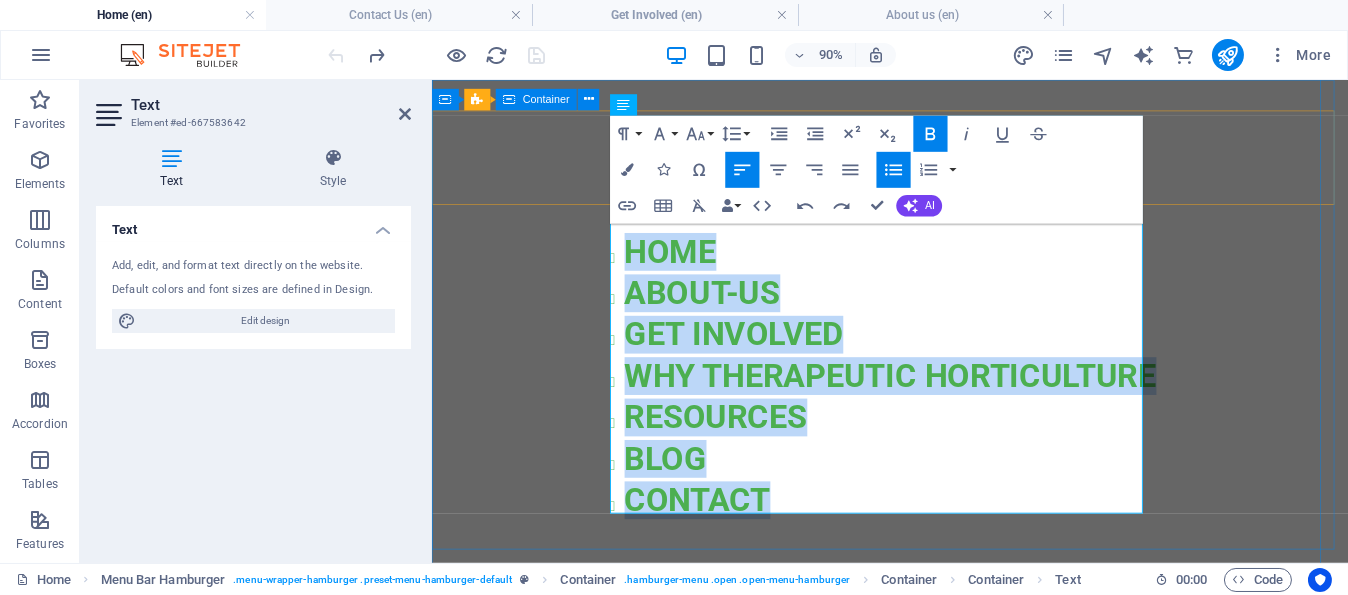 drag, startPoint x: 809, startPoint y: 538, endPoint x: 621, endPoint y: 269, distance: 328.1844 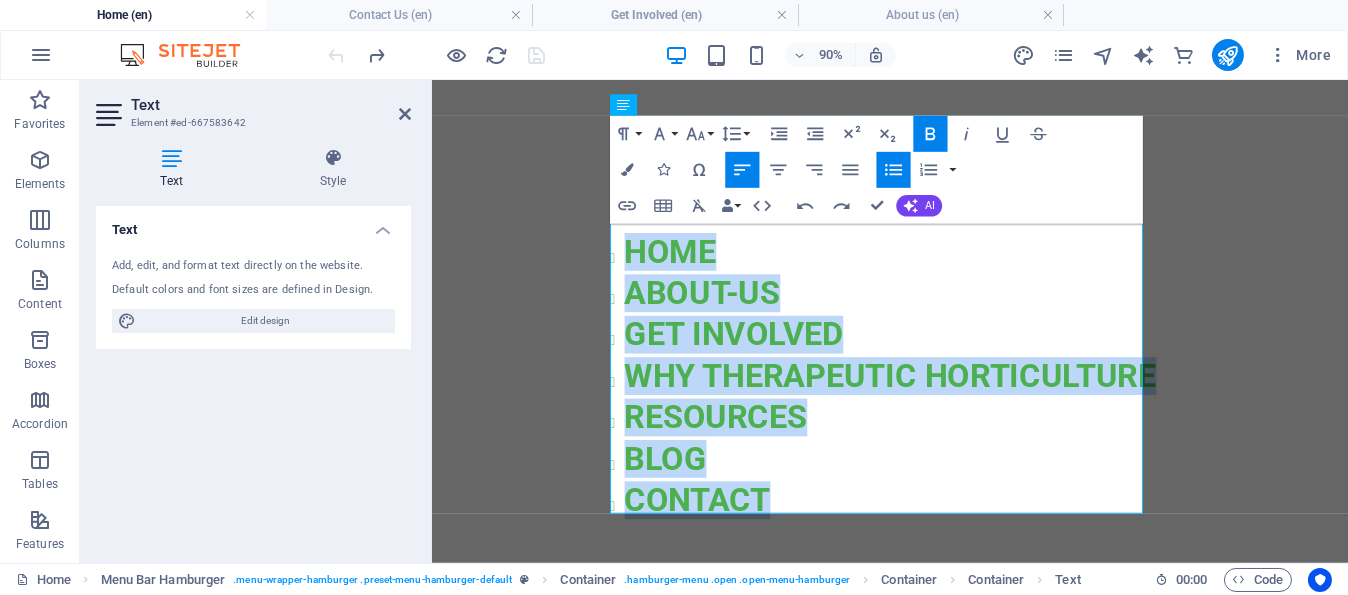 click on "Unordered List" at bounding box center [894, 170] 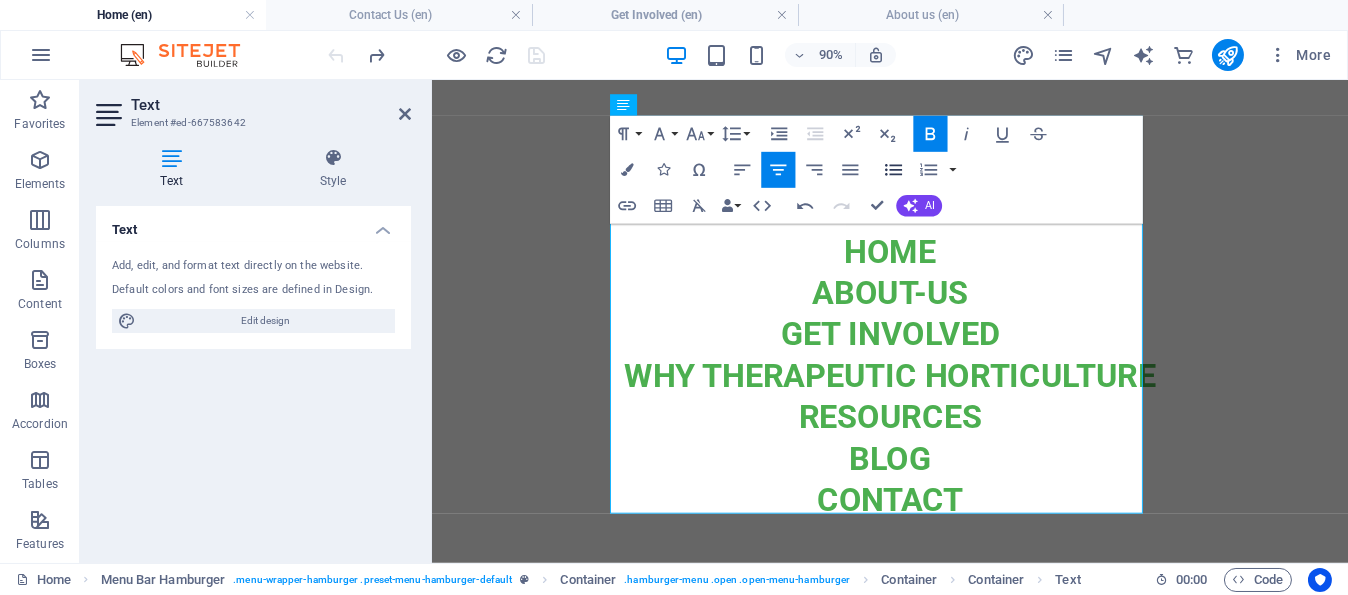 click on "Unordered List" at bounding box center [894, 170] 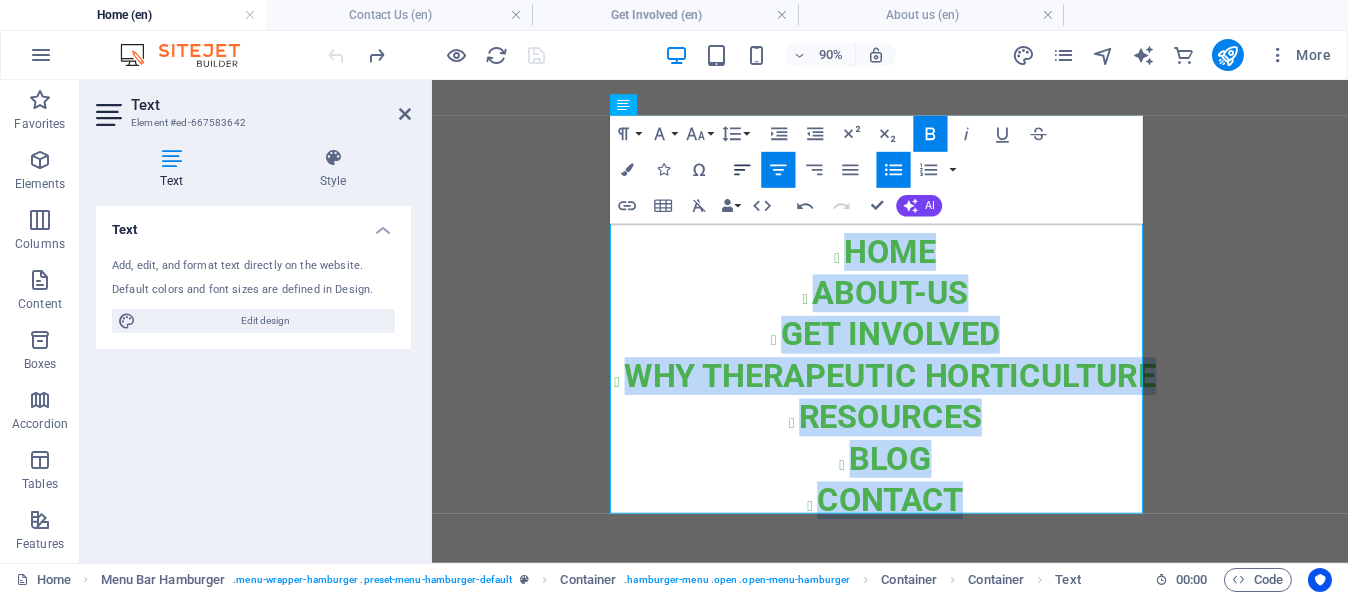 click 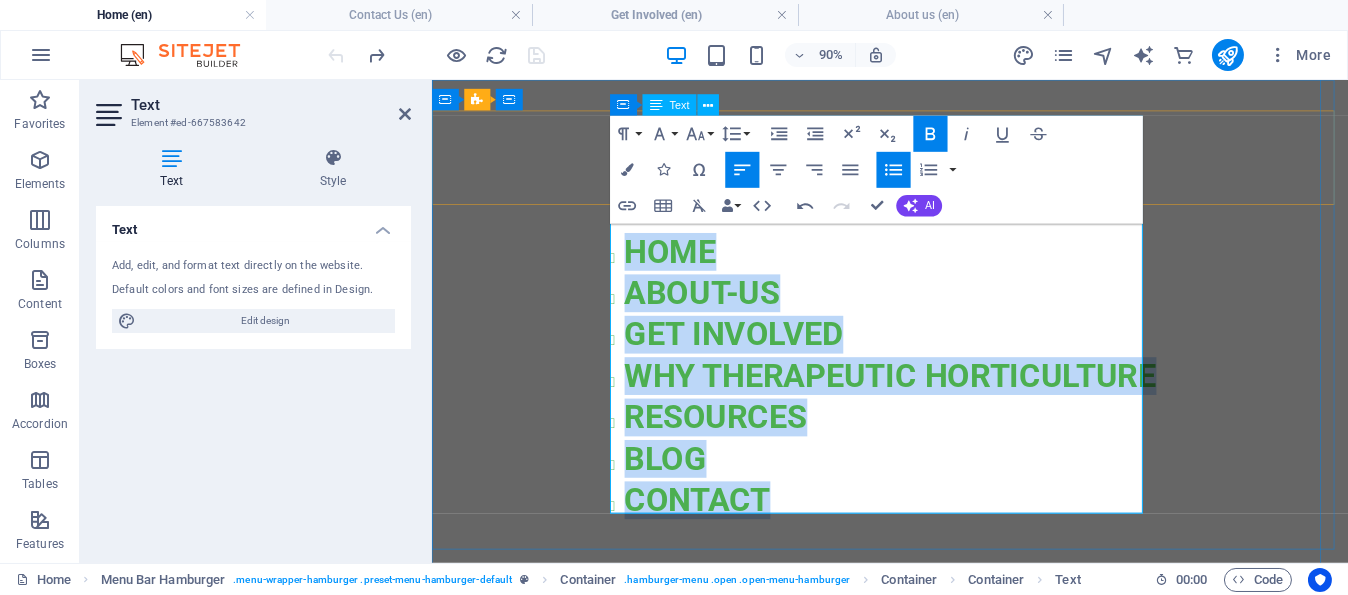 click on "RESOURCES" at bounding box center [941, 455] 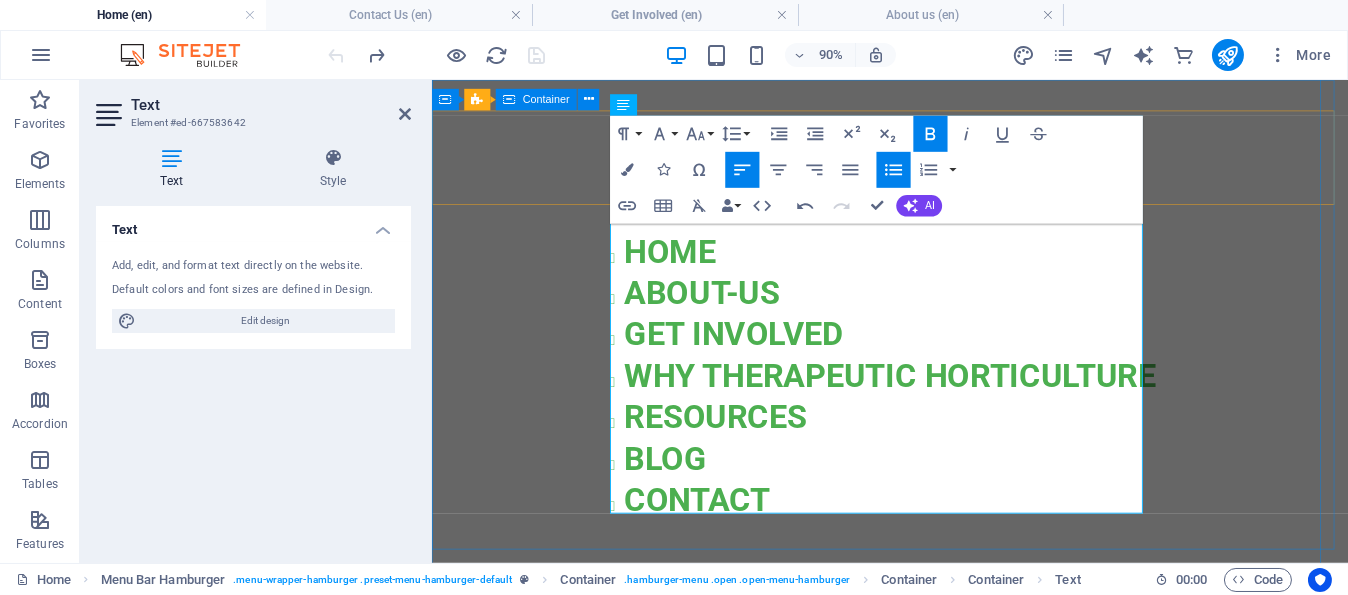 click on "HOME about-us GET INVOLVED WHY THerapeutic Horticulture RESOURCES BLOG CONTACT" at bounding box center [941, 349] 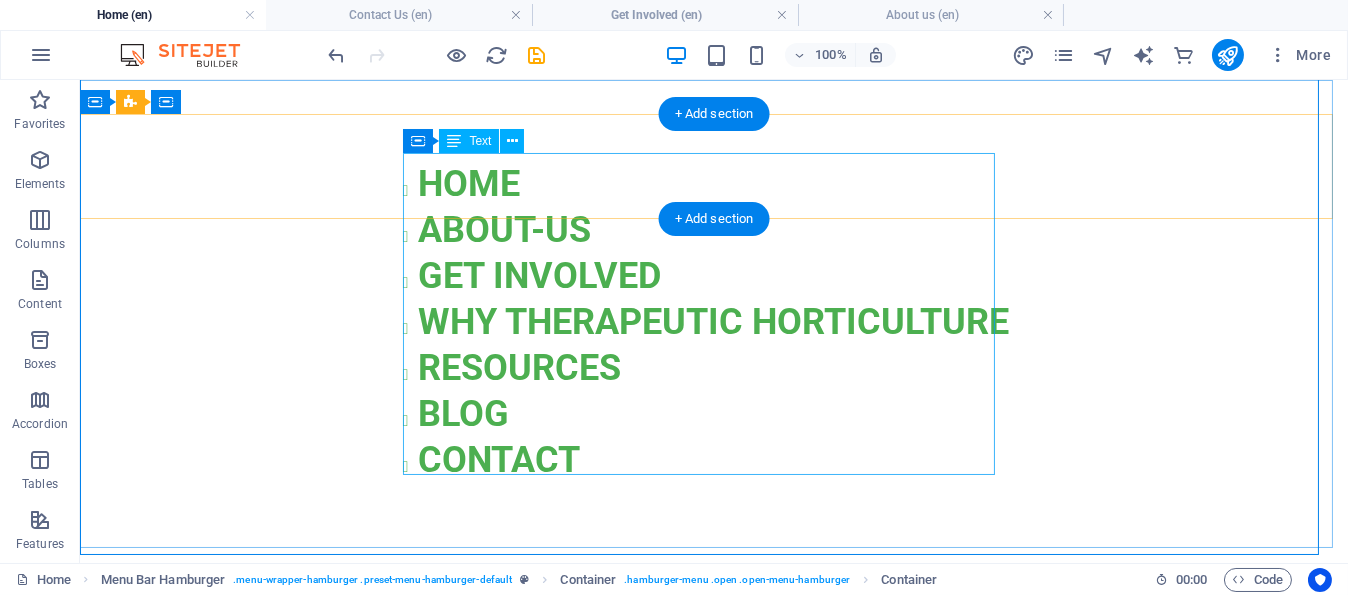 click on "HOME about-us GET INVOLVED WHY THerapeutic Horticulture RESOURCES BLOG CONTACT" at bounding box center [714, 322] 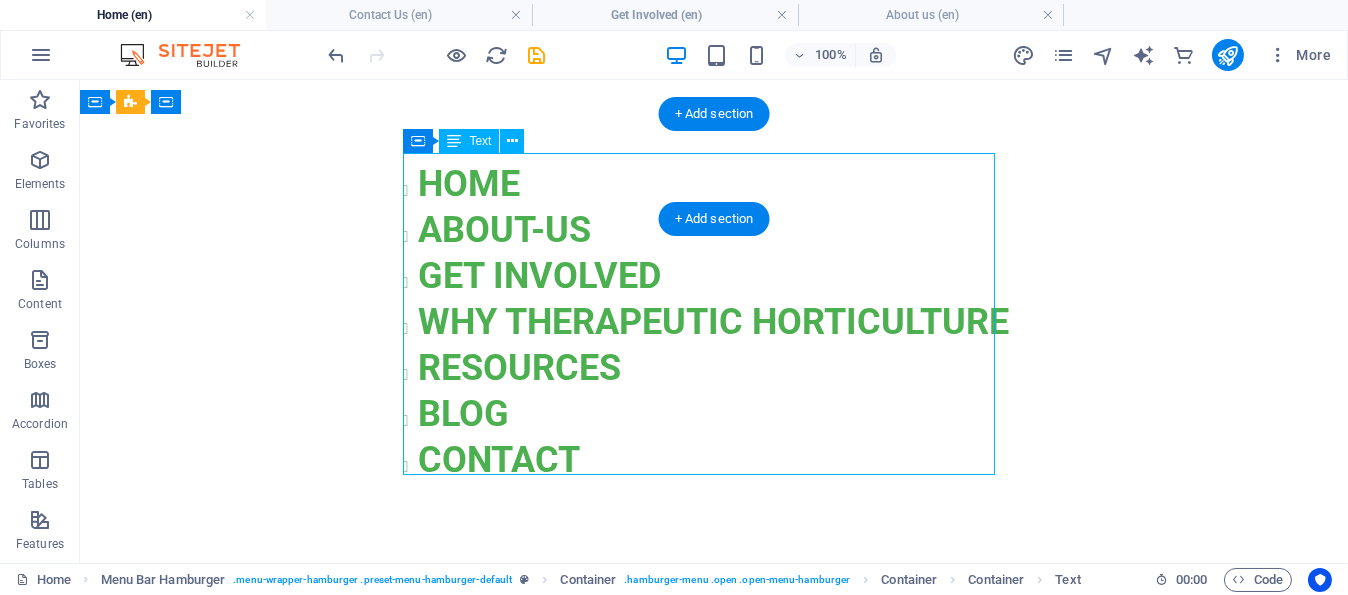 click on "HOME about-us GET INVOLVED WHY THerapeutic Horticulture RESOURCES BLOG CONTACT" at bounding box center (714, 322) 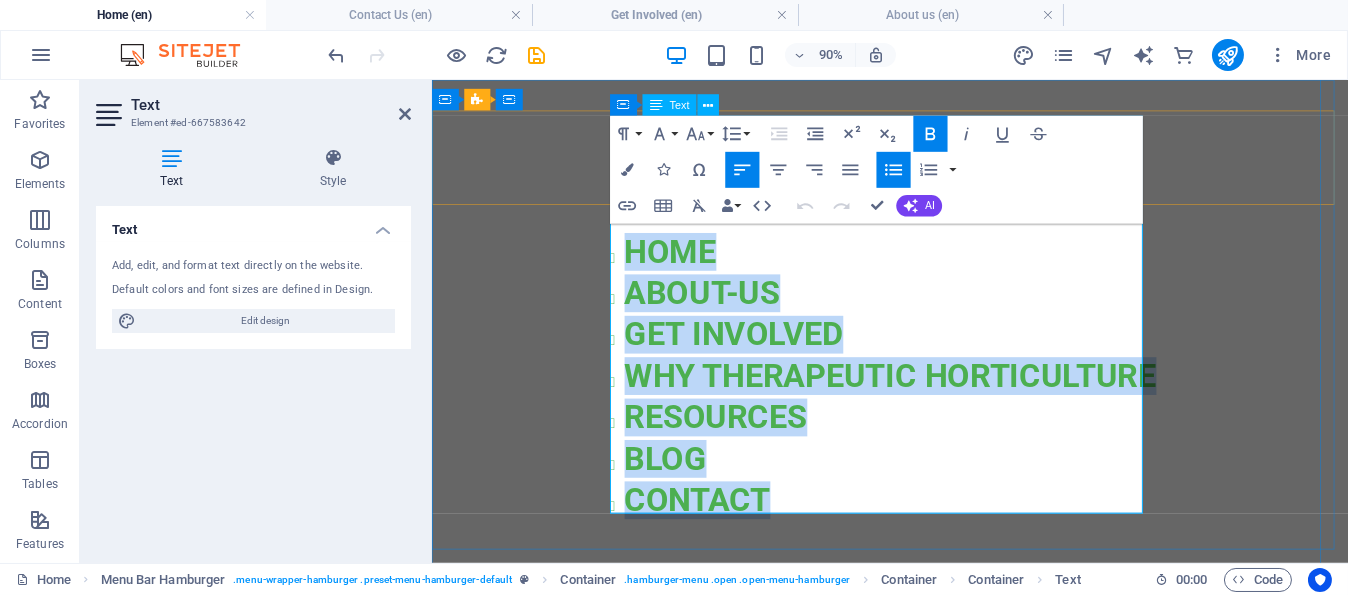 drag, startPoint x: 796, startPoint y: 530, endPoint x: 642, endPoint y: 232, distance: 335.44 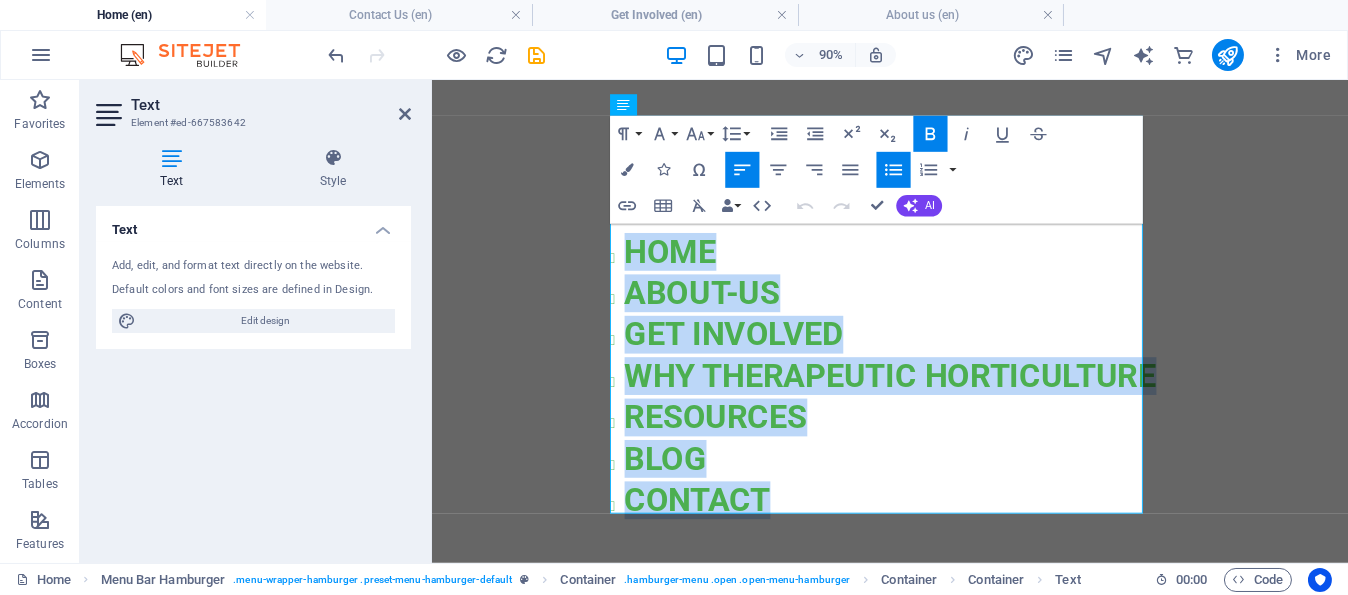 click 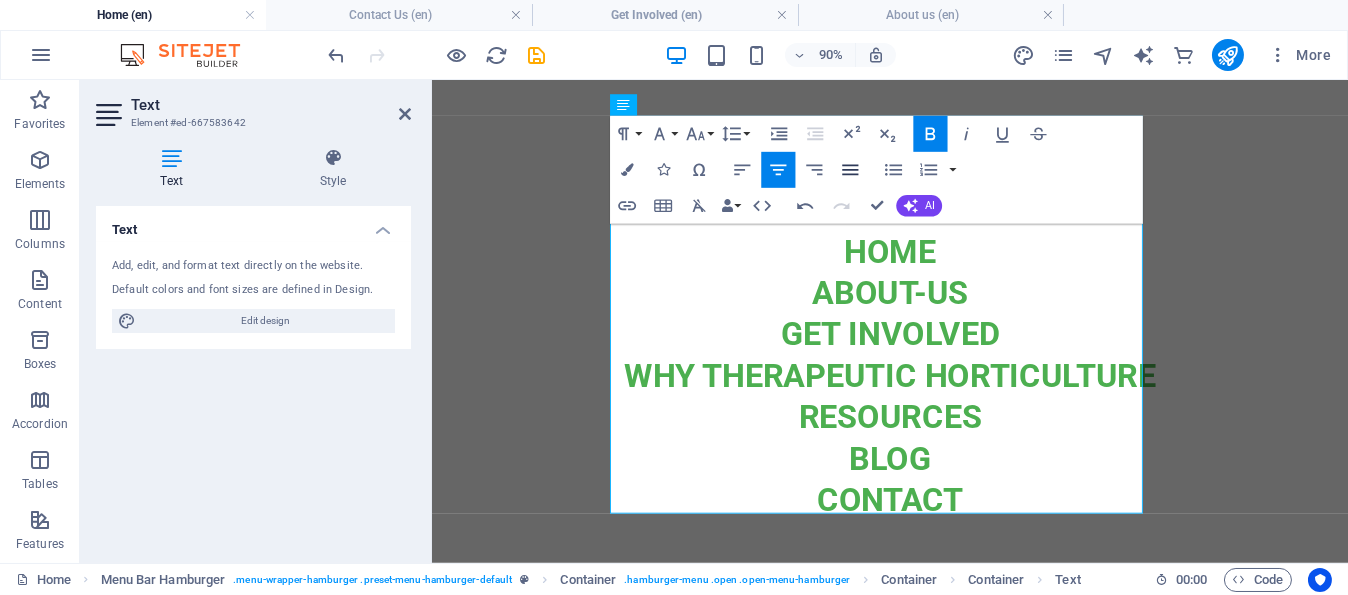 click 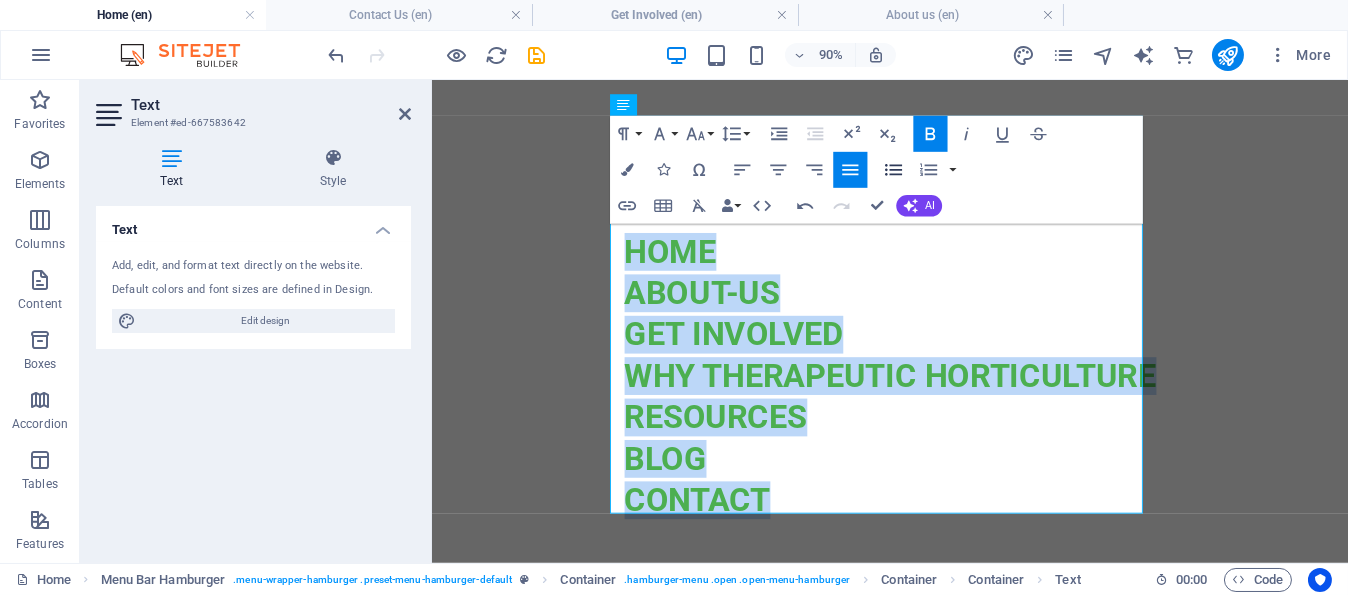 click 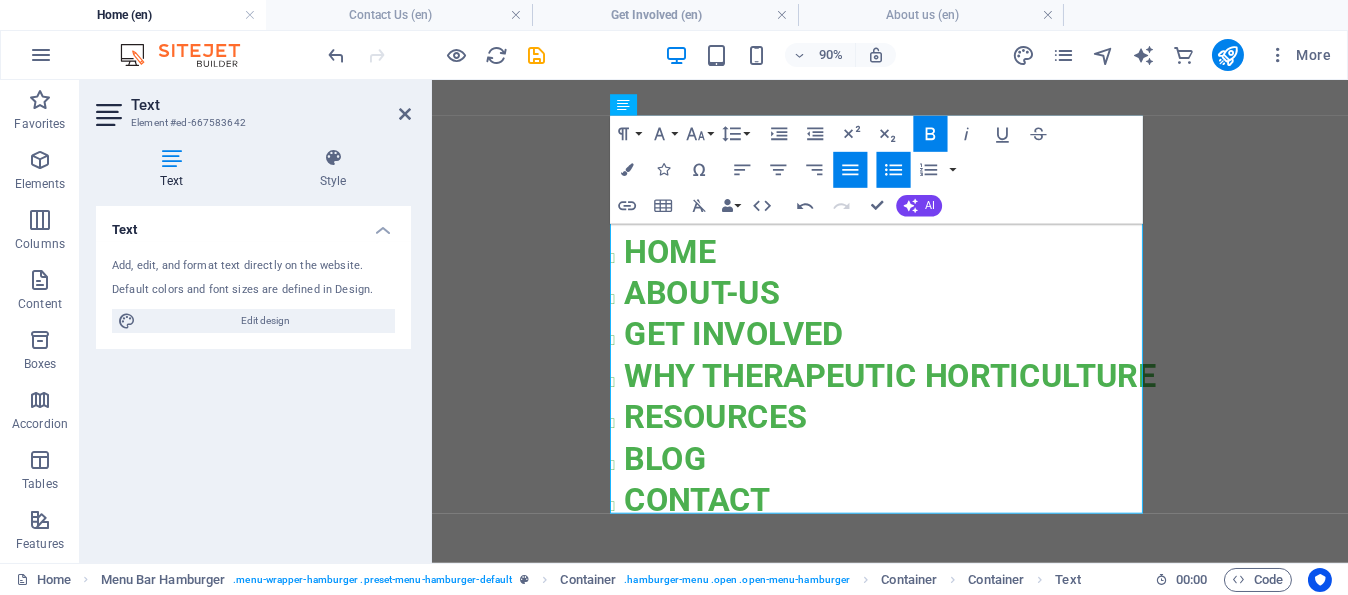 click 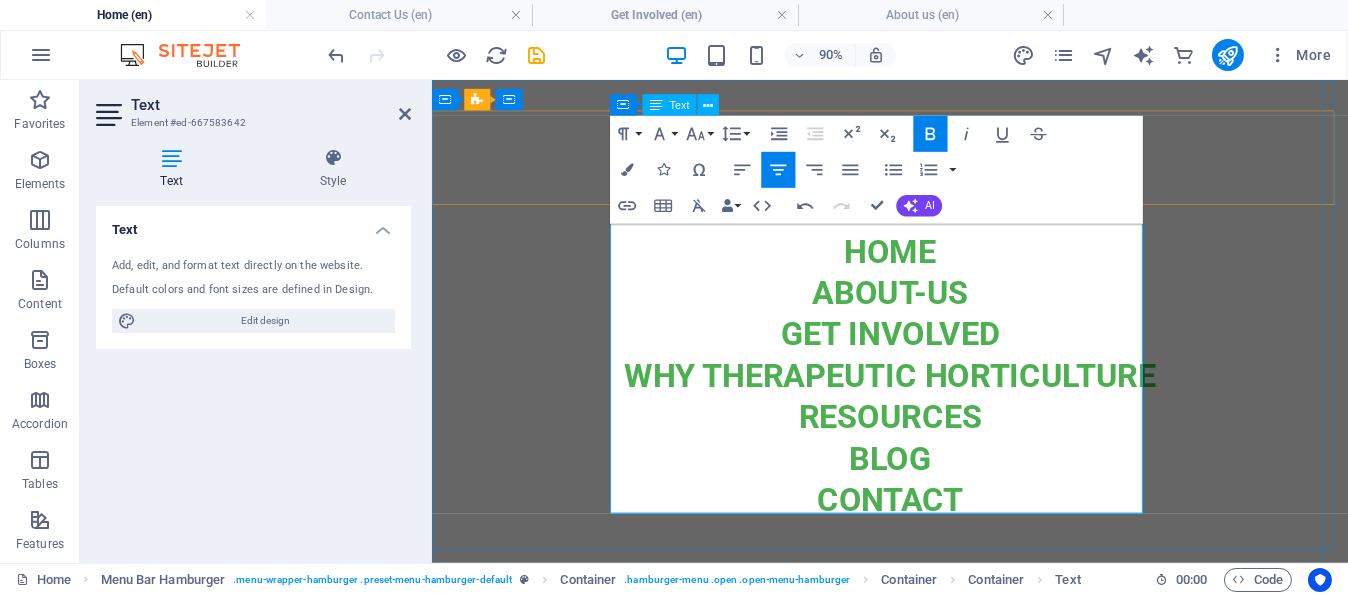 click on "BLOG" at bounding box center (941, 501) 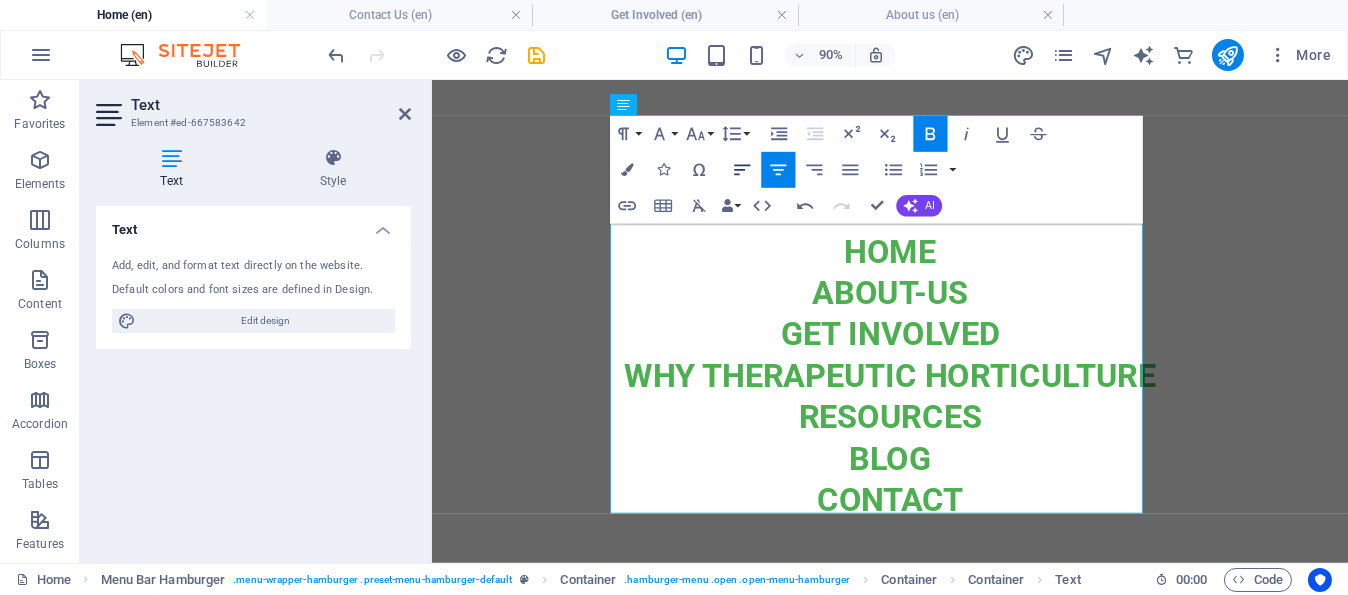 click 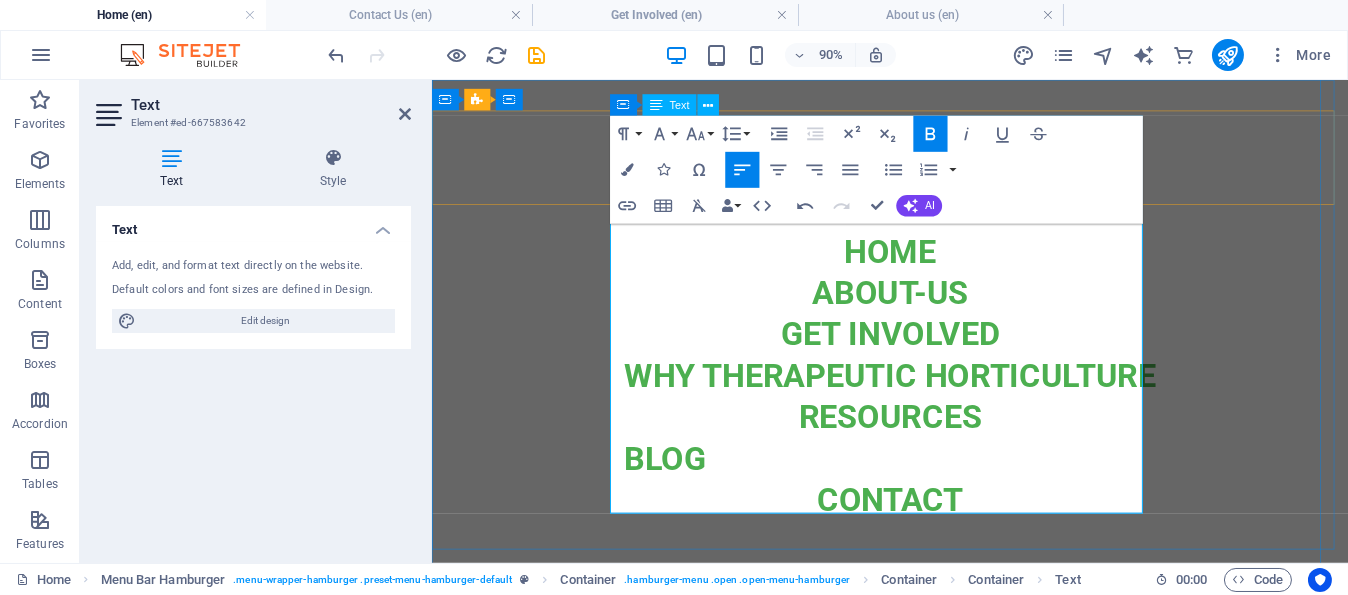 click on "about-us" at bounding box center (941, 317) 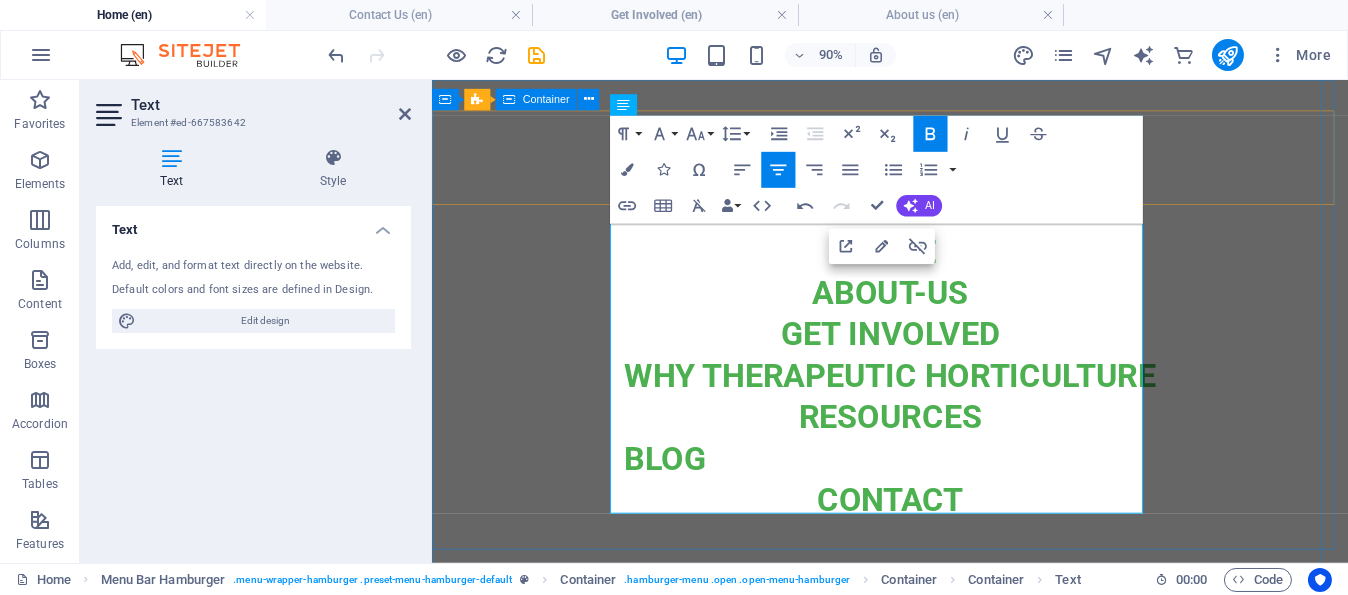 click on "HOME about-us GET INVOLVED WHY THerapeutic Horticulture RESOURCES BLOG CONTACT" at bounding box center [941, 349] 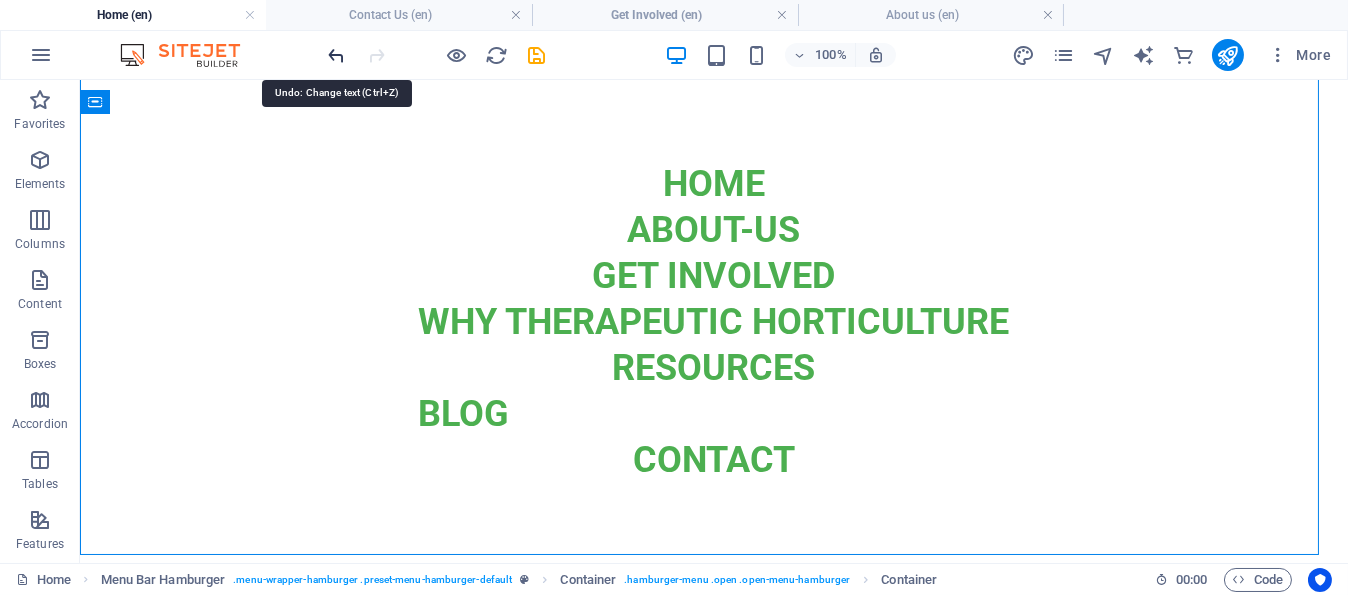 click at bounding box center (337, 55) 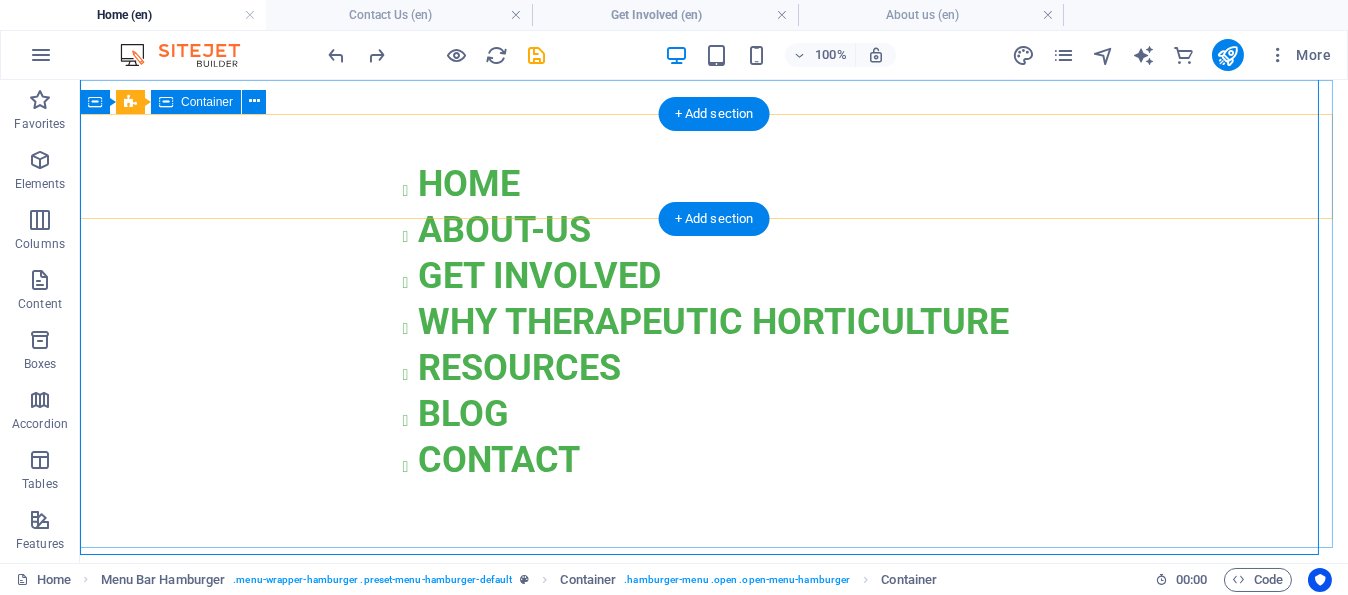 click on "HOME about-us GET INVOLVED WHY THerapeutic Horticulture RESOURCES BLOG CONTACT" at bounding box center (714, 322) 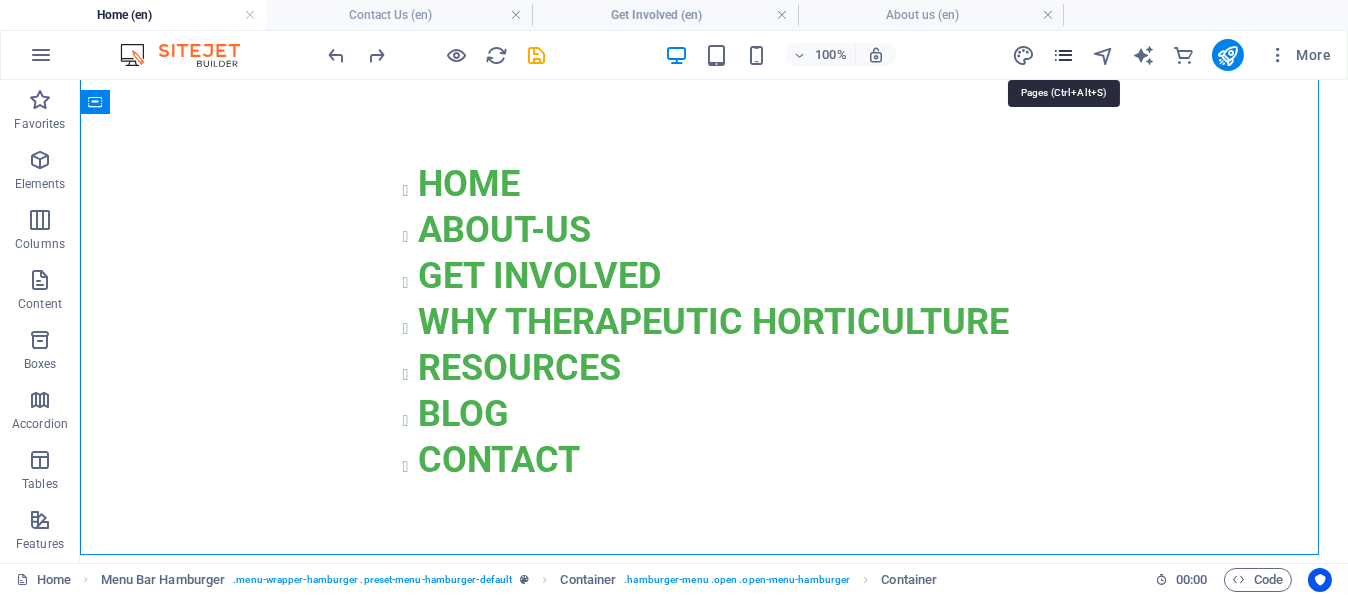 click at bounding box center [1063, 55] 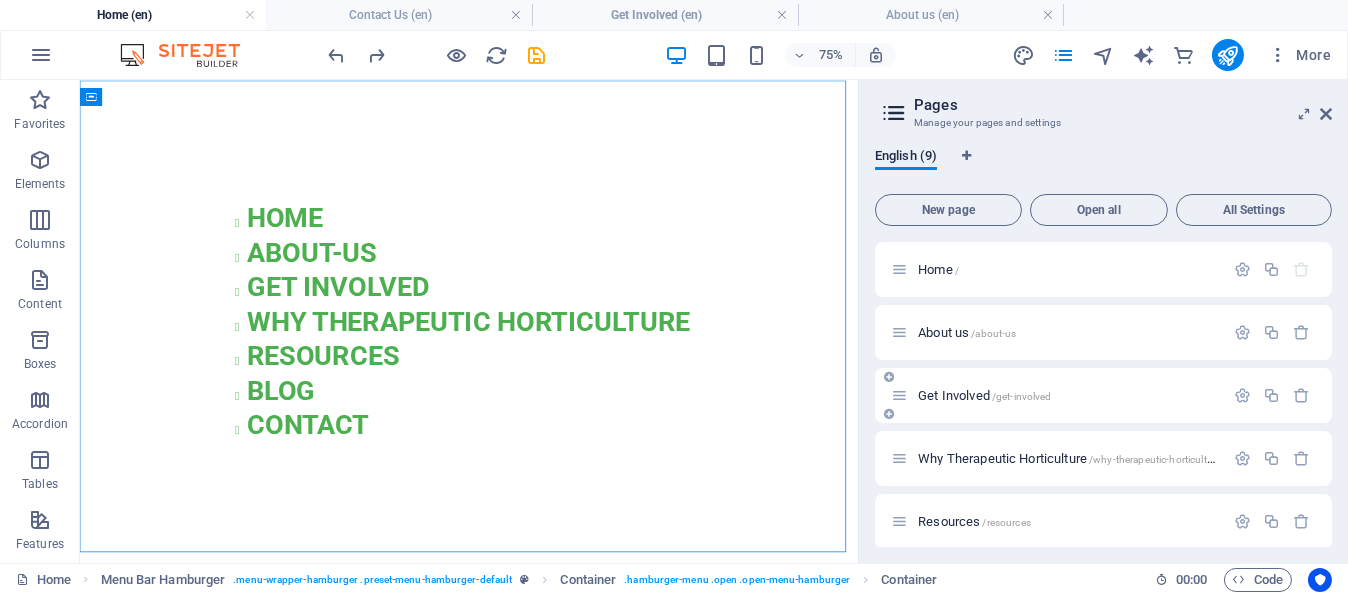 click on "Get Involved /get-involved" at bounding box center [984, 395] 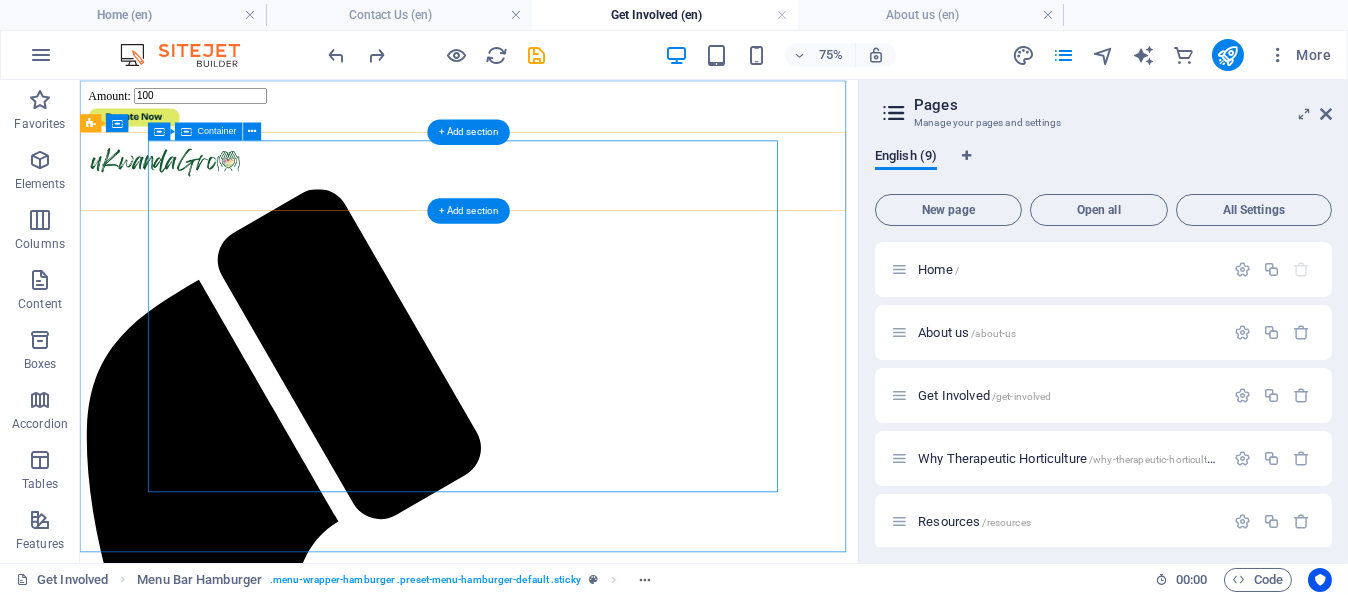 click on "HOME about-us GET INVOLVED   WHY THerapeutic Horticulture   RESOURCES   BLOG CONTACT
Amount:
100" at bounding box center [598, 1840] 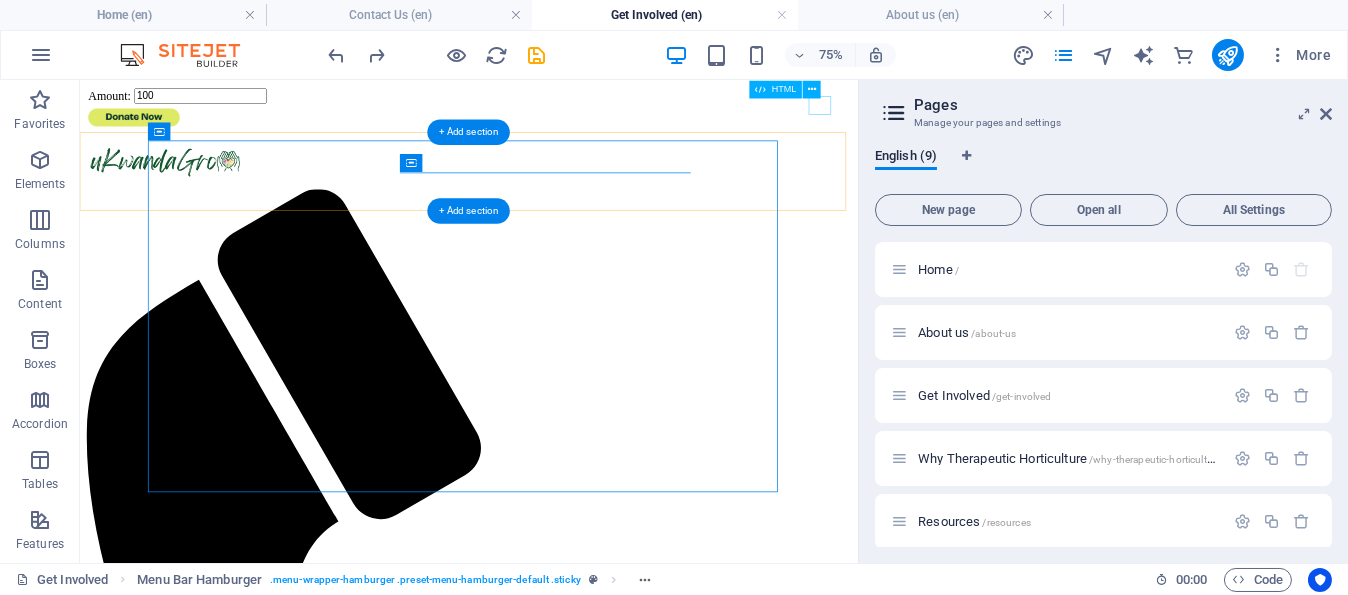 click at bounding box center (598, 1565) 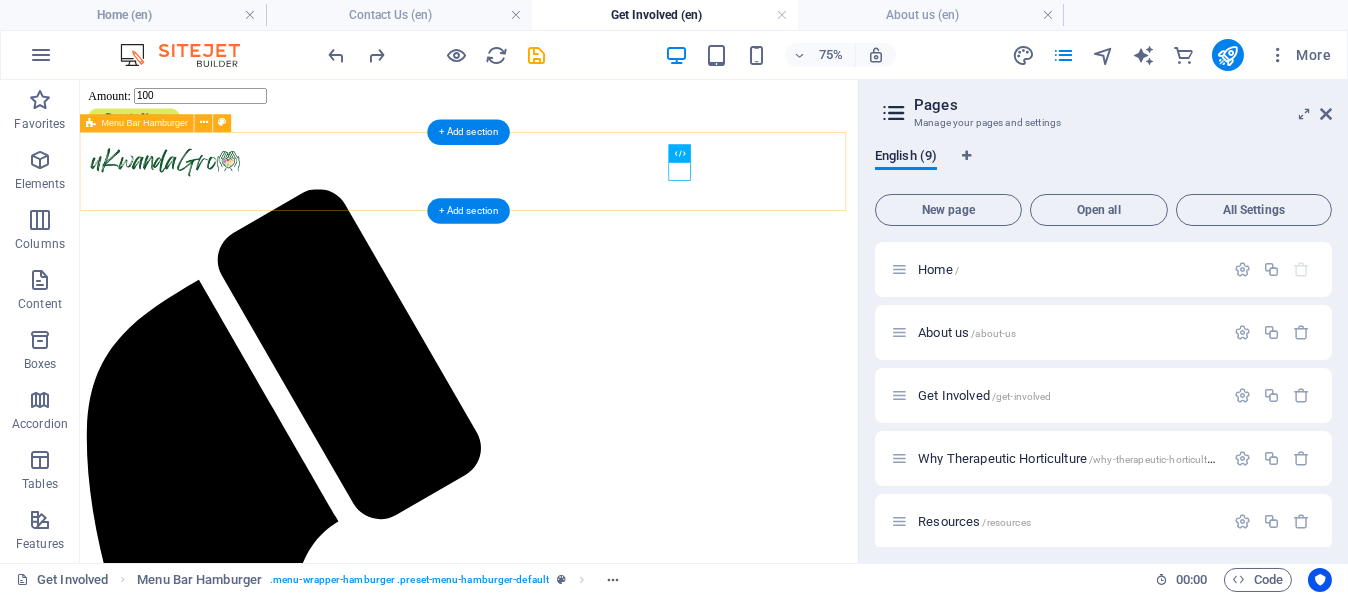 click on "HOME about-us GET INVOLVED   WHY THerapeutic Horticulture   RESOURCES   BLOG CONTACT
Amount:
100" at bounding box center [598, 1132] 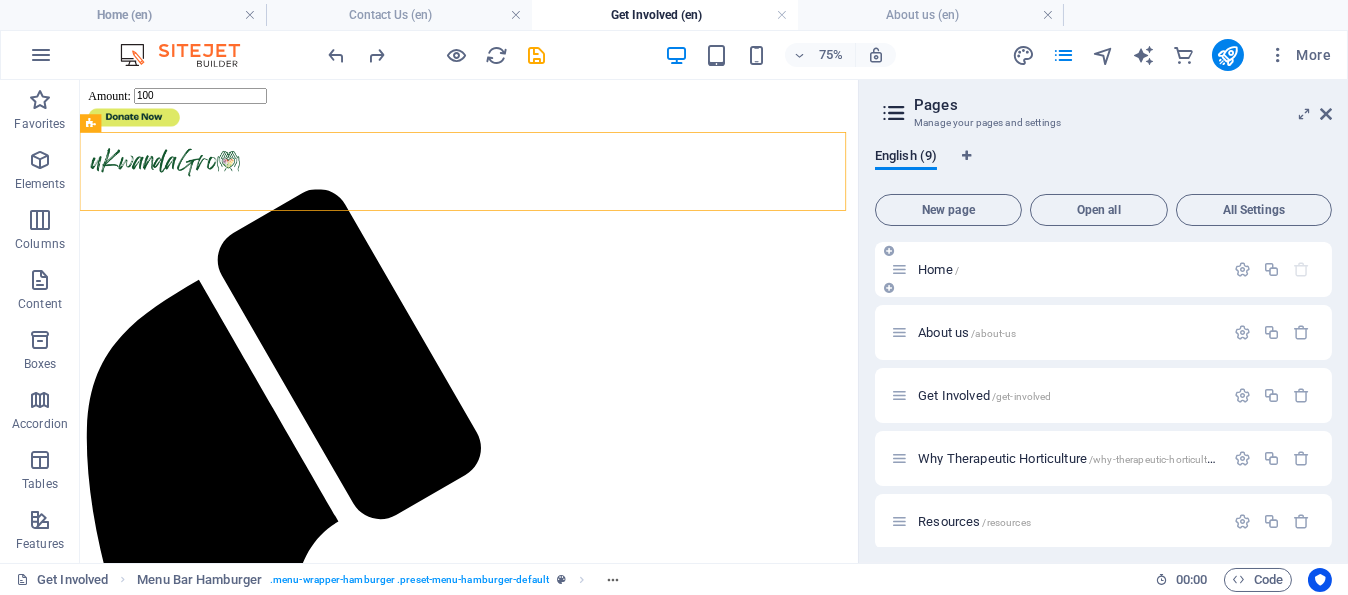 click on "Home /" at bounding box center (1057, 269) 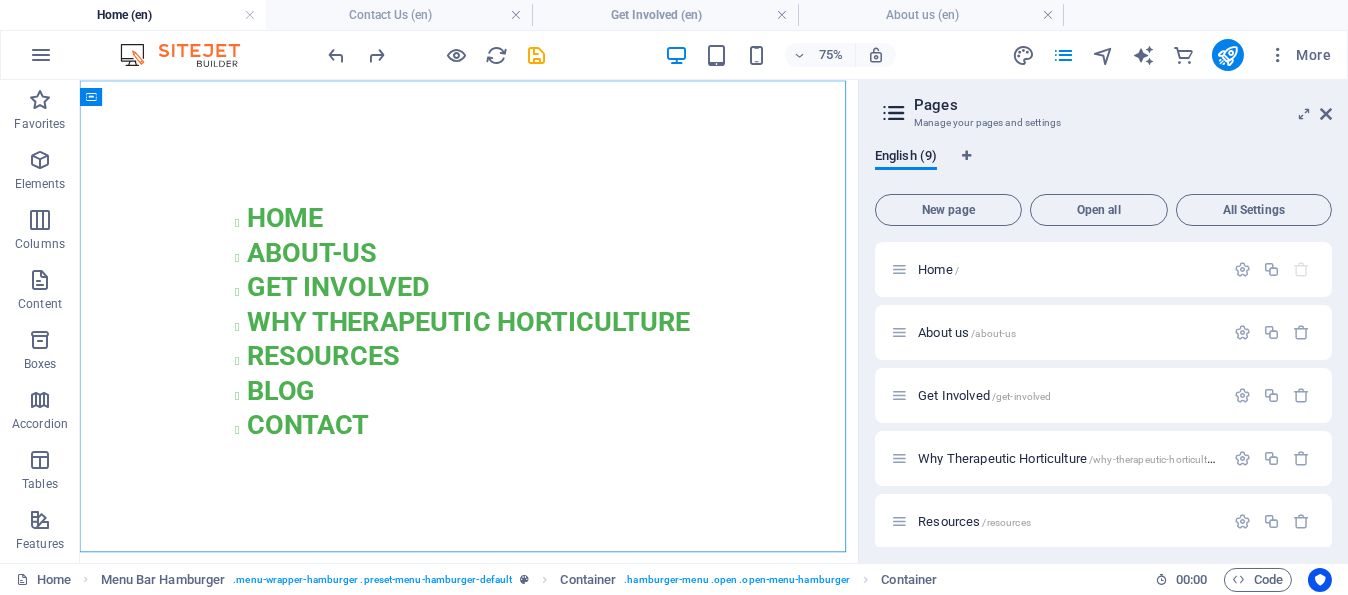 click on "Pages Manage your pages and settings English (9) New page Open all All Settings Home / About us /about-us Get Involved /get-involved Why Therapeutic Horticulture /why-therapeutic-horticulture Resources /resources Blog /blog Contact Us /contact-us Legal Notice /legal-notice Privacy /privacy" at bounding box center (1103, 321) 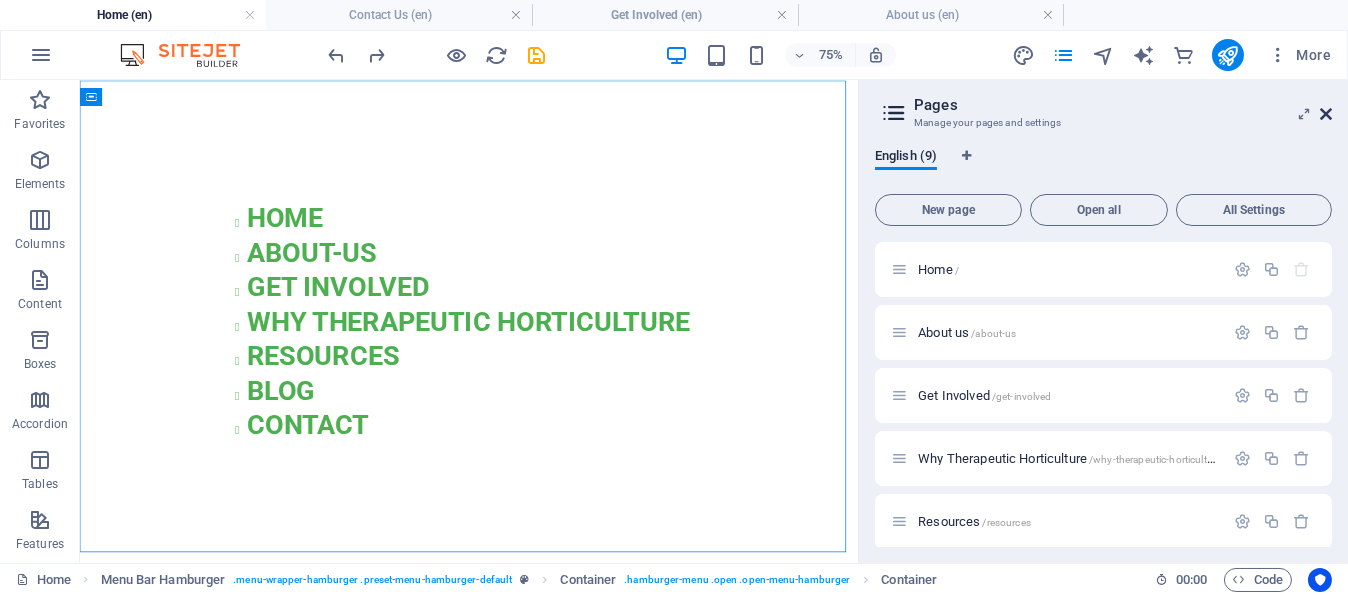 click at bounding box center [1326, 114] 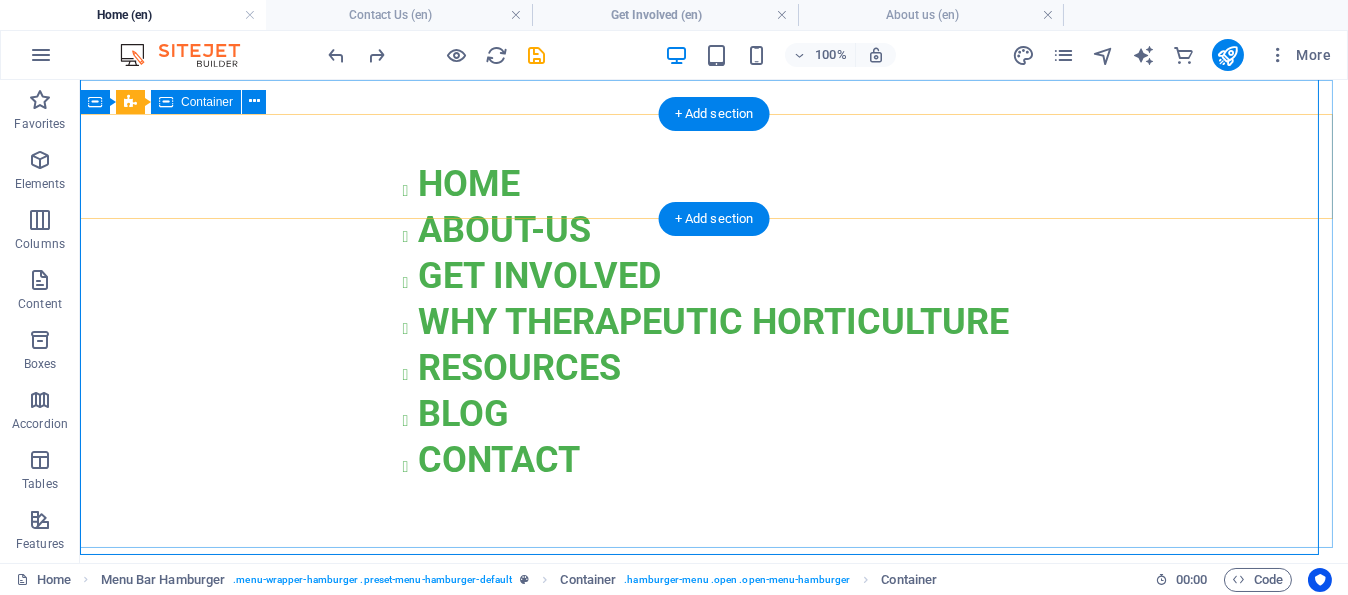 click on "HOME about-us GET INVOLVED WHY THerapeutic Horticulture RESOURCES BLOG CONTACT" at bounding box center [714, 322] 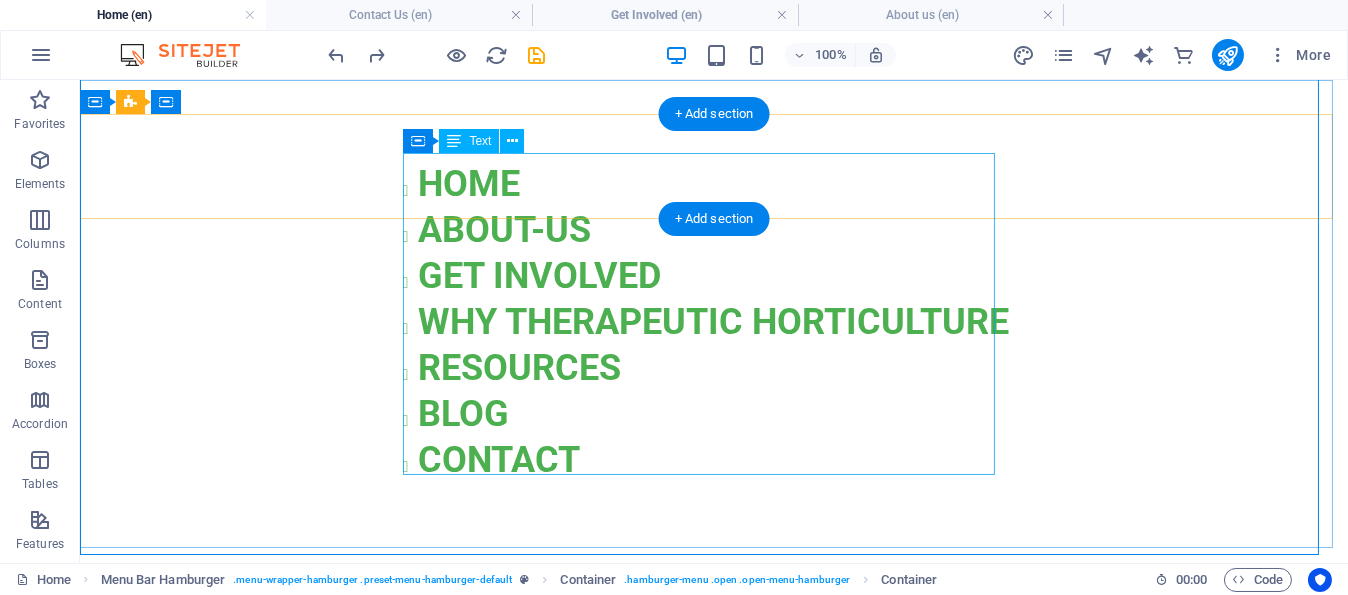 scroll, scrollTop: 0, scrollLeft: 0, axis: both 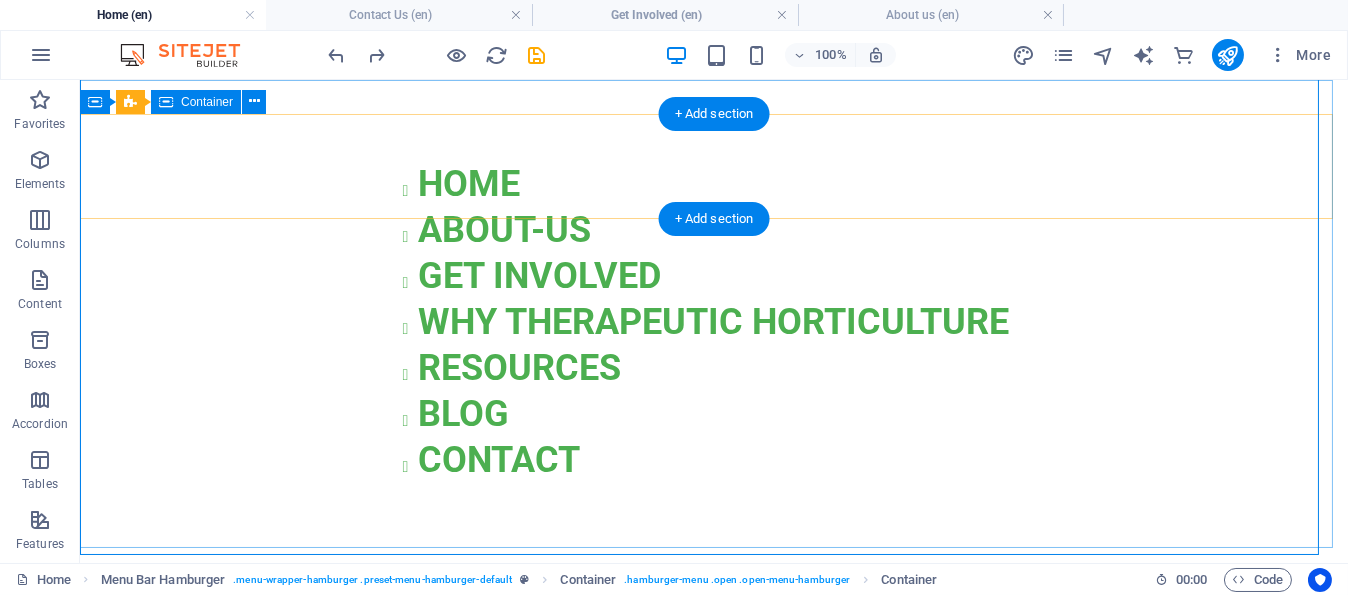 click on "HOME about-us GET INVOLVED WHY THerapeutic Horticulture RESOURCES BLOG CONTACT" at bounding box center [714, 322] 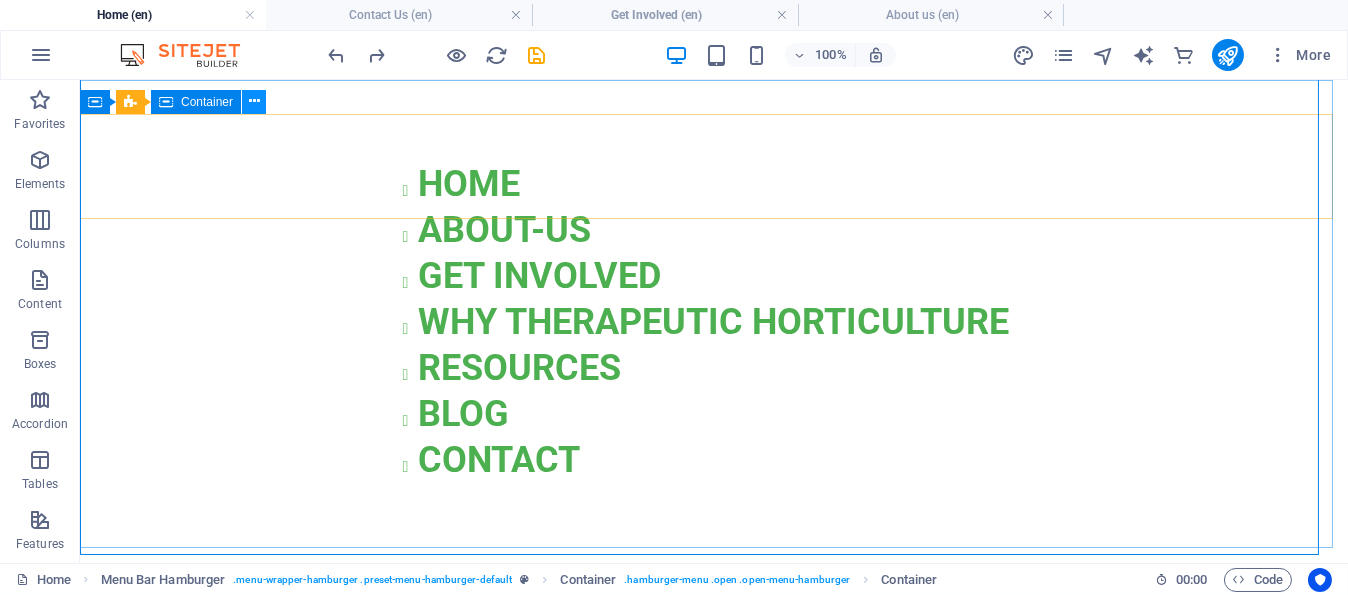 click at bounding box center (254, 101) 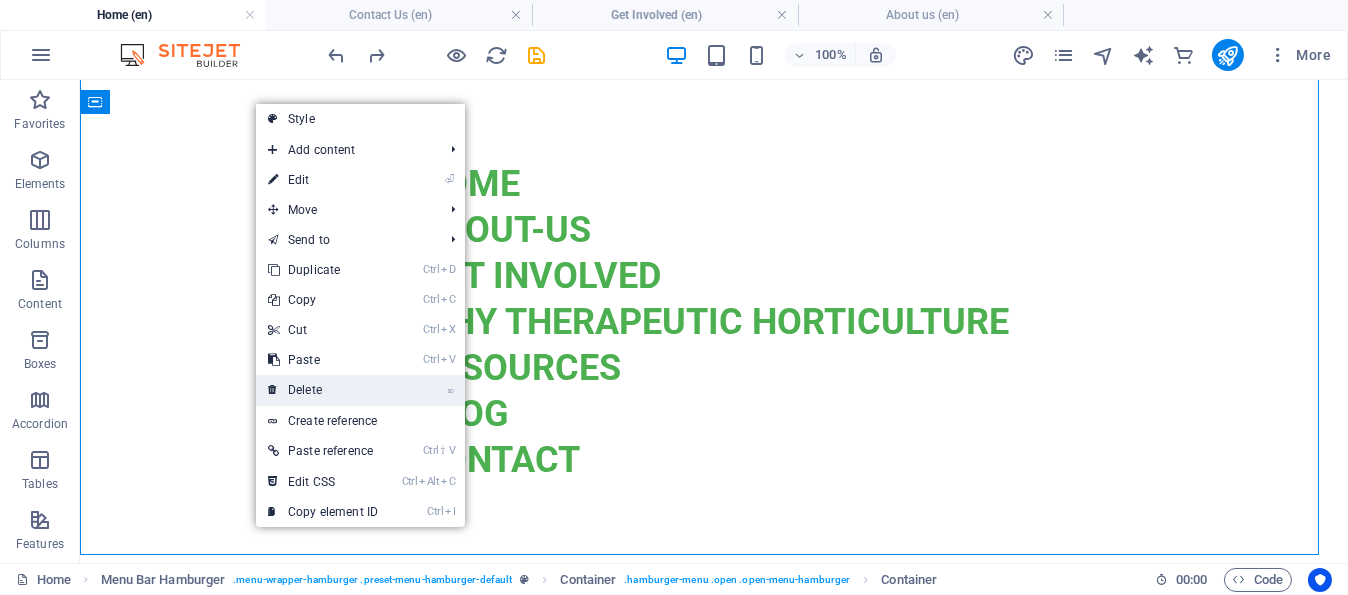click on "⌦  Delete" at bounding box center (323, 390) 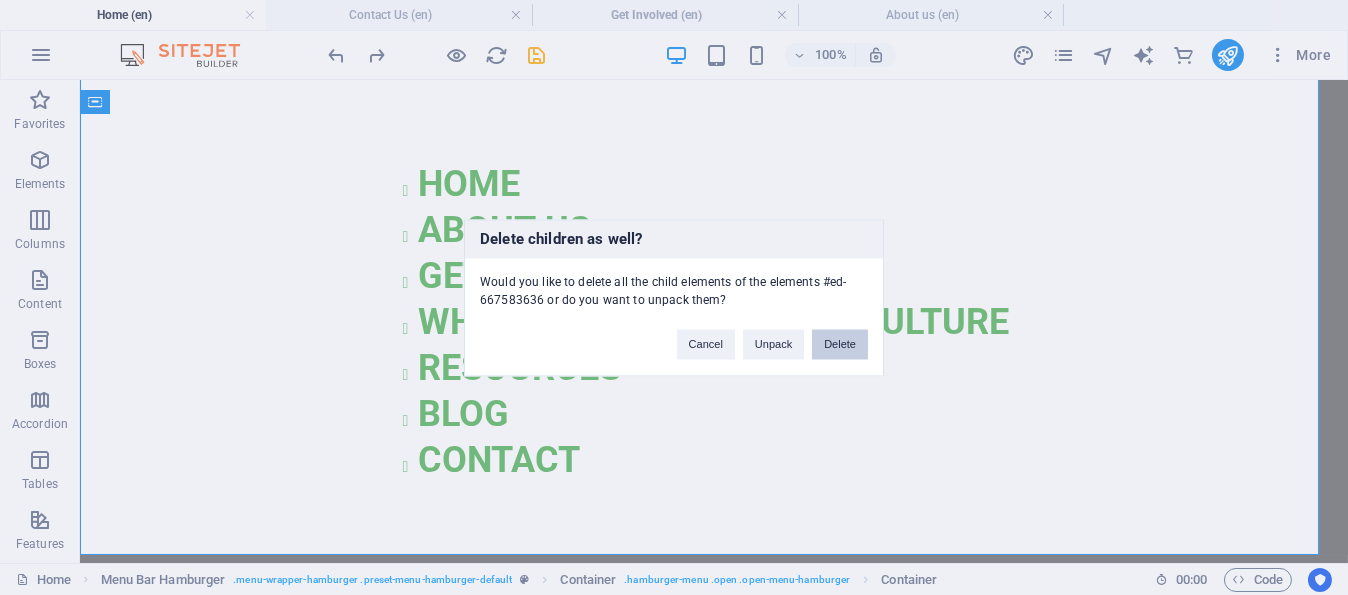 click on "Delete" at bounding box center [840, 344] 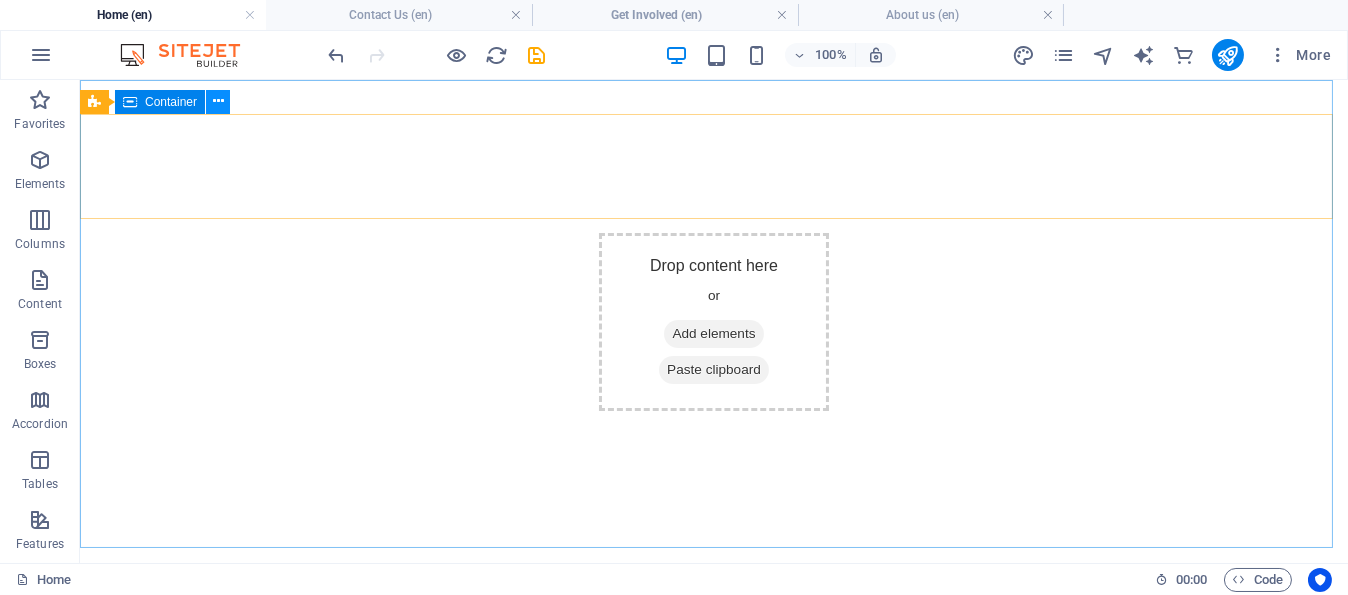 click at bounding box center (218, 101) 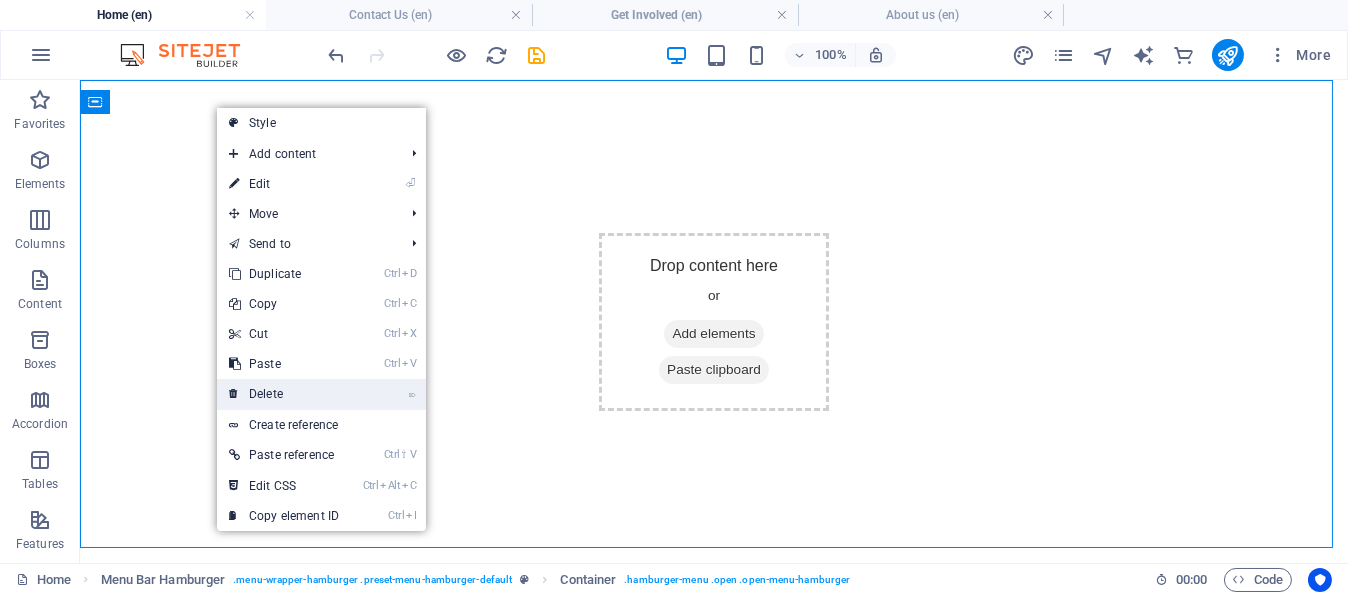 click on "⌦  Delete" at bounding box center [284, 394] 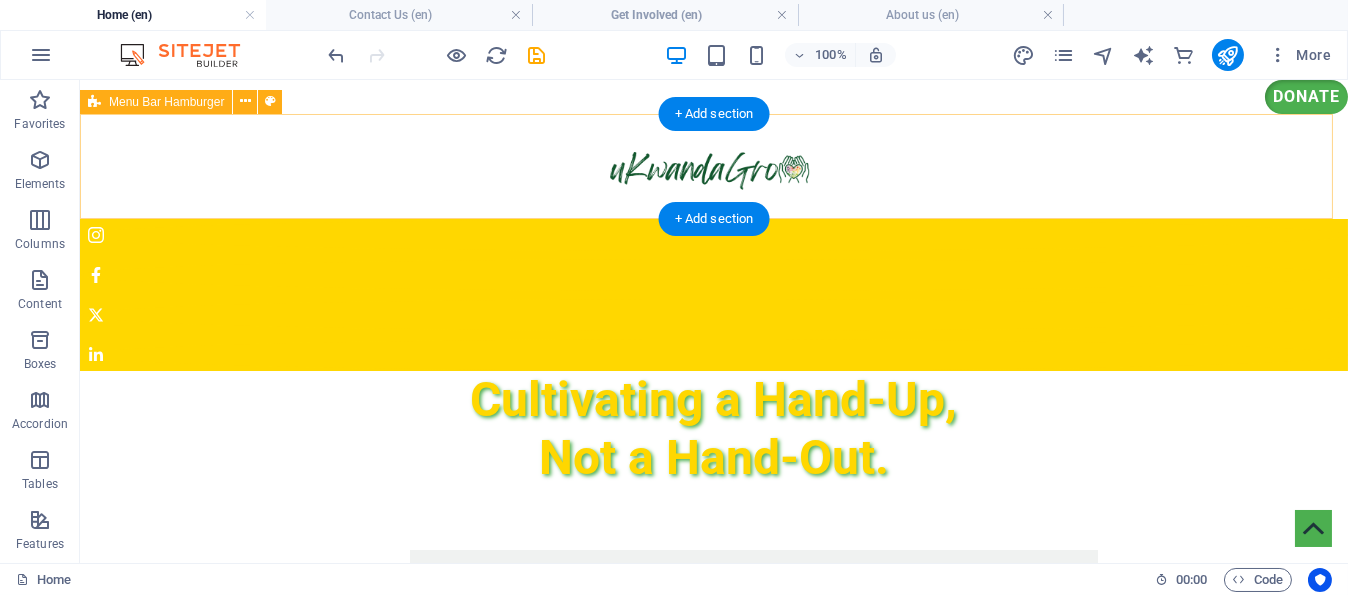 click at bounding box center [714, 166] 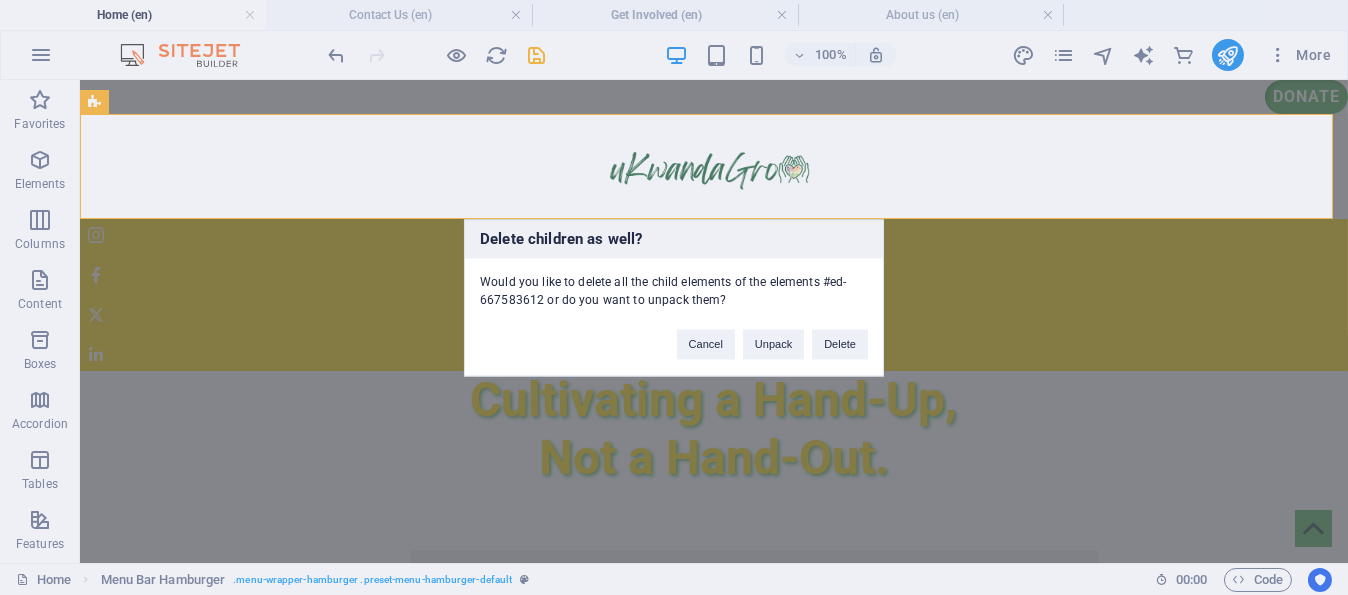 type 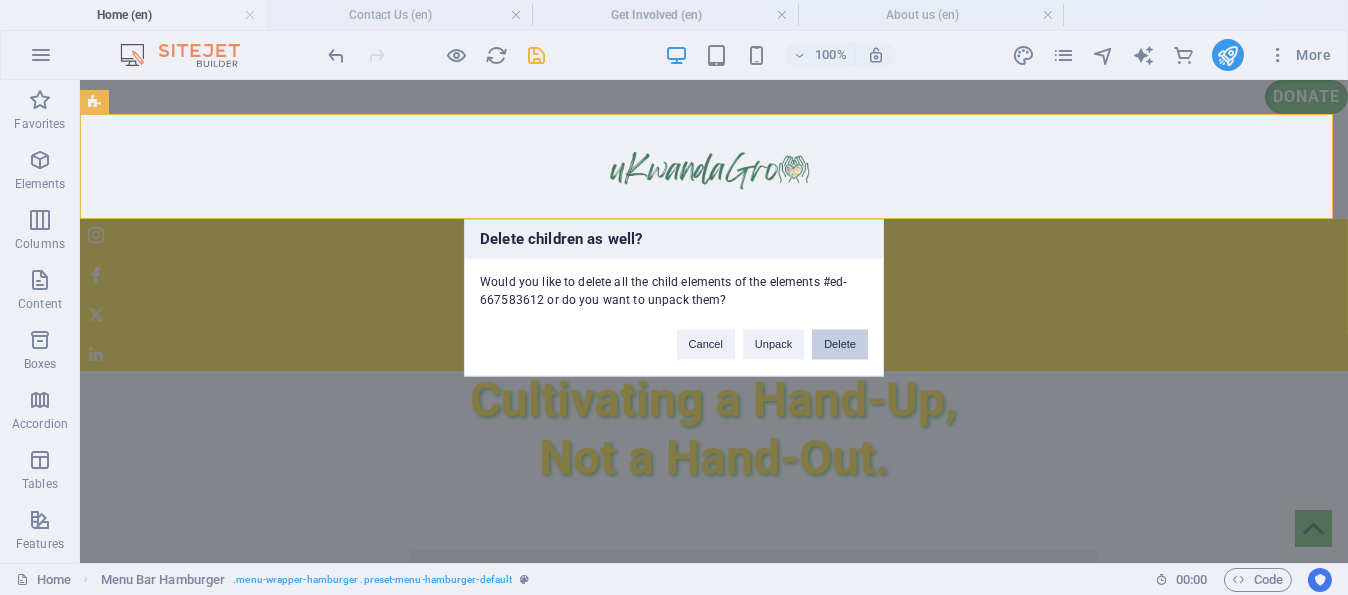 click on "Delete" at bounding box center (840, 344) 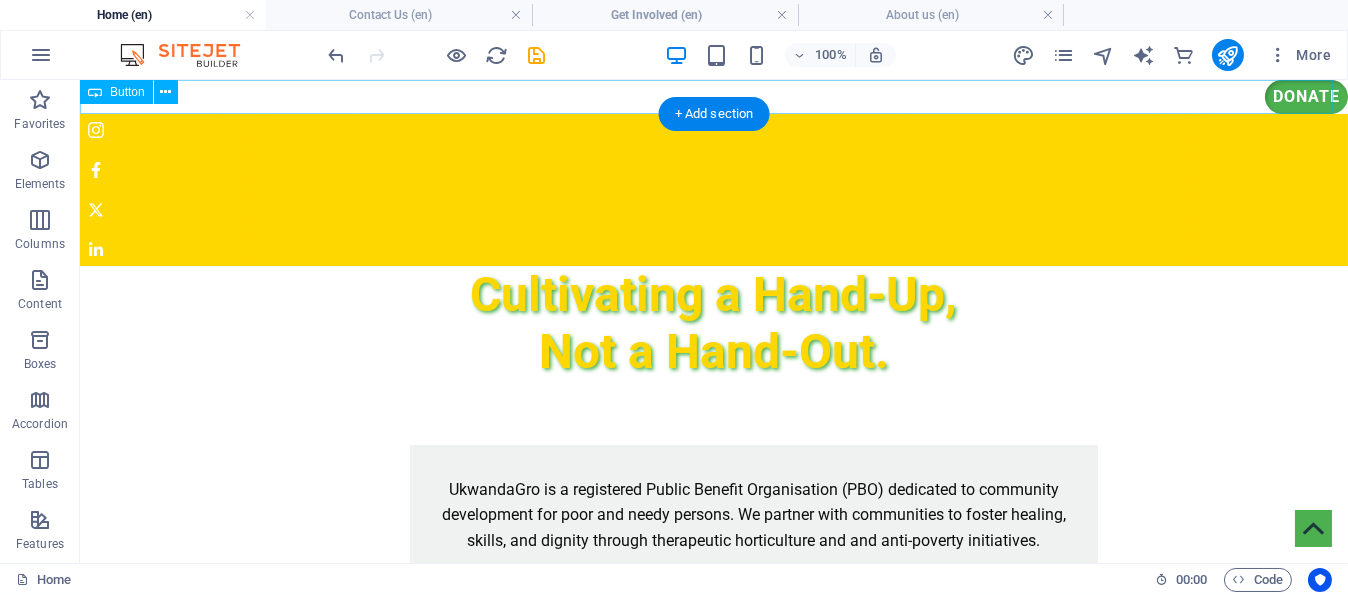 click on "Donate" at bounding box center (714, 97) 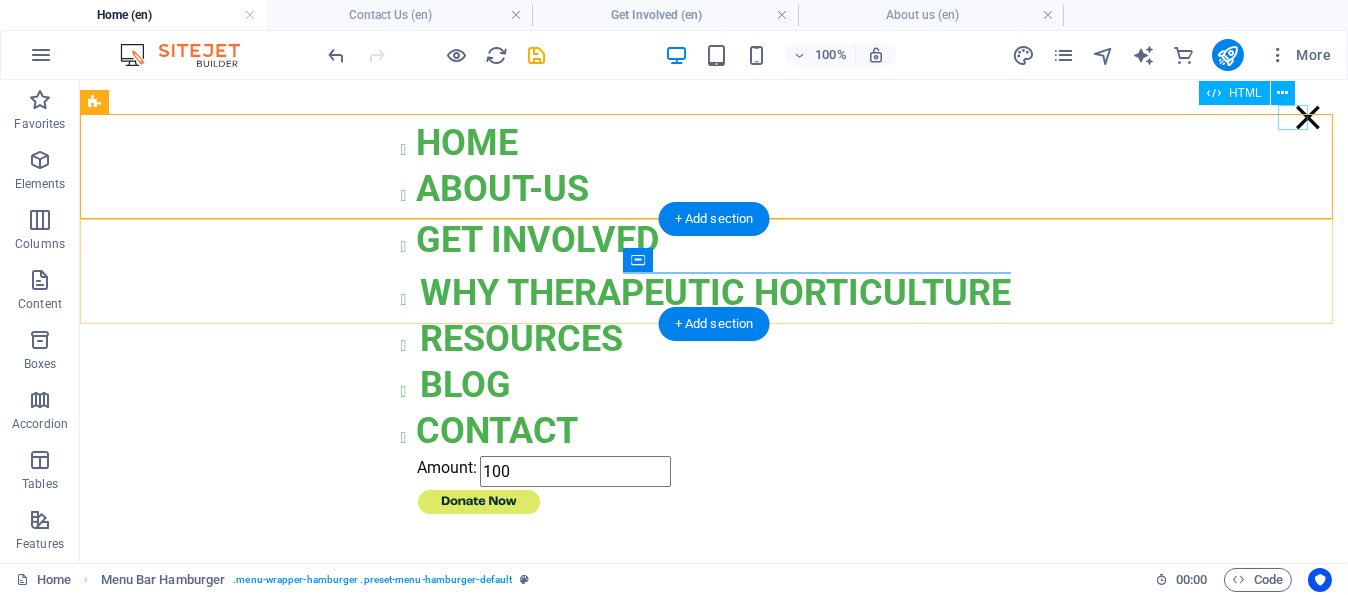 click at bounding box center [1308, 117] 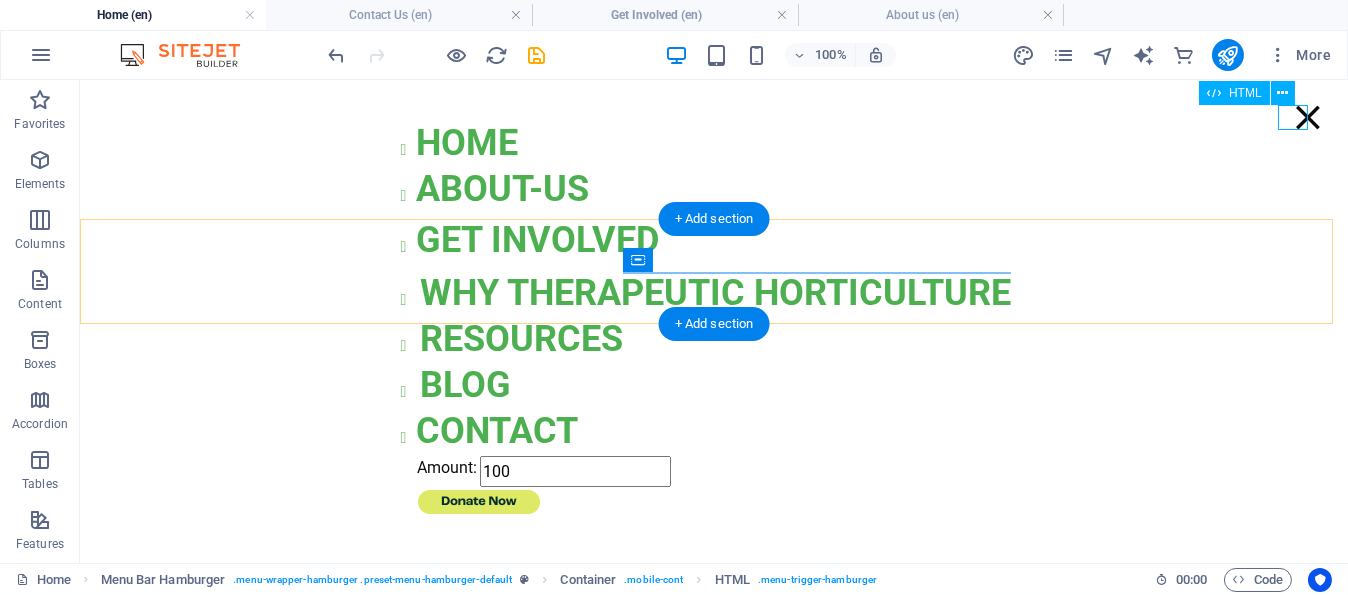 click at bounding box center [1308, 117] 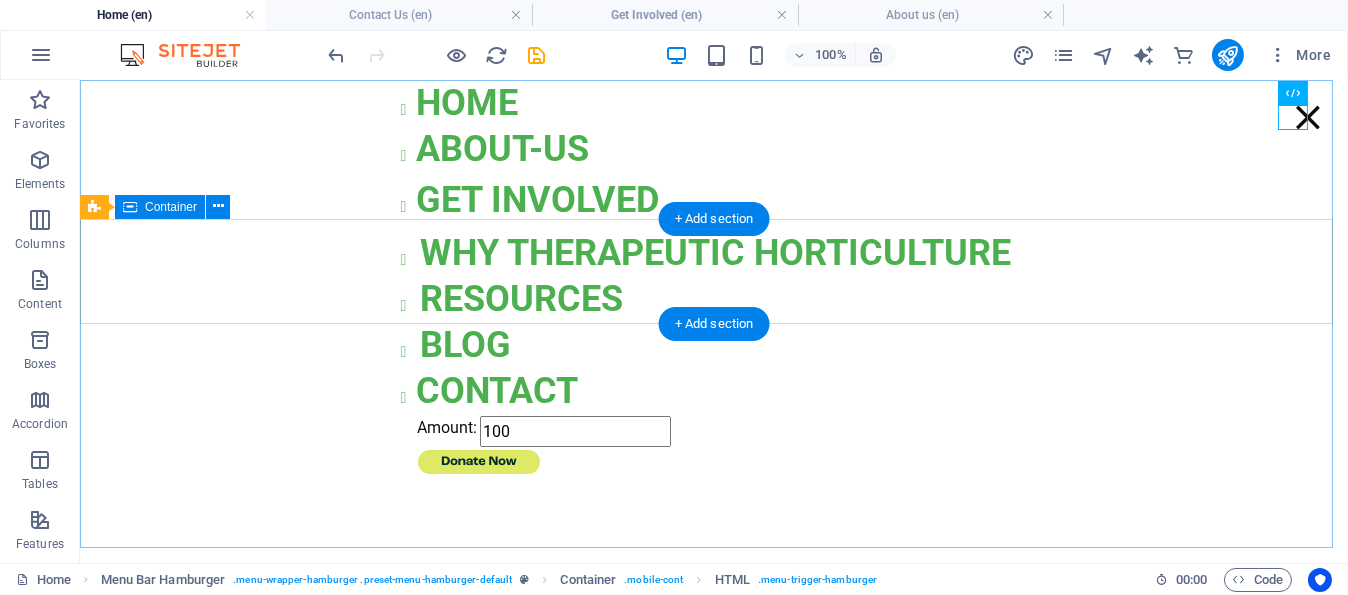scroll, scrollTop: 47, scrollLeft: 0, axis: vertical 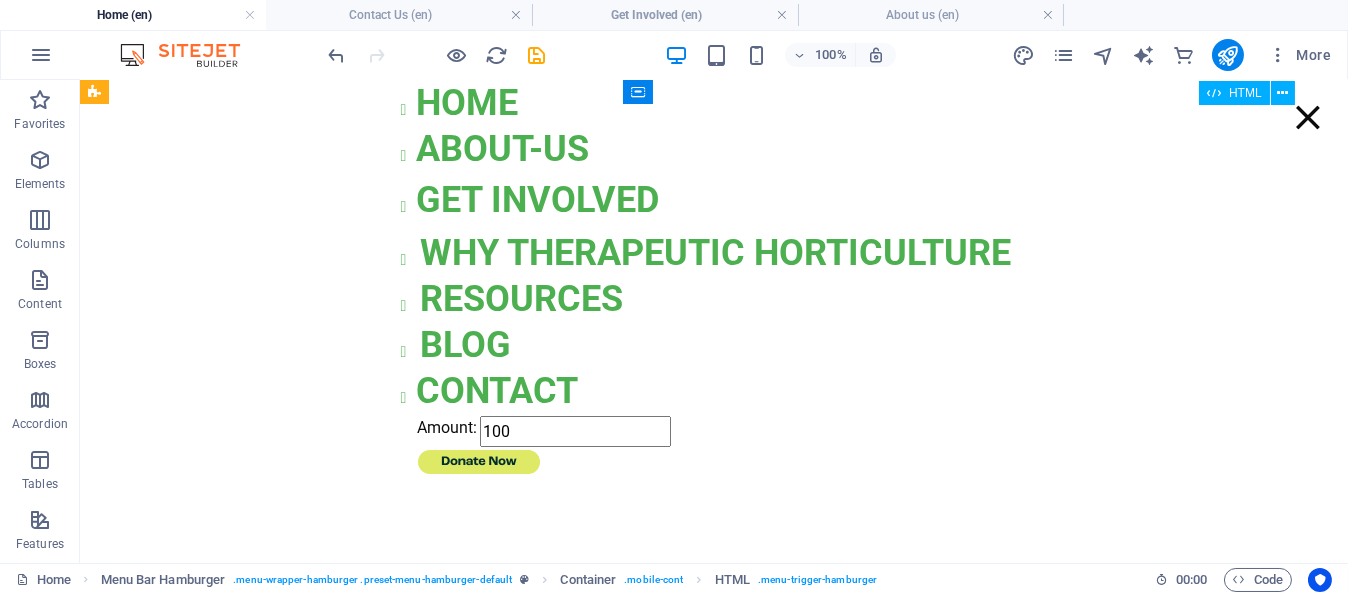 click at bounding box center (1308, 117) 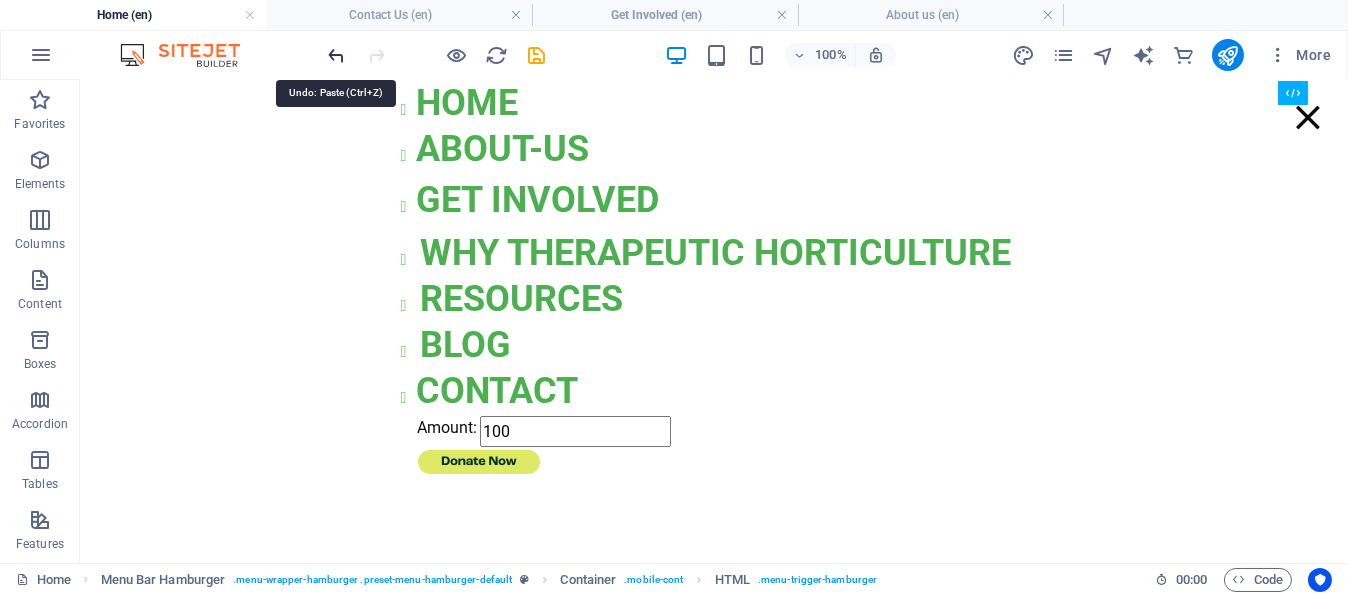 click at bounding box center (337, 55) 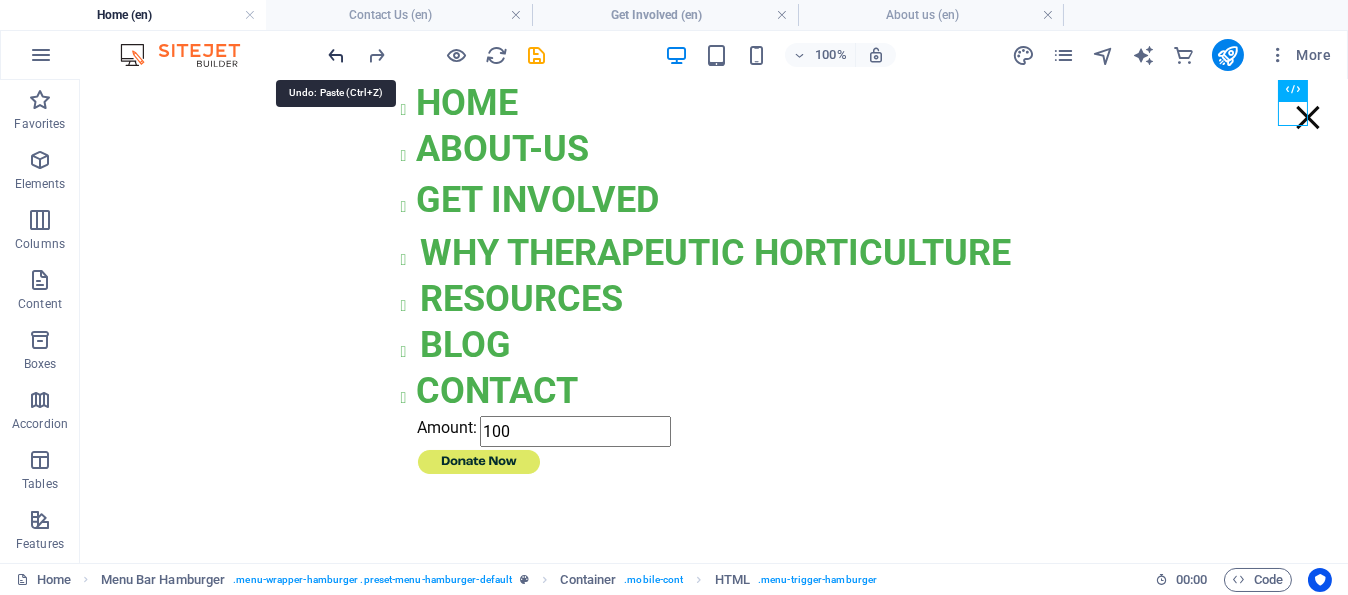 scroll, scrollTop: 0, scrollLeft: 0, axis: both 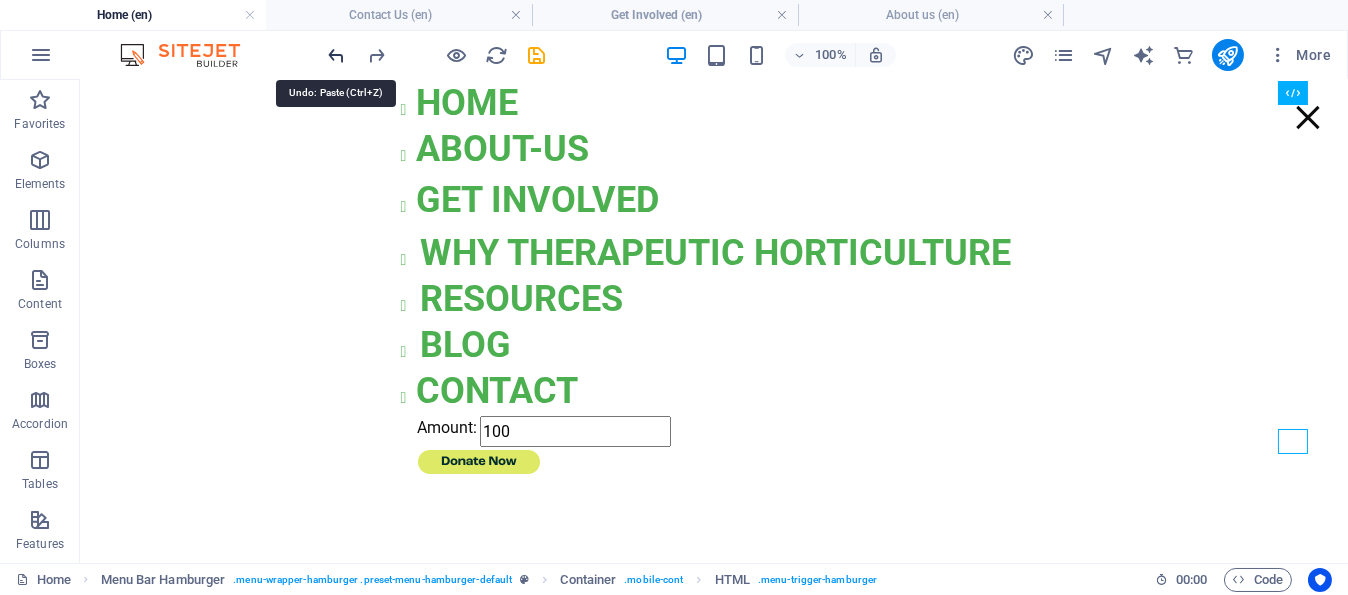 click at bounding box center [337, 55] 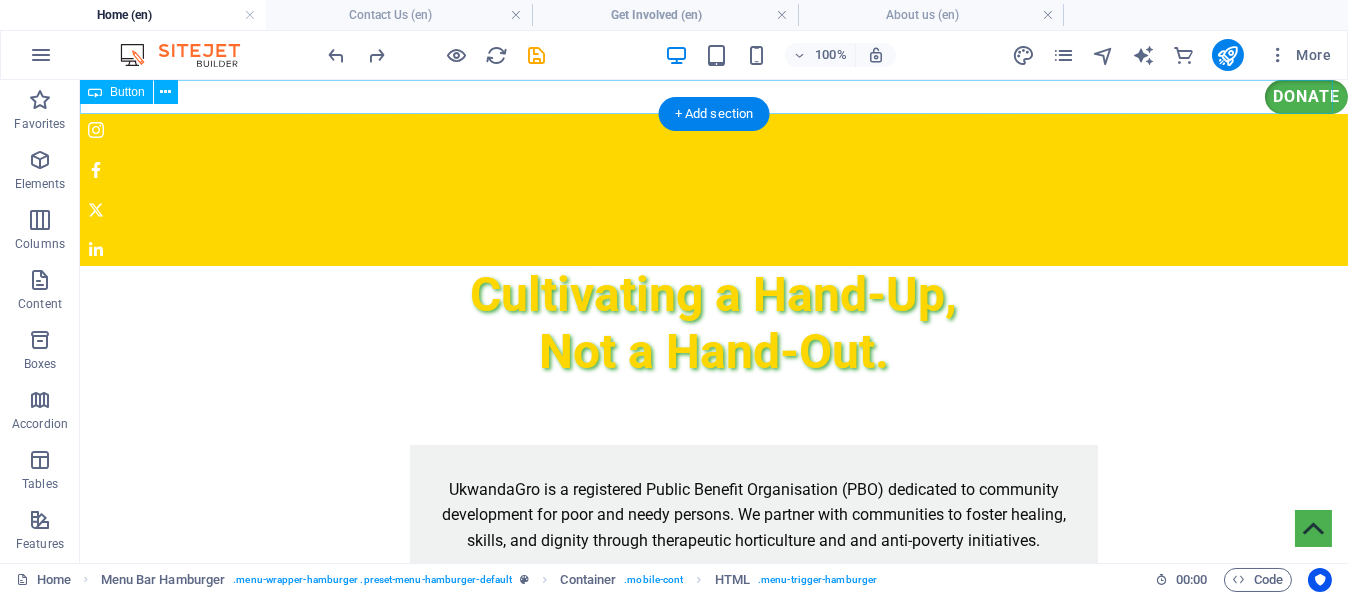click on "Donate" at bounding box center [714, 97] 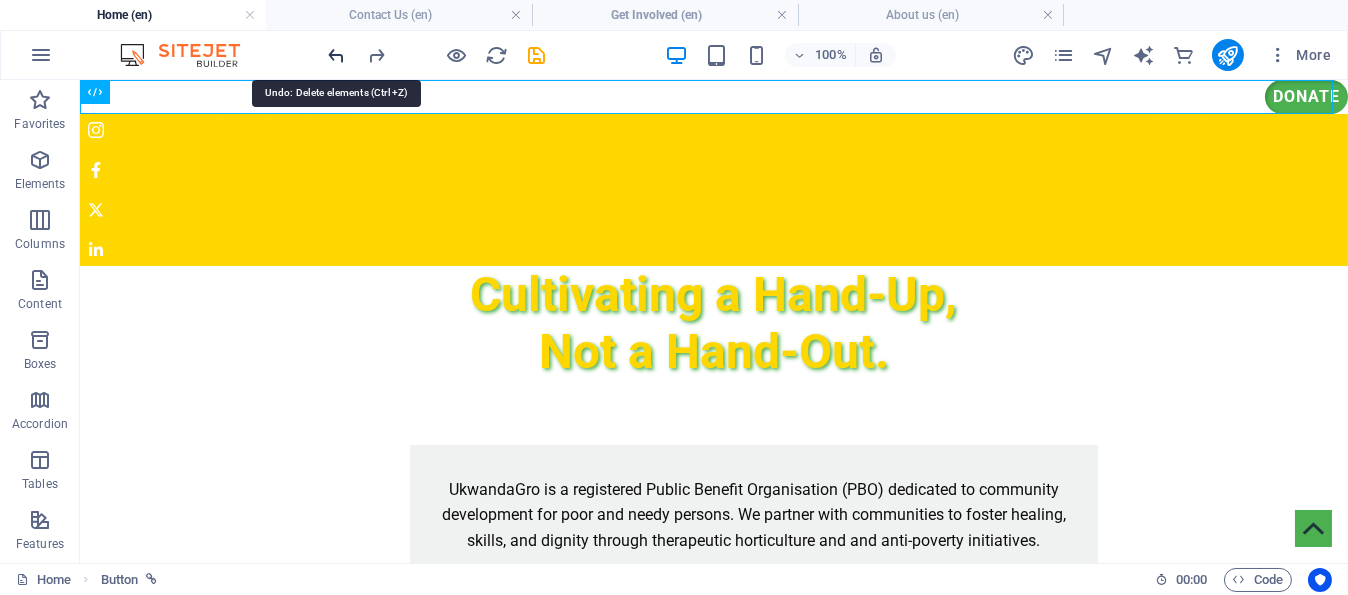 click at bounding box center [337, 55] 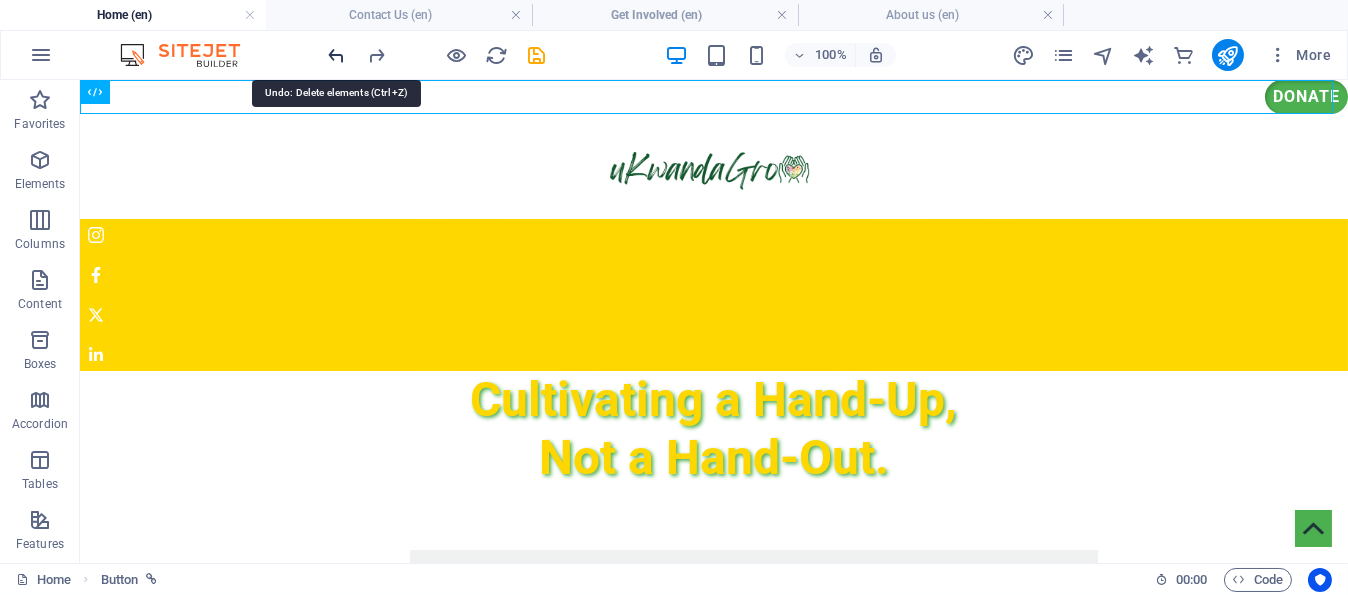 click at bounding box center [337, 55] 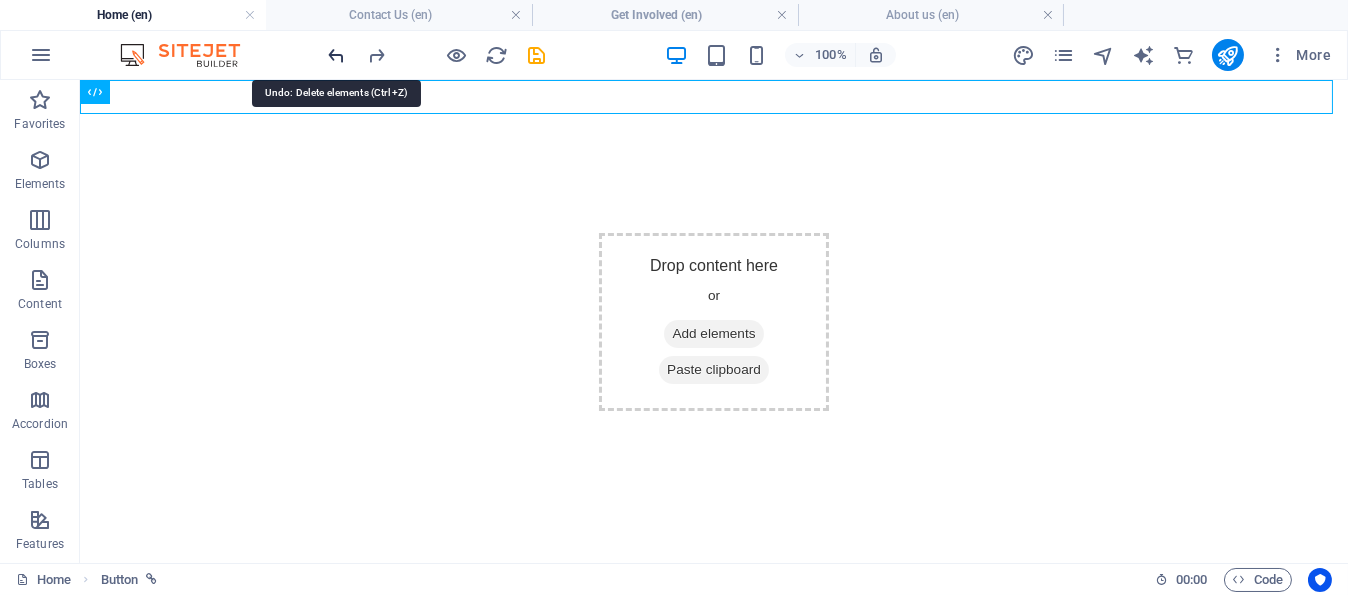 click at bounding box center (337, 55) 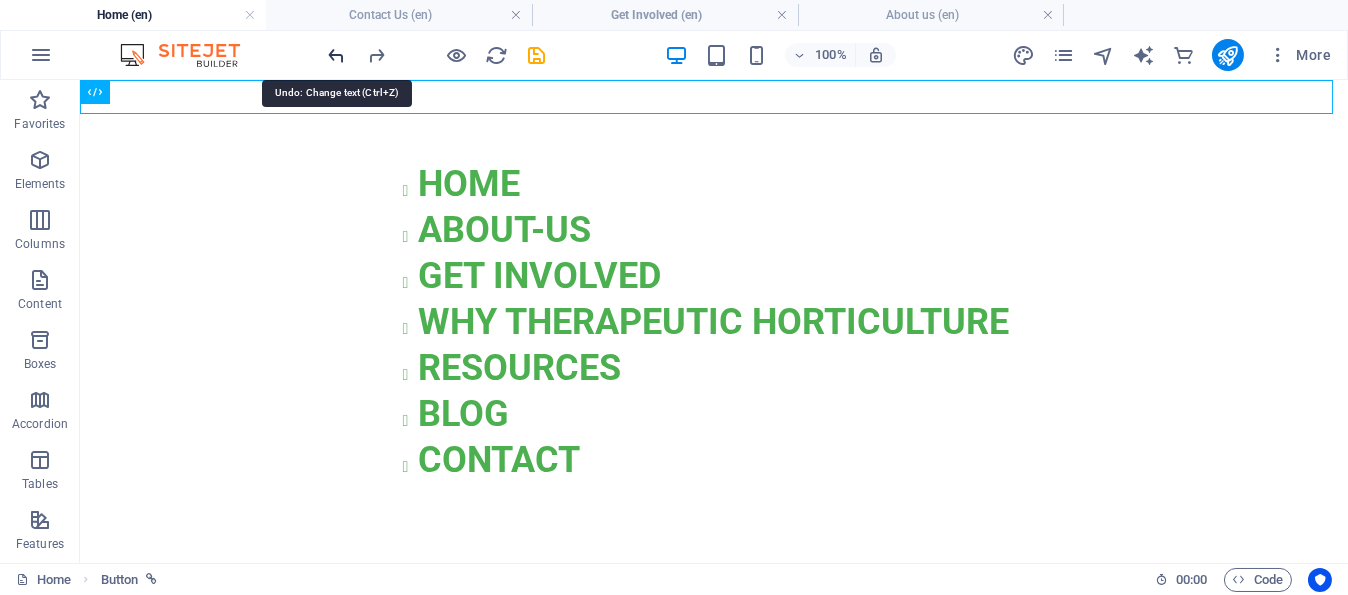 click at bounding box center (337, 55) 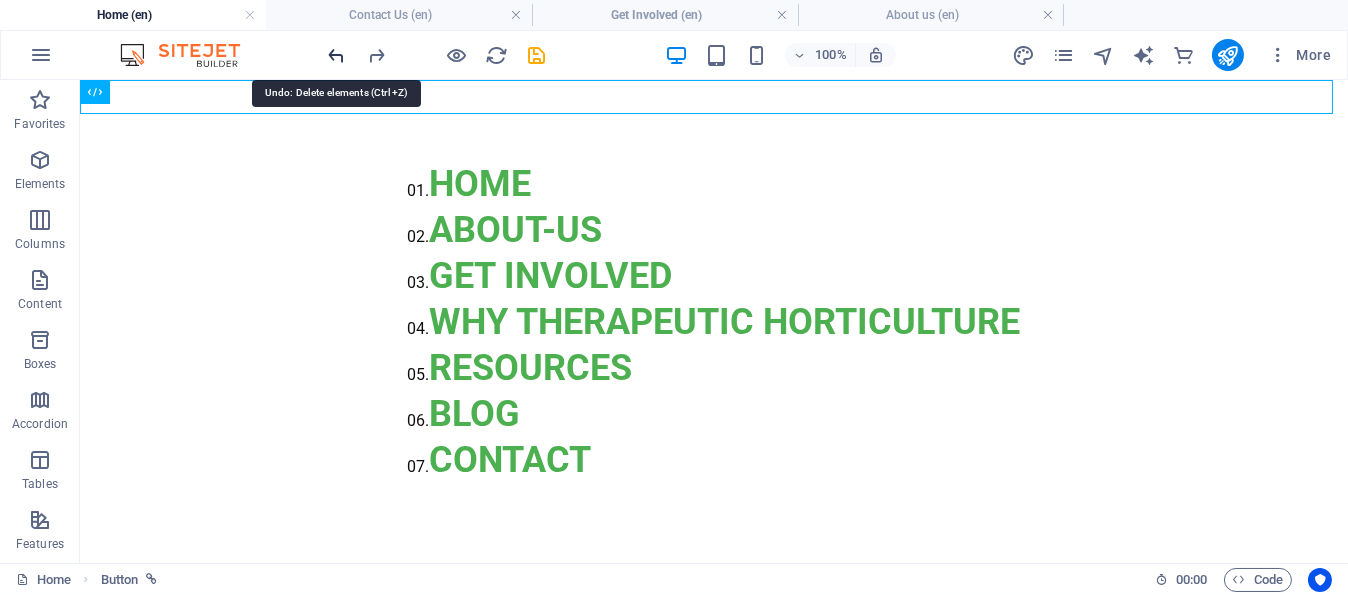 click at bounding box center (337, 55) 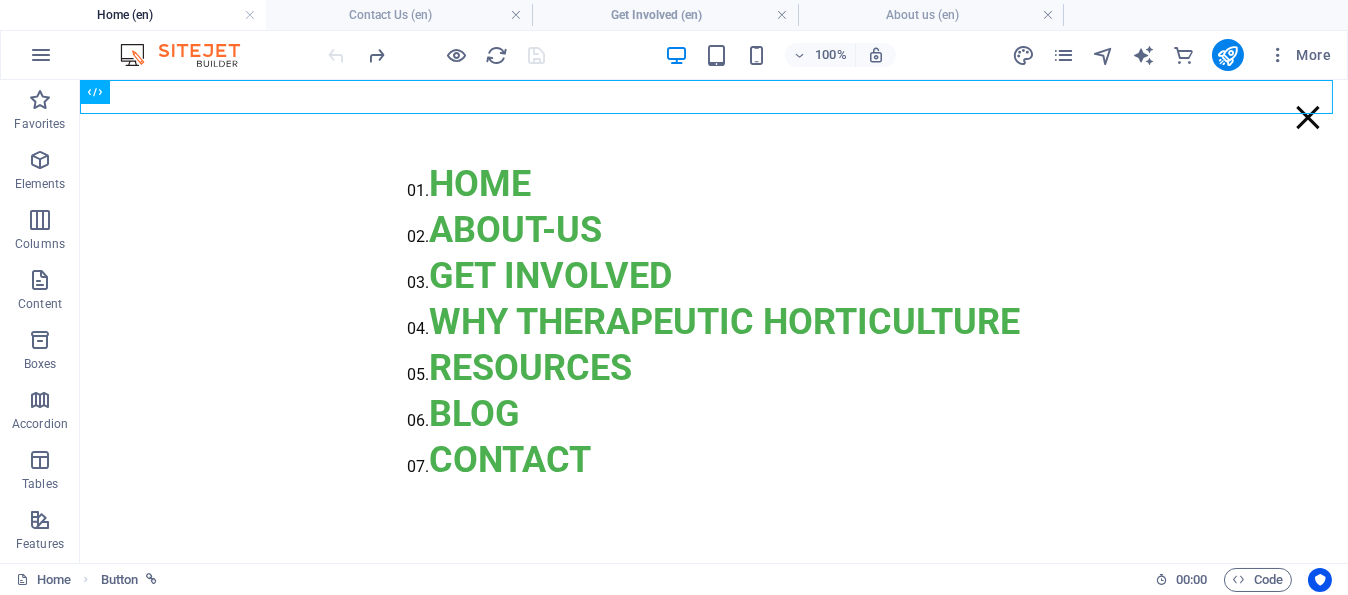 click at bounding box center [437, 55] 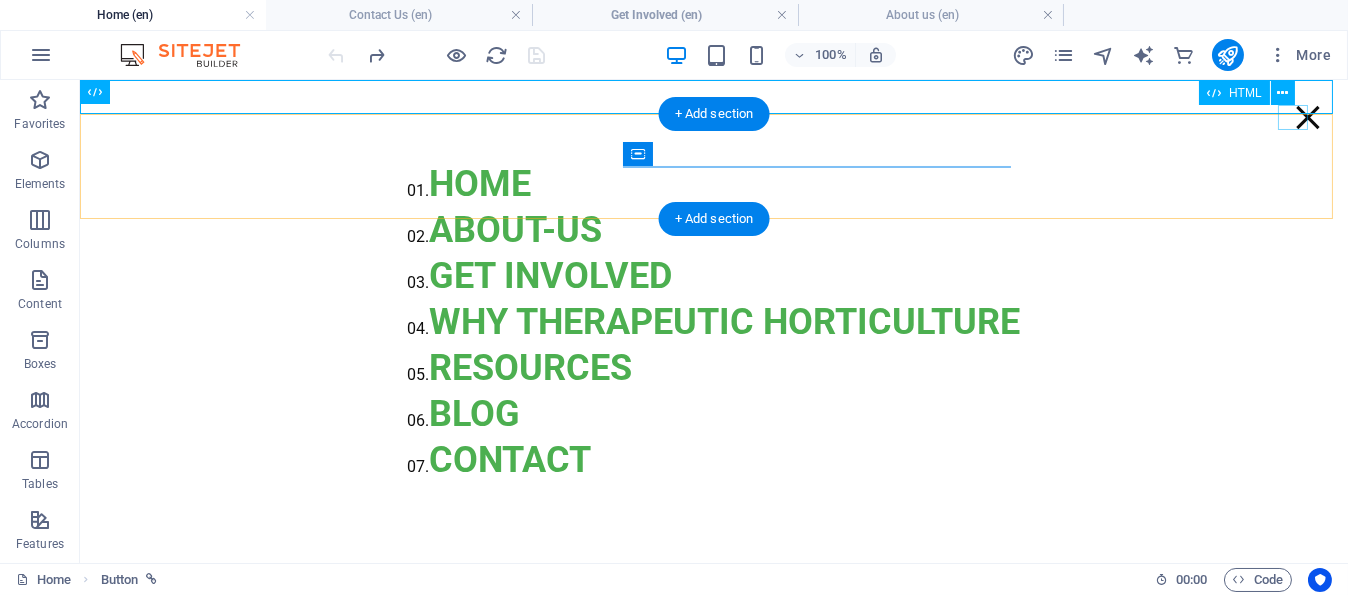 click at bounding box center [1308, 117] 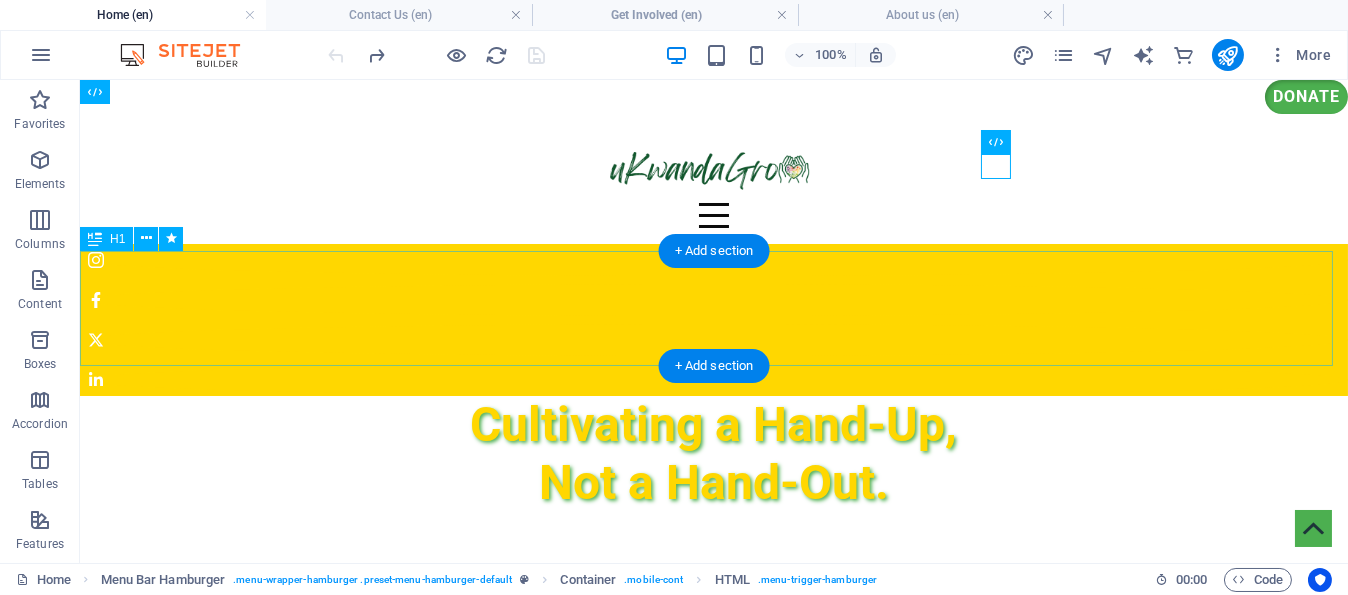 click on "Cultivating a Hand-Up,  ‌Not a Hand-Out." at bounding box center [714, 453] 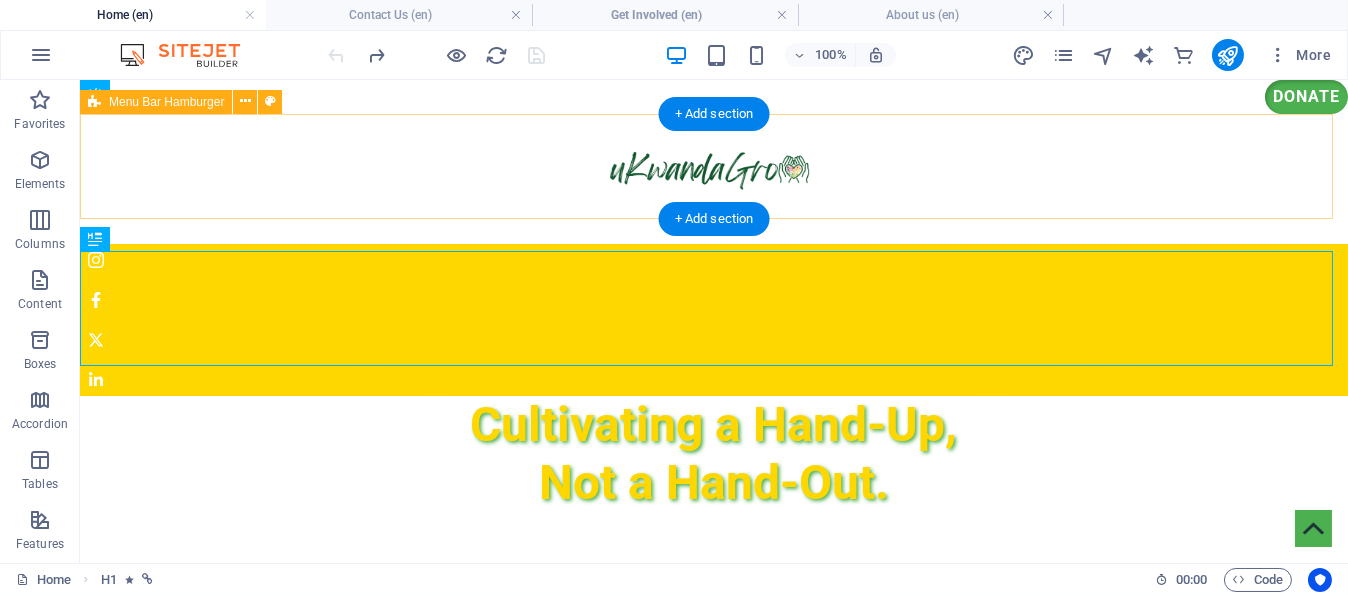 click on "01.  HOME 02.  about-us 03. GET INVOLVED 04.  WHY THerapeutic Horticulture 05.  RESOURCES 06.  BLOG 07.  CONTACT" at bounding box center [714, 179] 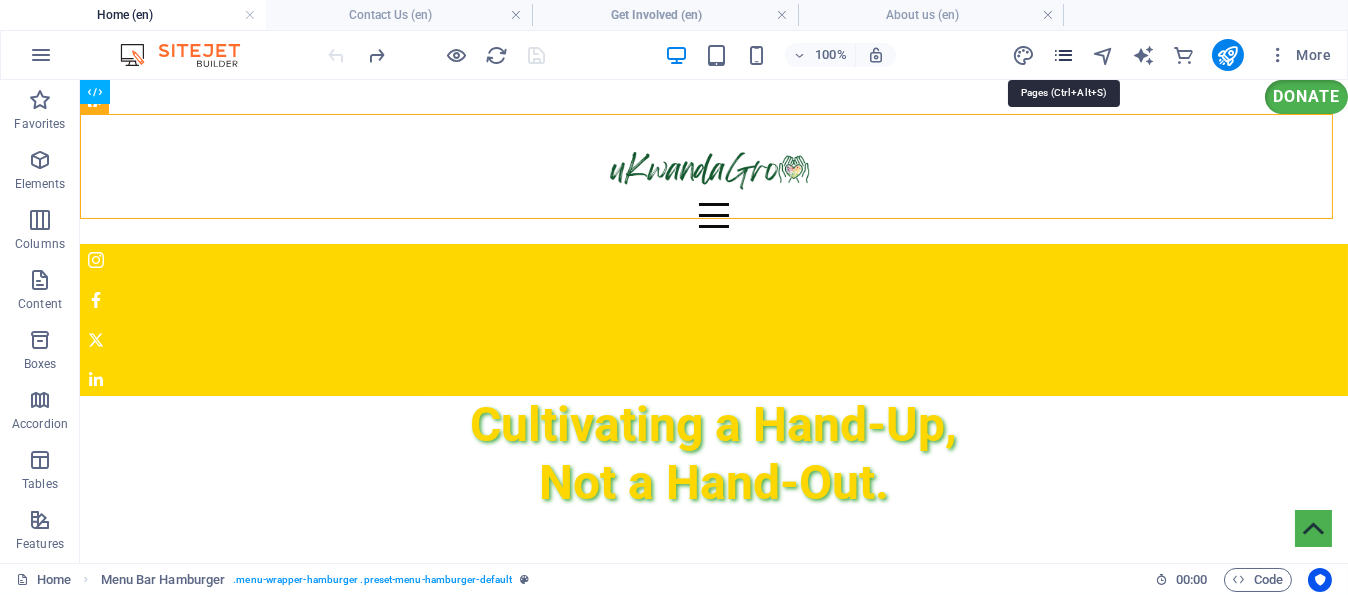 click at bounding box center [1063, 55] 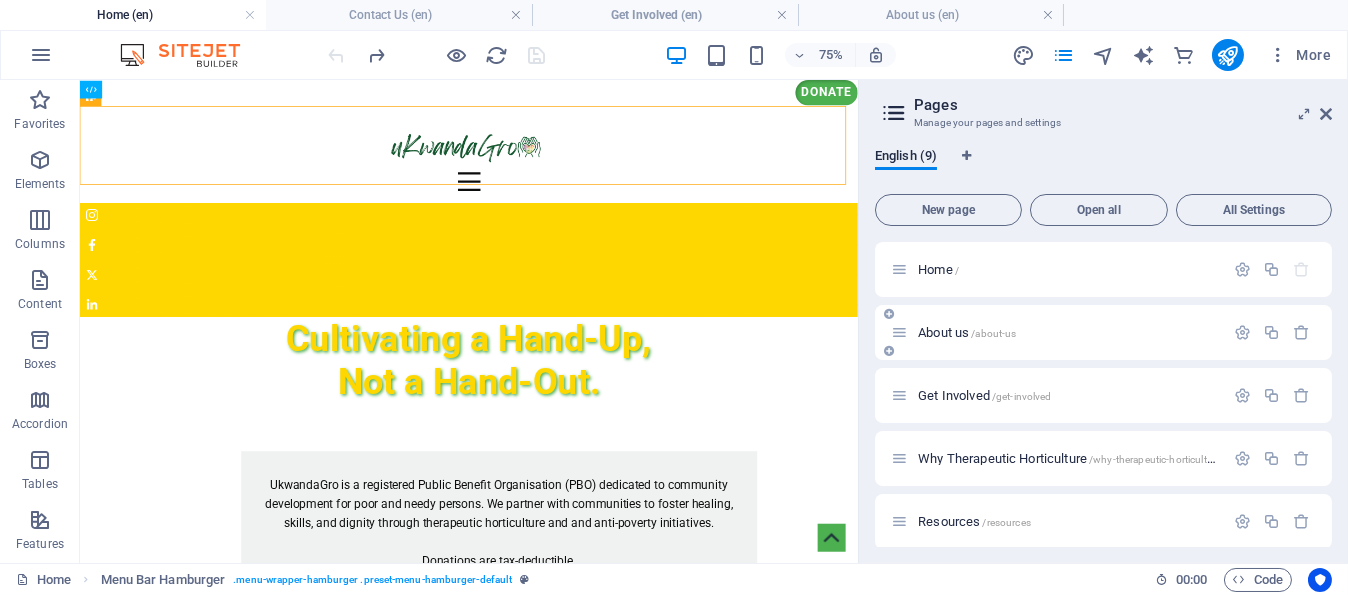 click on "About us /about-us" at bounding box center [967, 332] 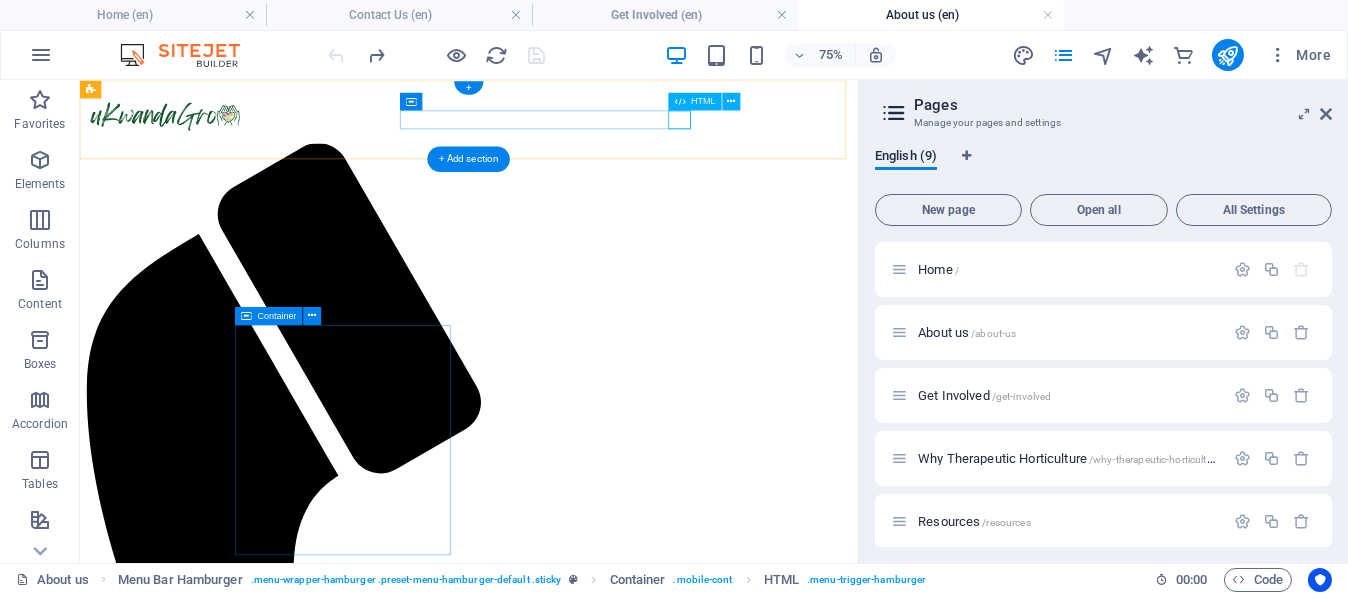 click at bounding box center [598, 1504] 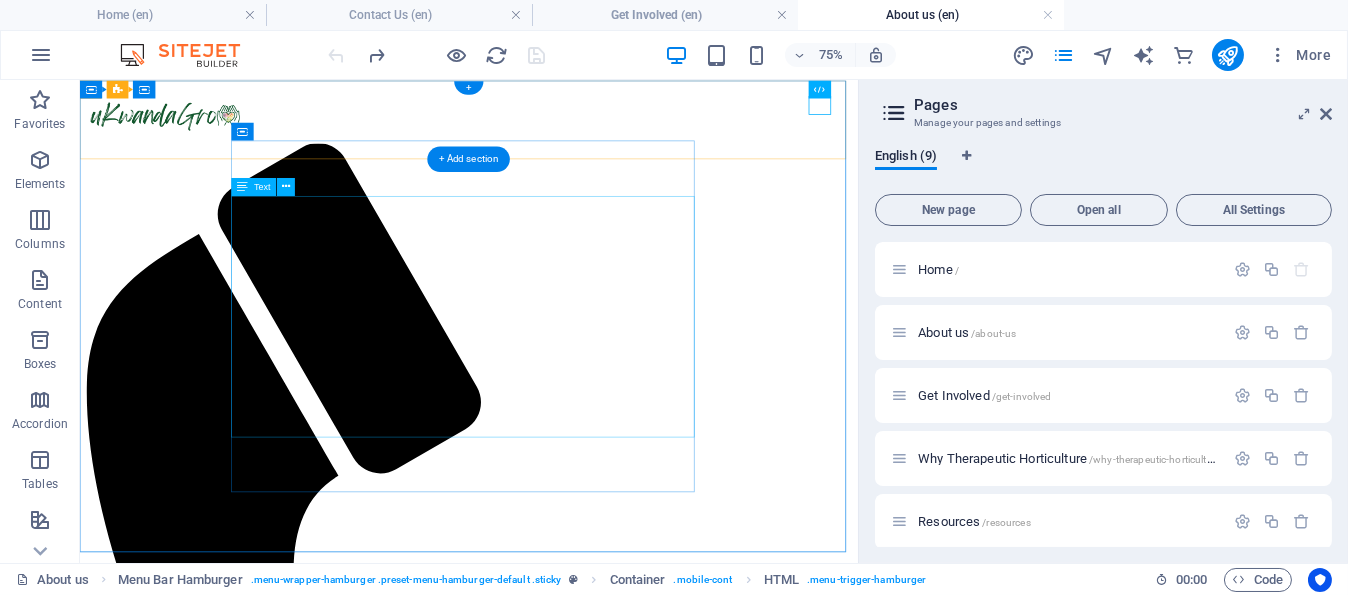 click on "01.  HOME
02.  about-us
03.  WHY THerapeutic Horticulture
04.  RESOURCES 05.  BLOG 06. GET INVOLVED 07.  CONTACT" at bounding box center (598, 1795) 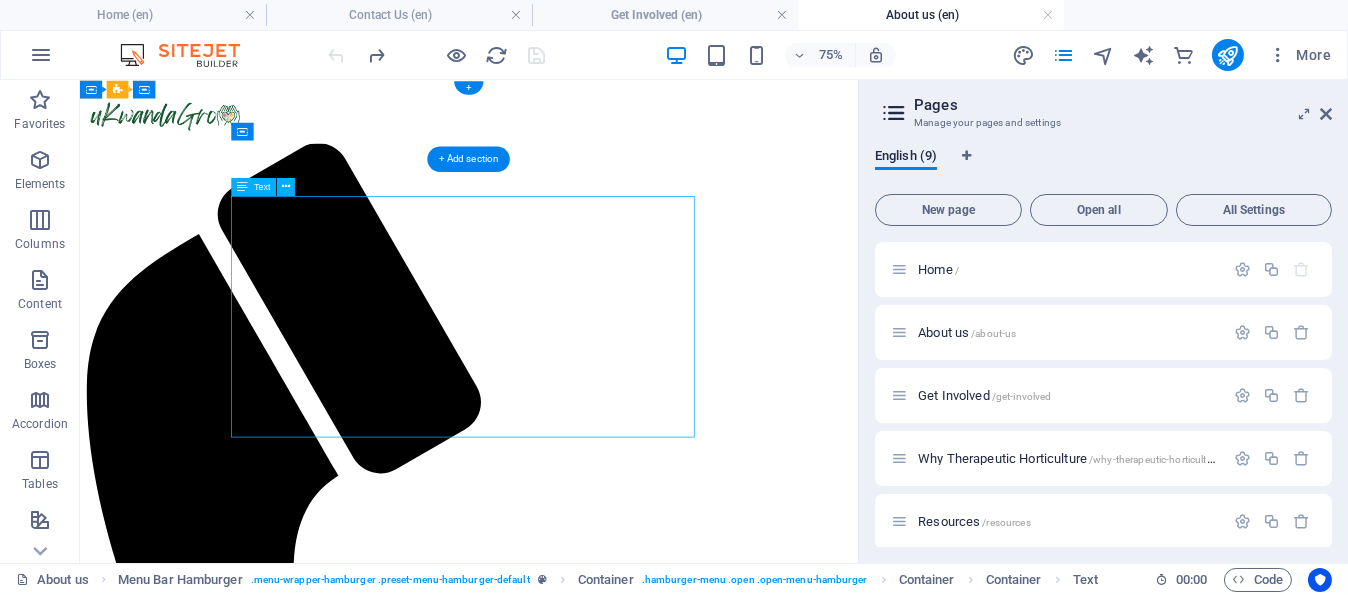 click on "01.  HOME
02.  about-us
03.  WHY THerapeutic Horticulture
04.  RESOURCES 05.  BLOG 06. GET INVOLVED 07.  CONTACT" at bounding box center (598, 1795) 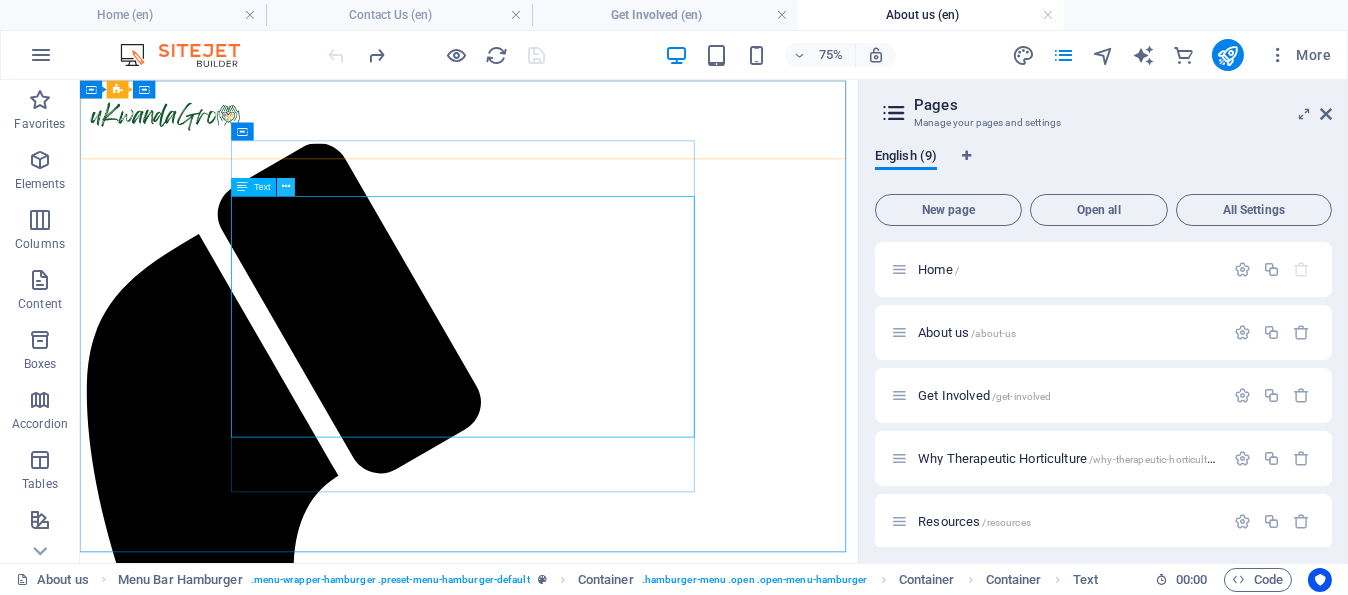 click at bounding box center (286, 186) 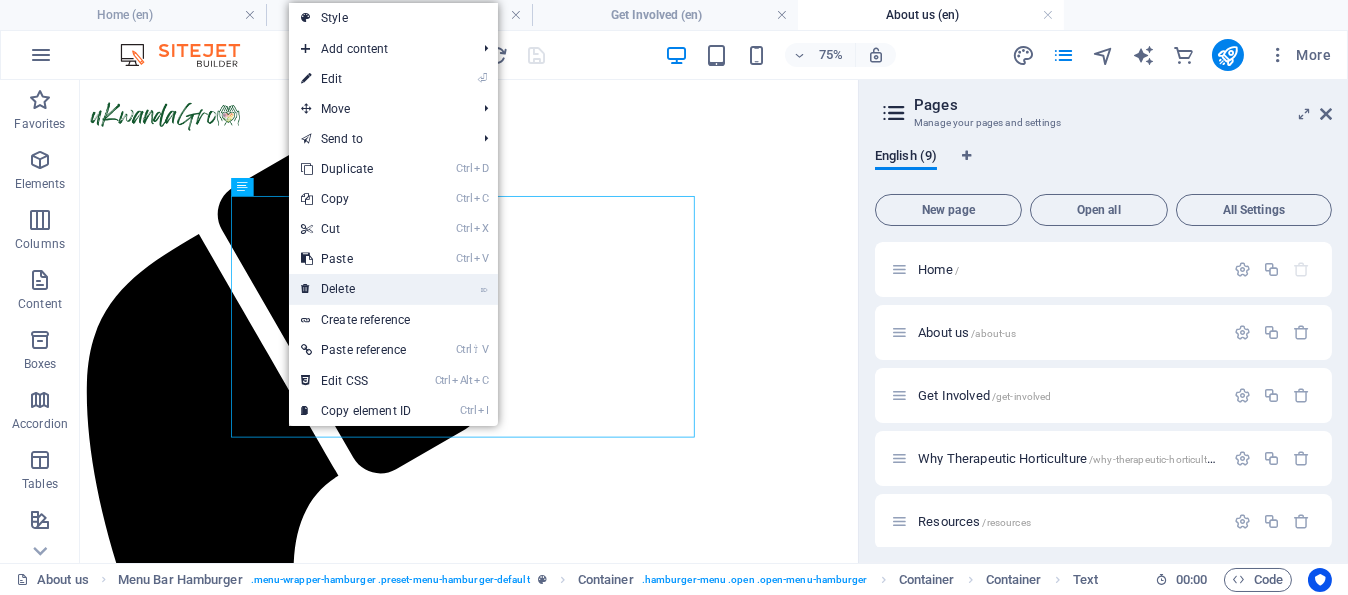 click on "⌦  Delete" at bounding box center (356, 289) 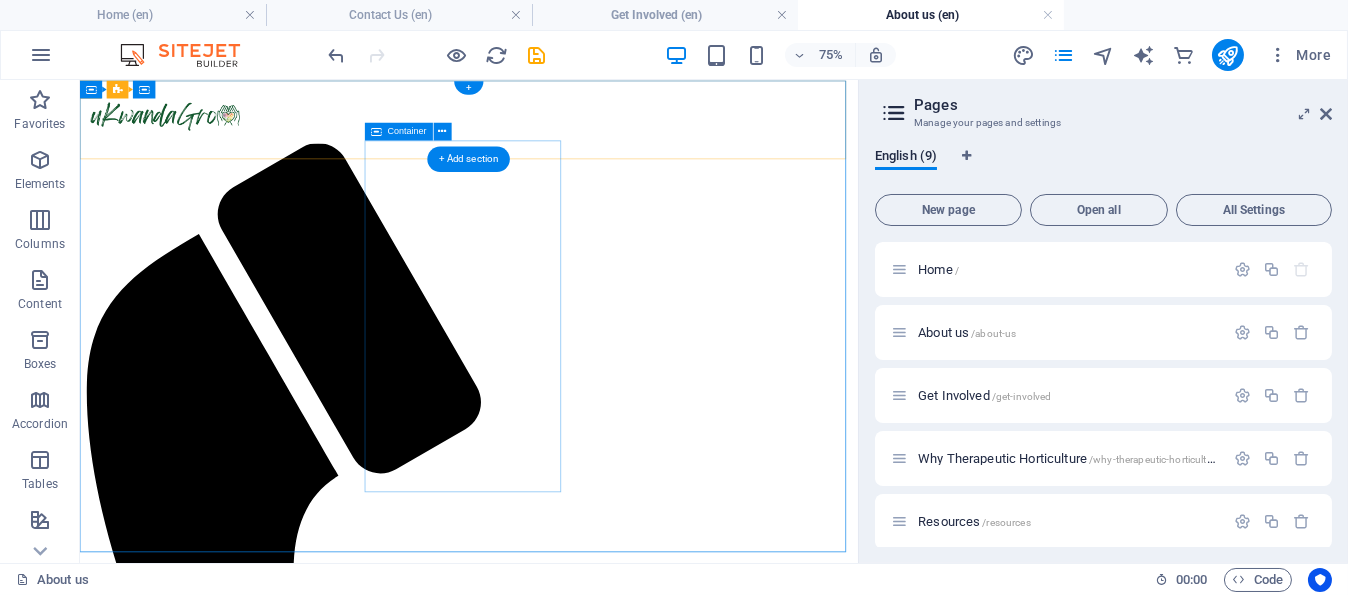 click on "Drop content here or  Add elements  Paste clipboard" at bounding box center (598, 1655) 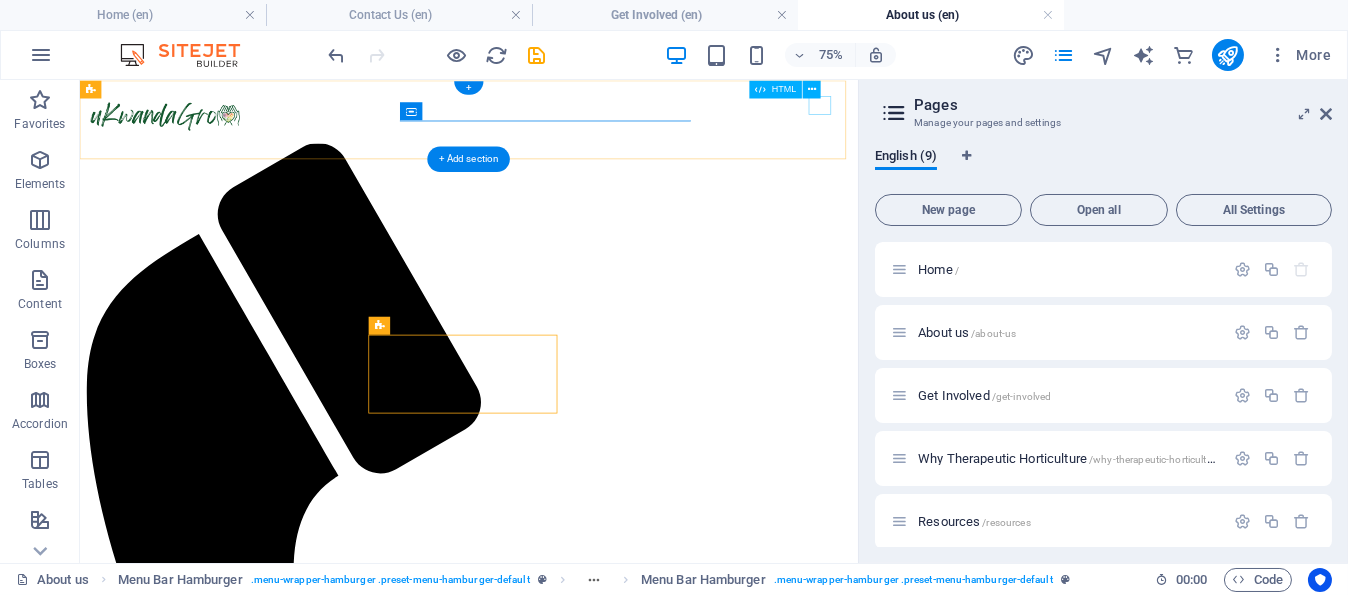 click at bounding box center (598, 1504) 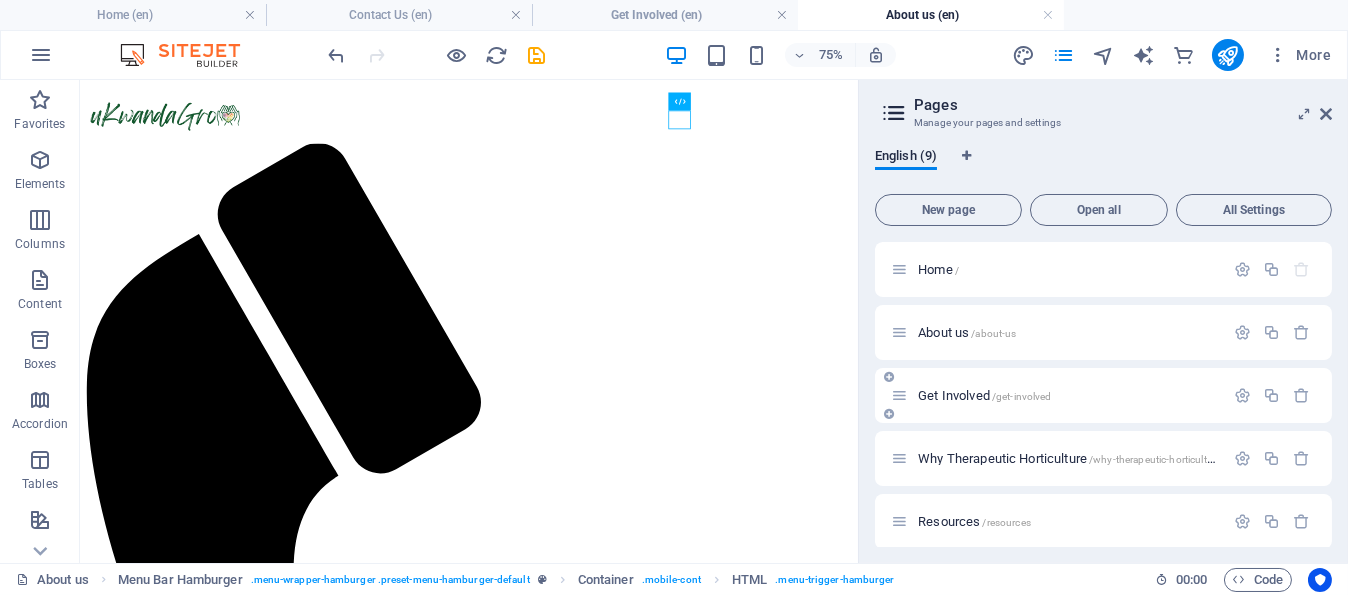 click on "Get Involved /get-involved" at bounding box center (984, 395) 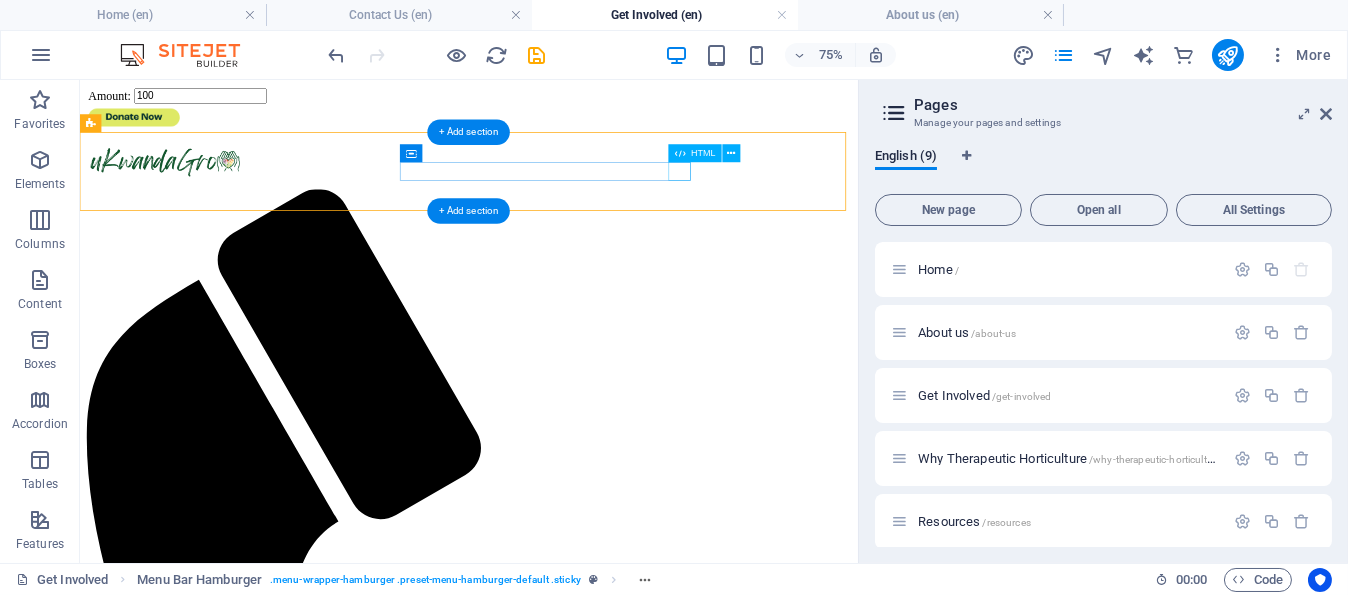 click at bounding box center [598, 1565] 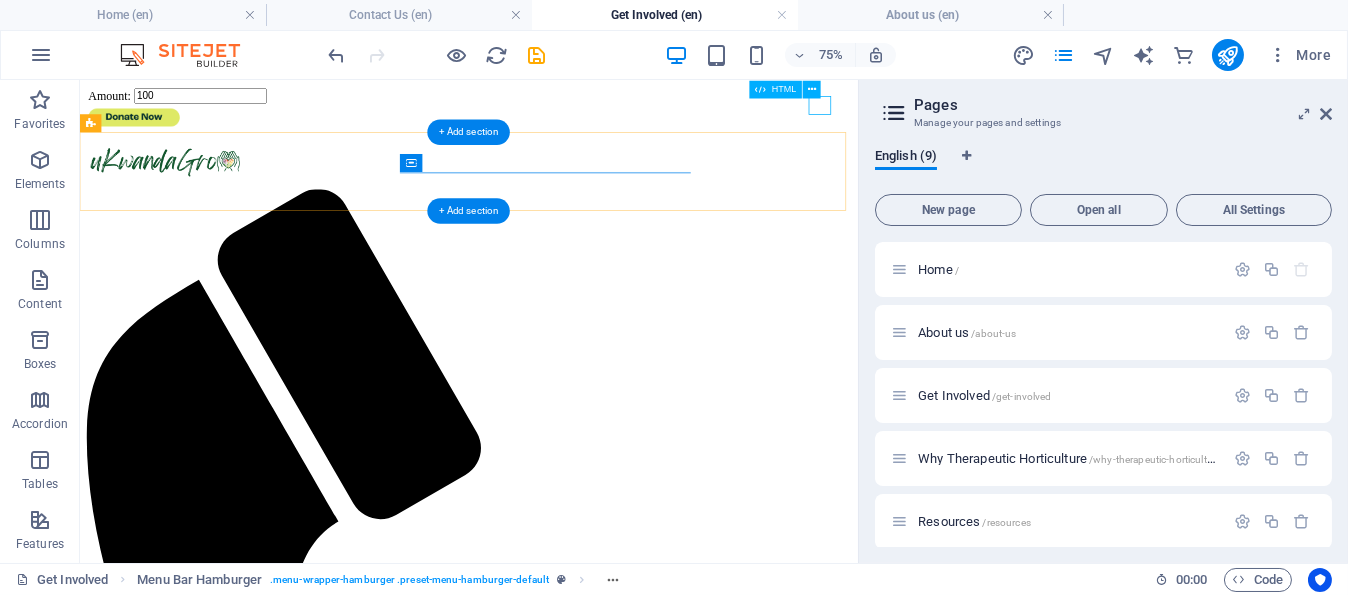 click at bounding box center (598, 1565) 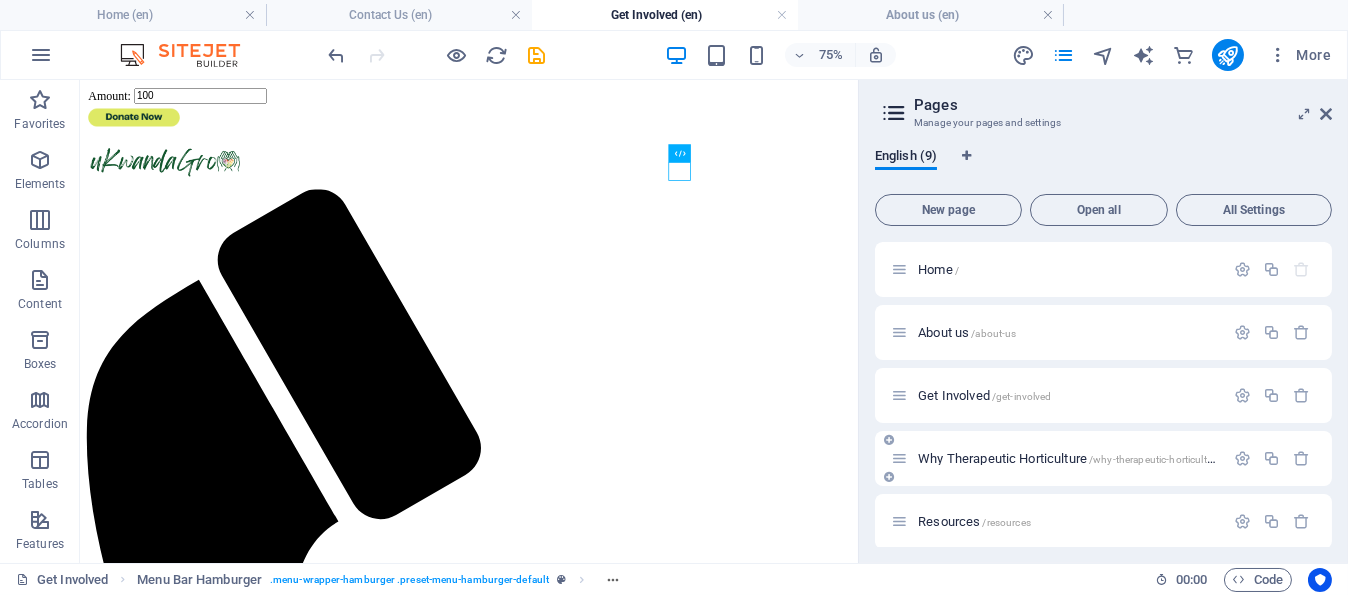 click on "Why Therapeutic Horticulture /why-therapeutic-horticulture" at bounding box center [1069, 458] 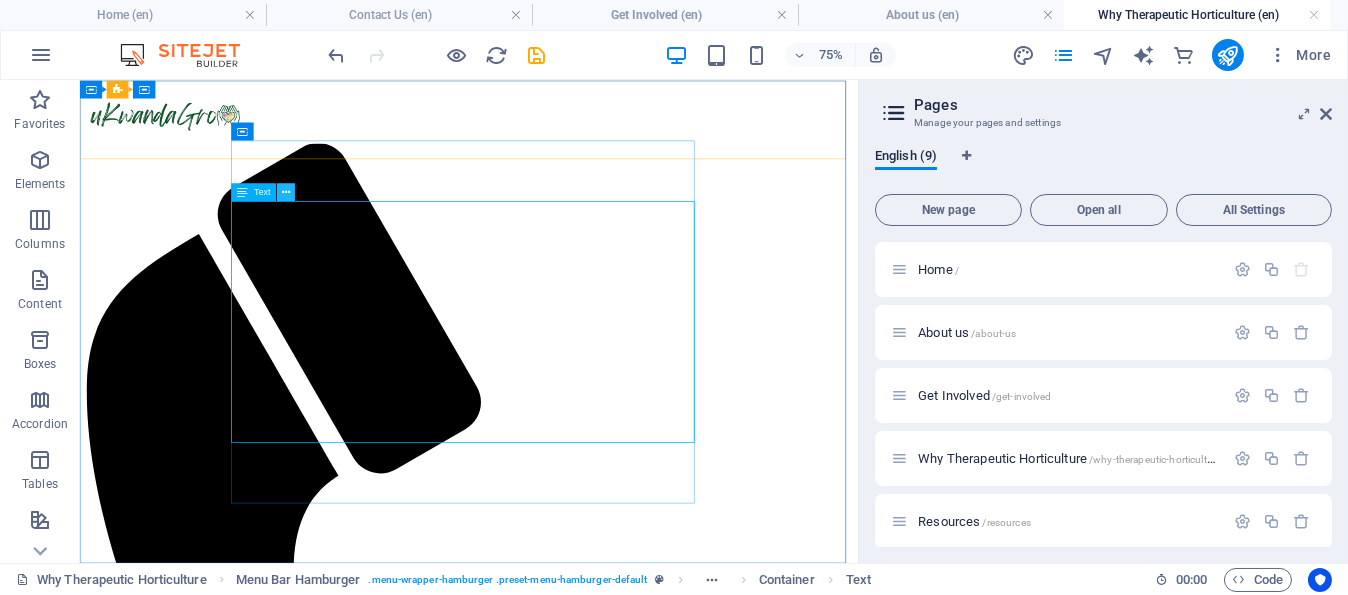 scroll, scrollTop: 0, scrollLeft: 0, axis: both 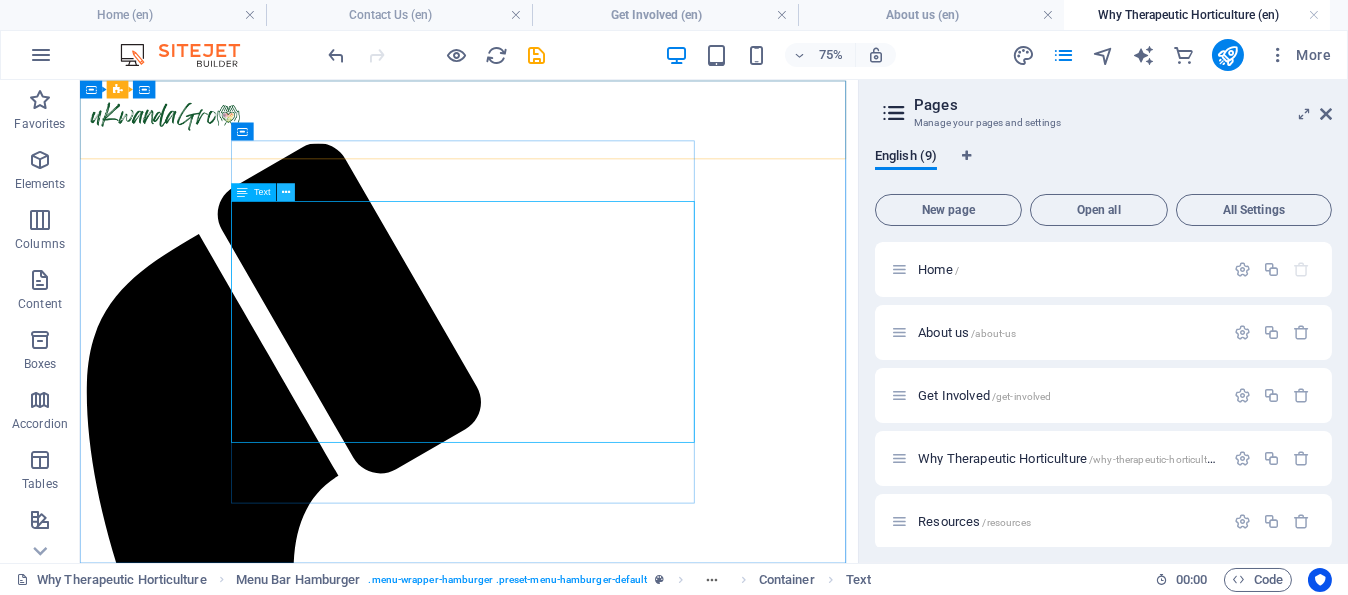 click at bounding box center (286, 192) 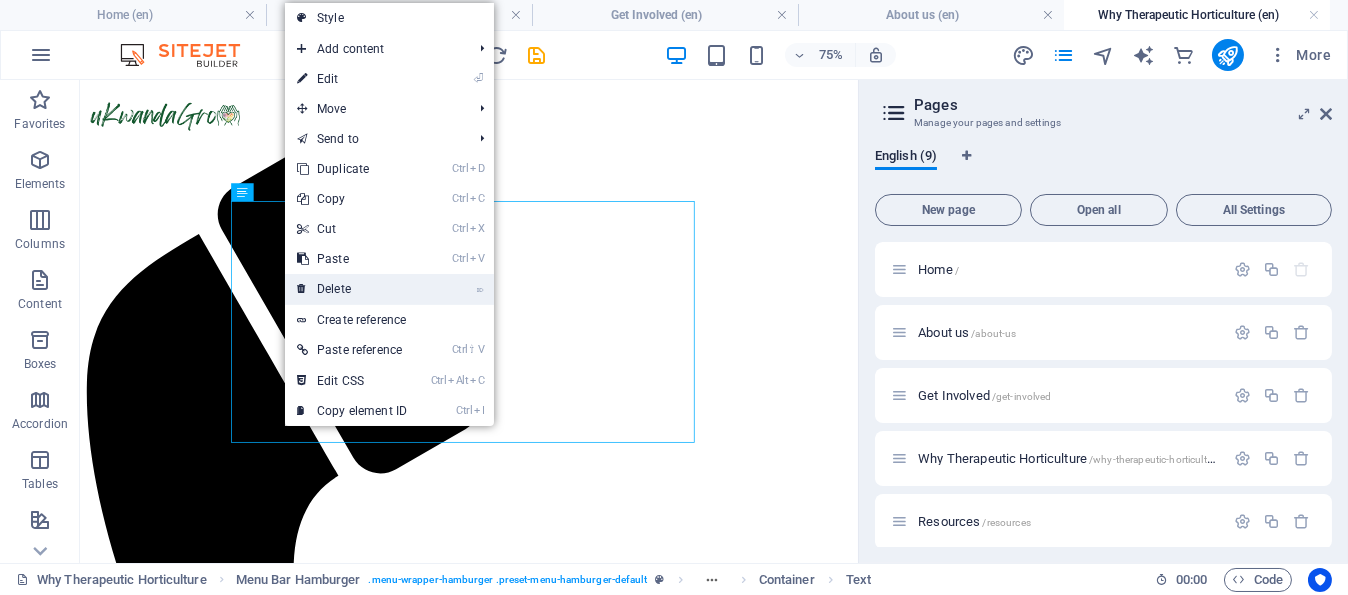 click on "⌦  Delete" at bounding box center [352, 289] 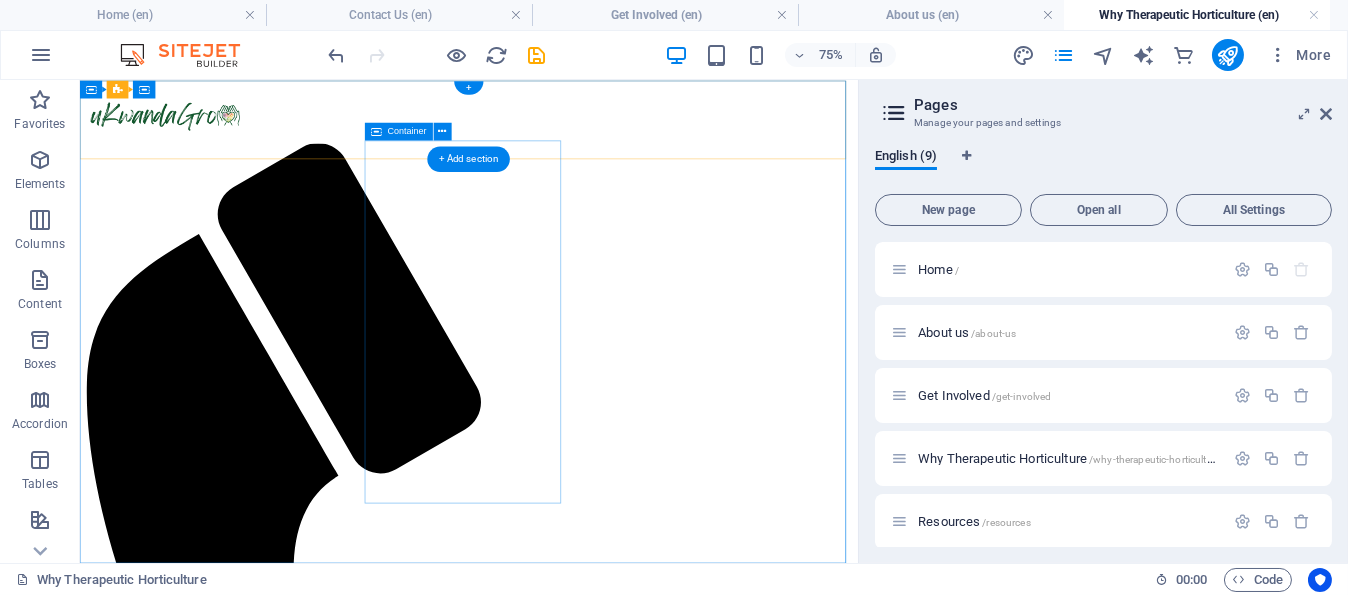 click on "Drop content here or  Add elements  Paste clipboard" at bounding box center [598, 1655] 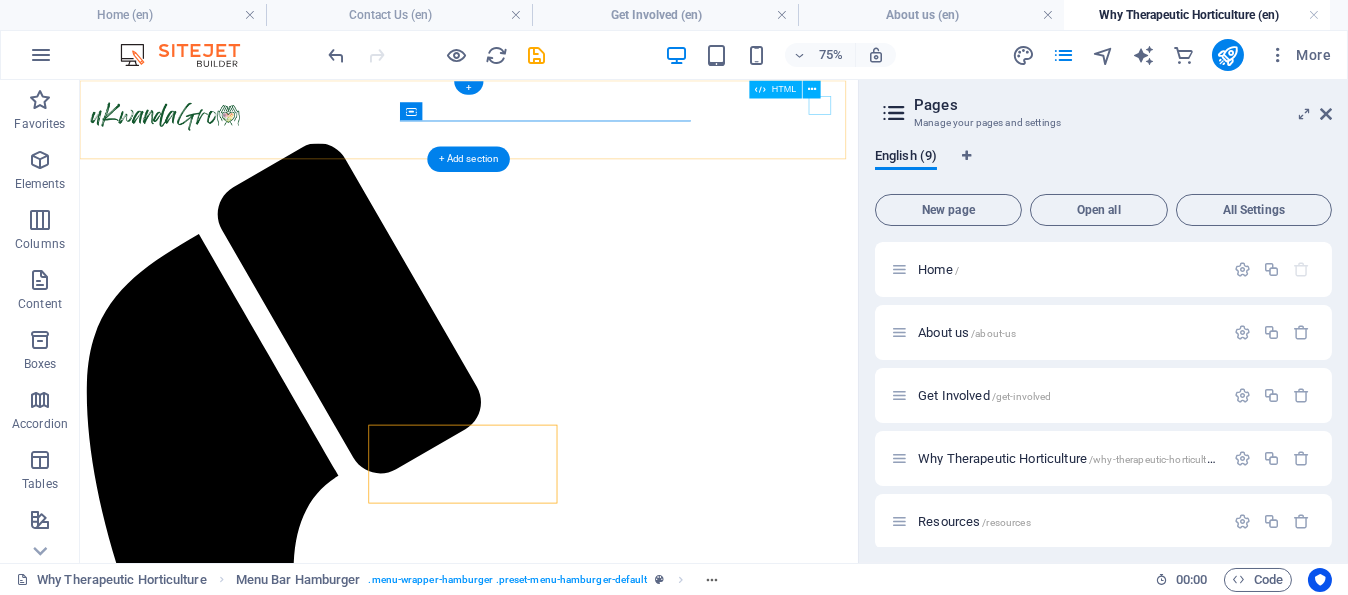 click at bounding box center (598, 1504) 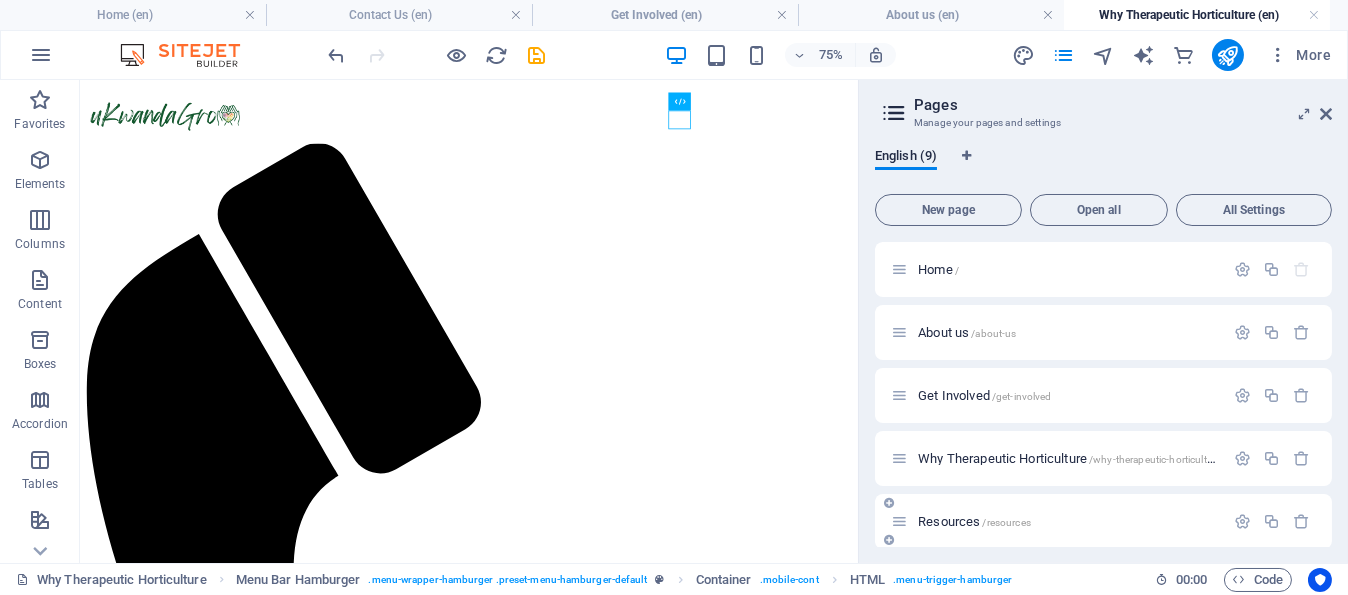 click on "Resources /resources" at bounding box center [974, 521] 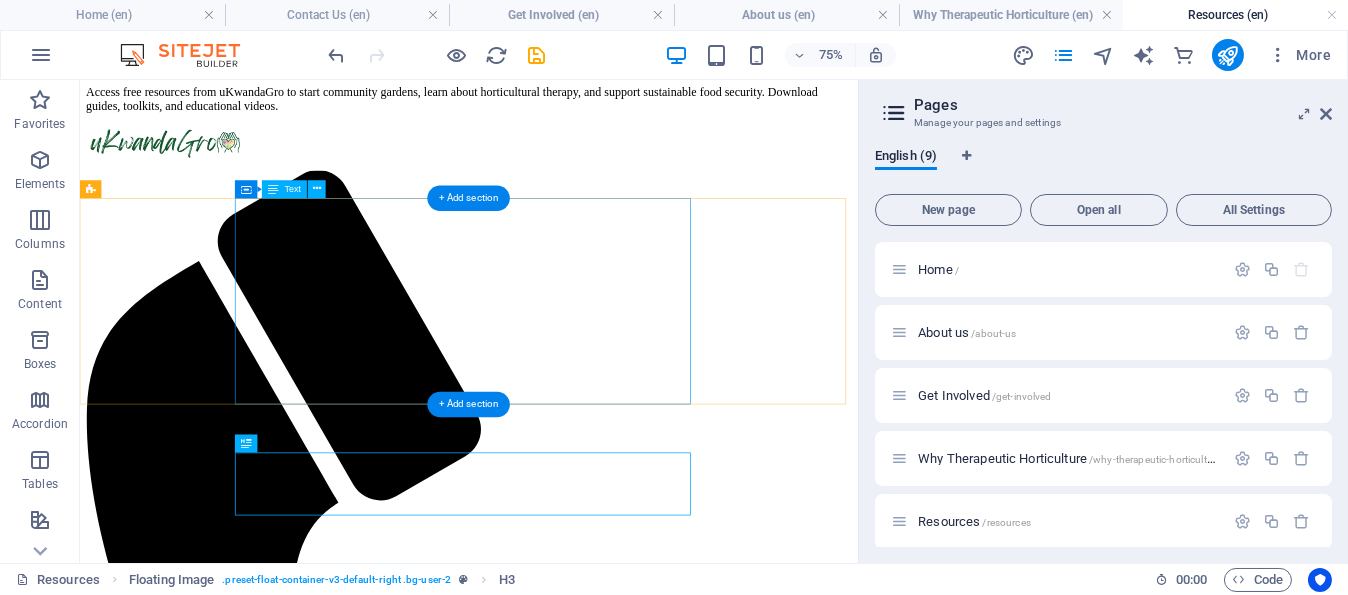 scroll, scrollTop: 0, scrollLeft: 0, axis: both 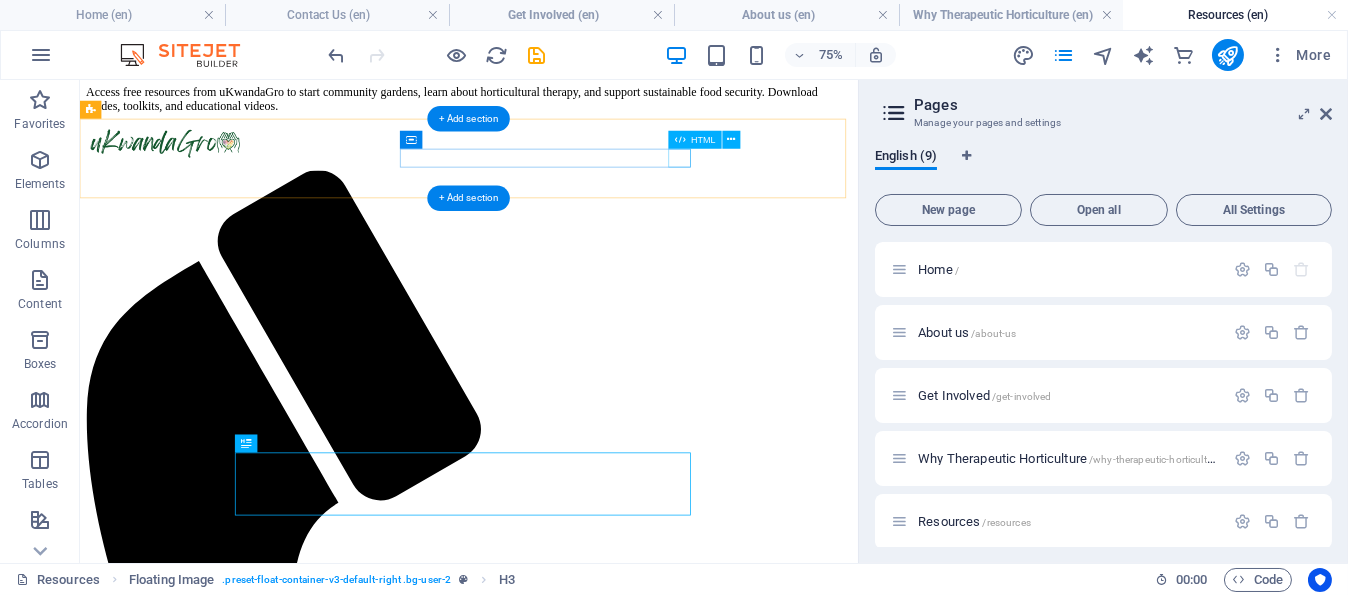 click at bounding box center [598, 1540] 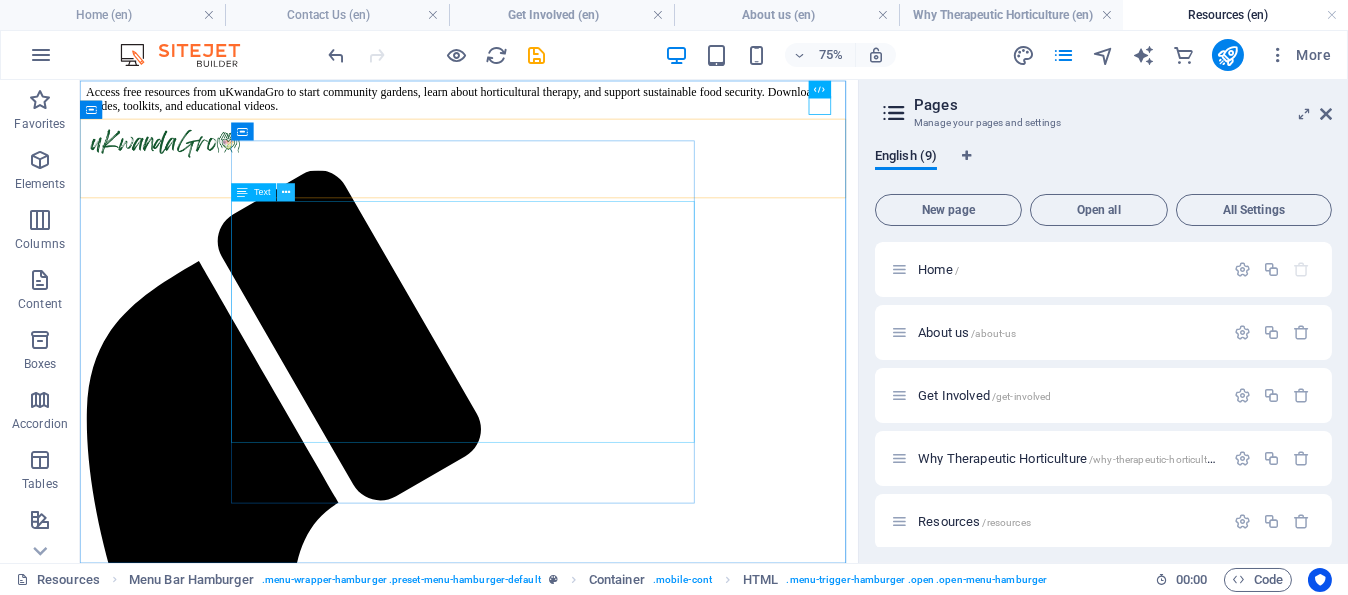 click at bounding box center [286, 192] 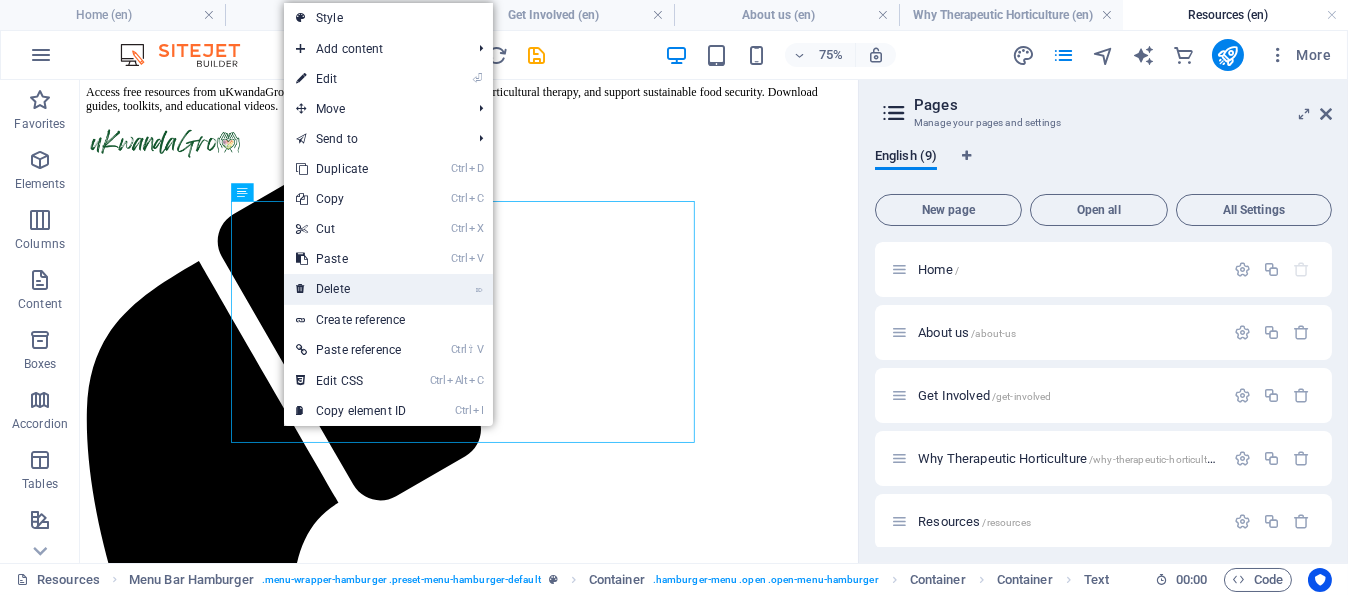 click on "⌦  Delete" at bounding box center (351, 289) 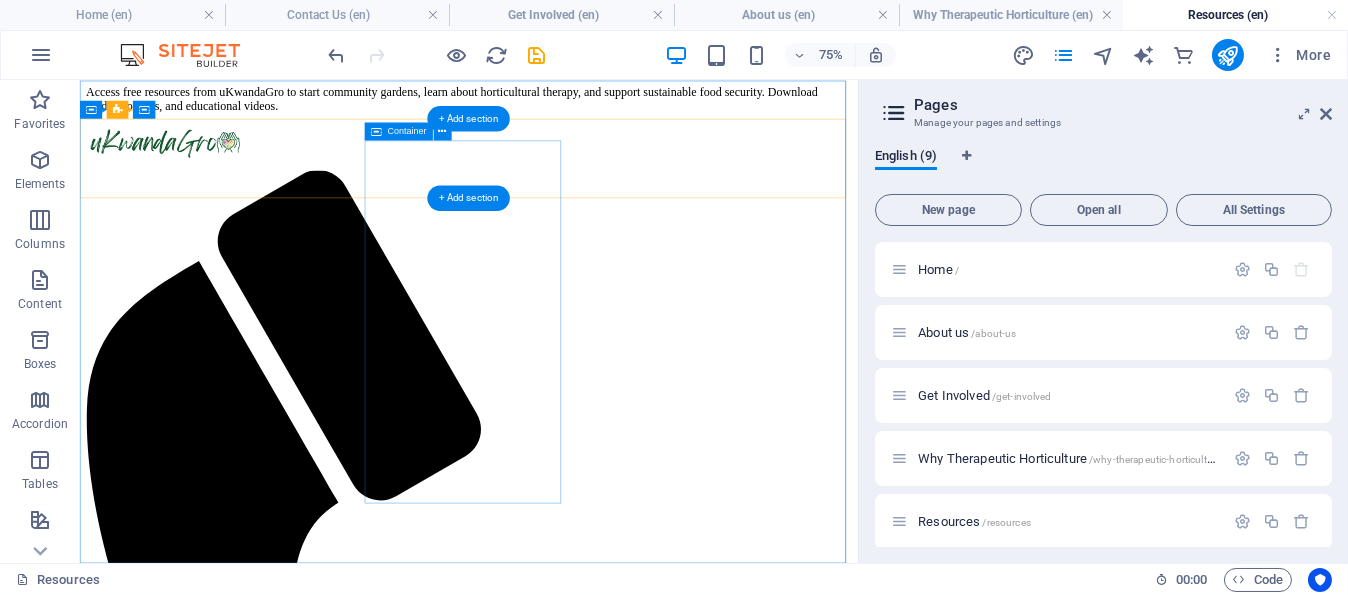 click on "Add elements" at bounding box center (539, 1721) 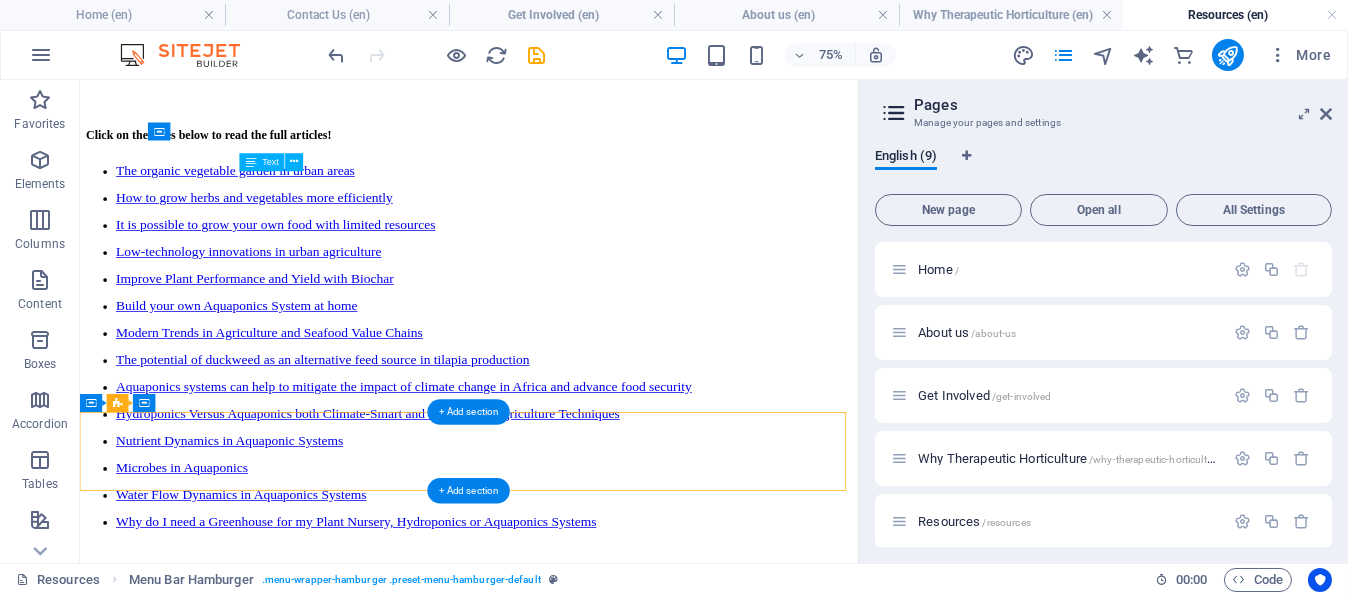 scroll, scrollTop: 3101, scrollLeft: 0, axis: vertical 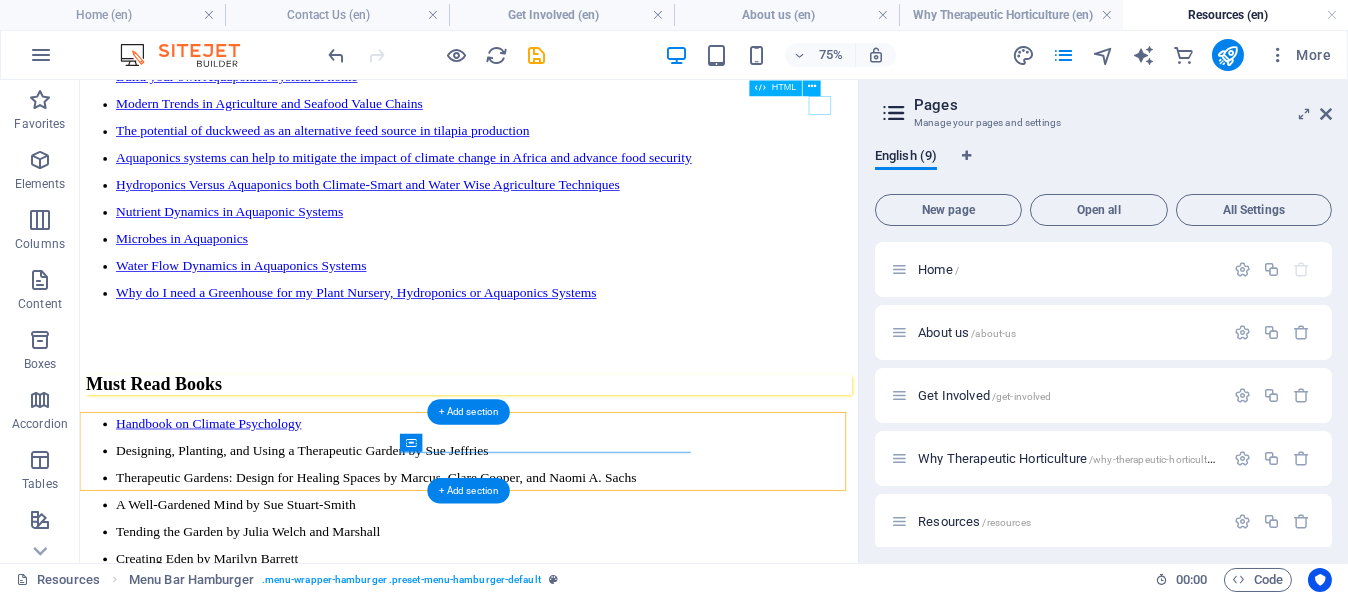 click at bounding box center (598, 8206) 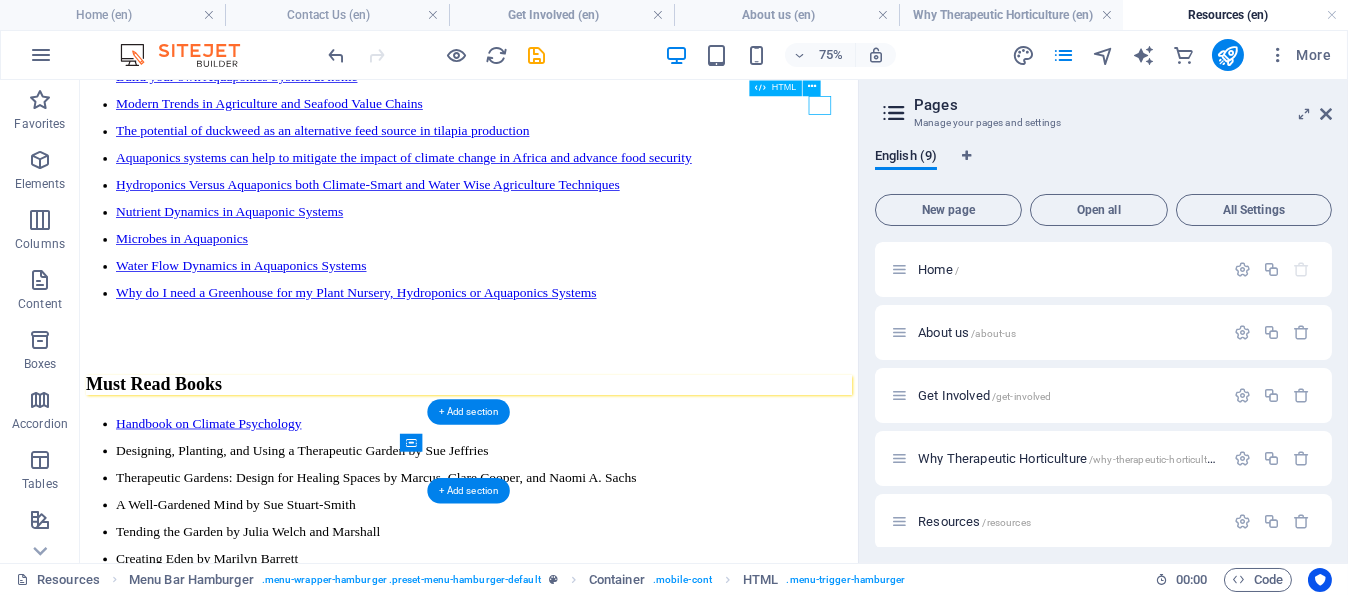 click at bounding box center [598, 8206] 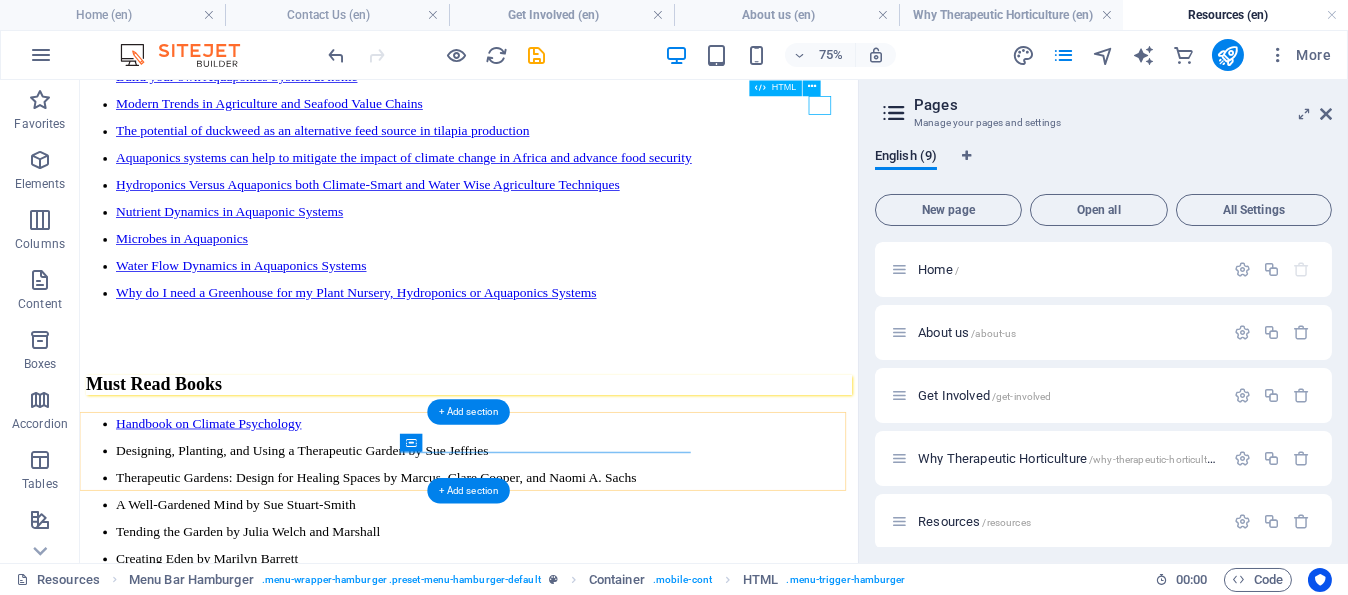 click at bounding box center (598, 8206) 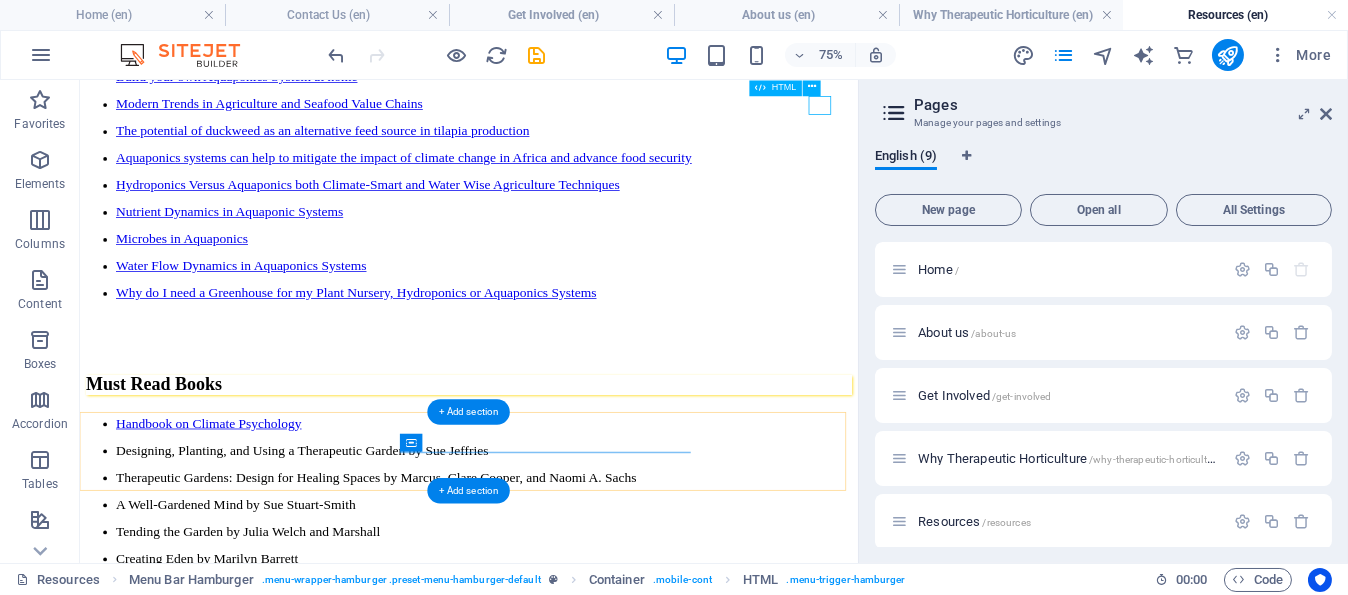 click at bounding box center (598, 8206) 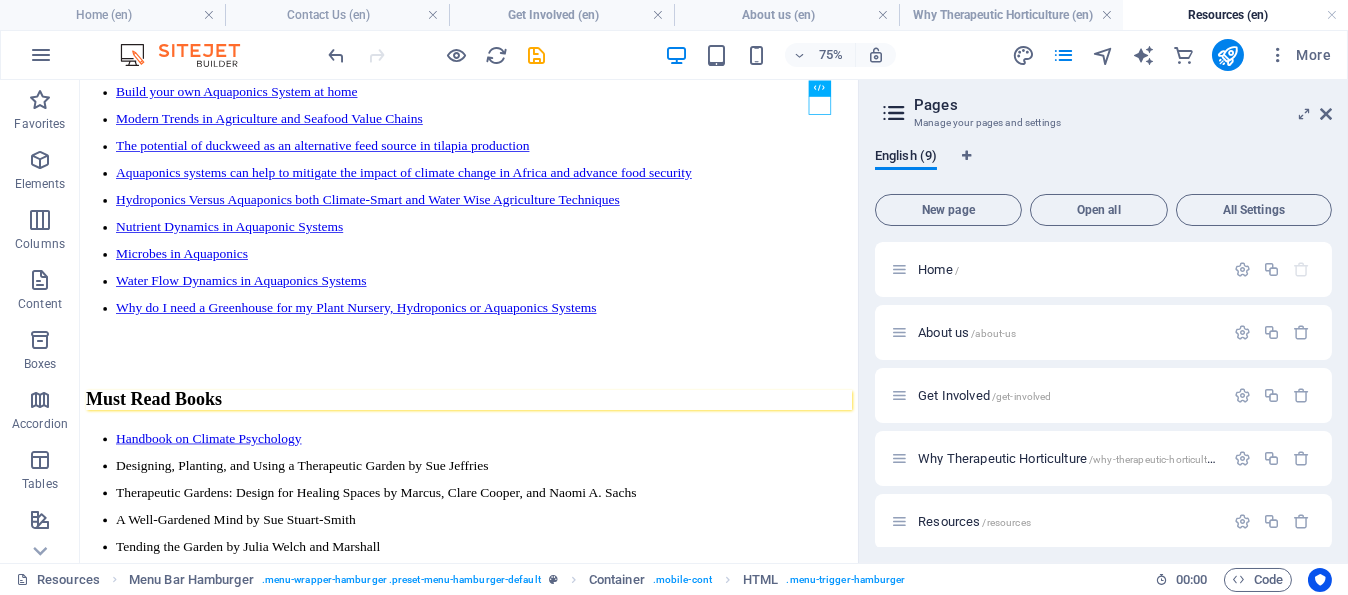 scroll, scrollTop: 3061, scrollLeft: 0, axis: vertical 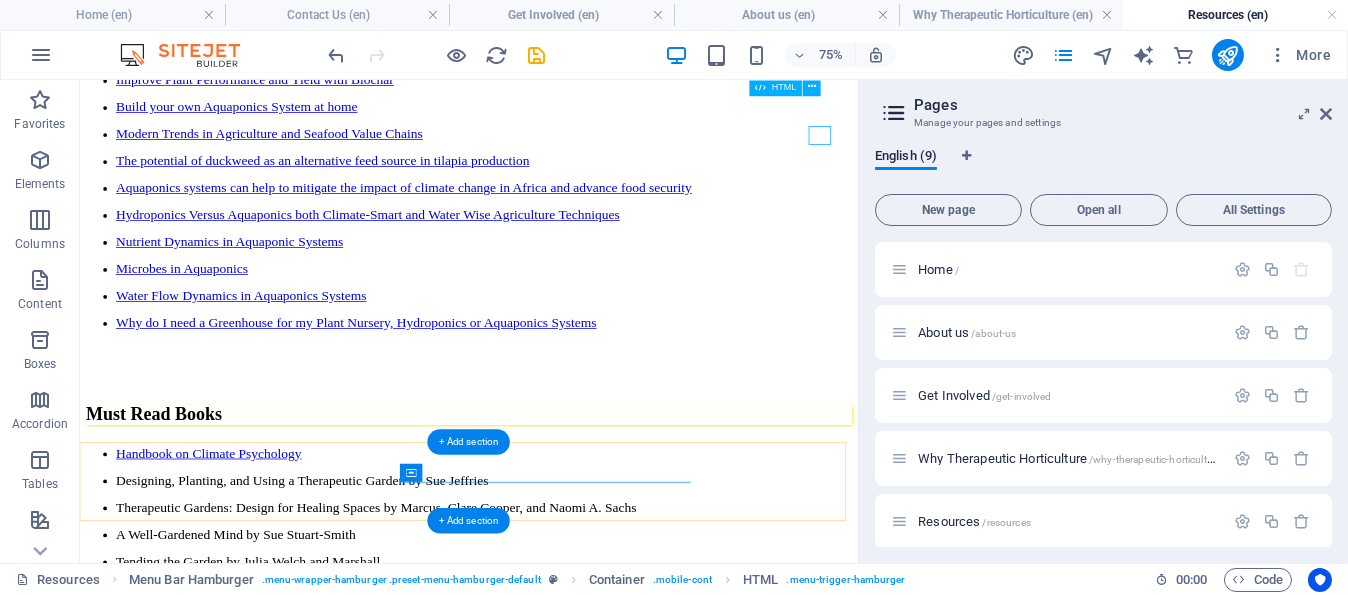 click at bounding box center (598, 8246) 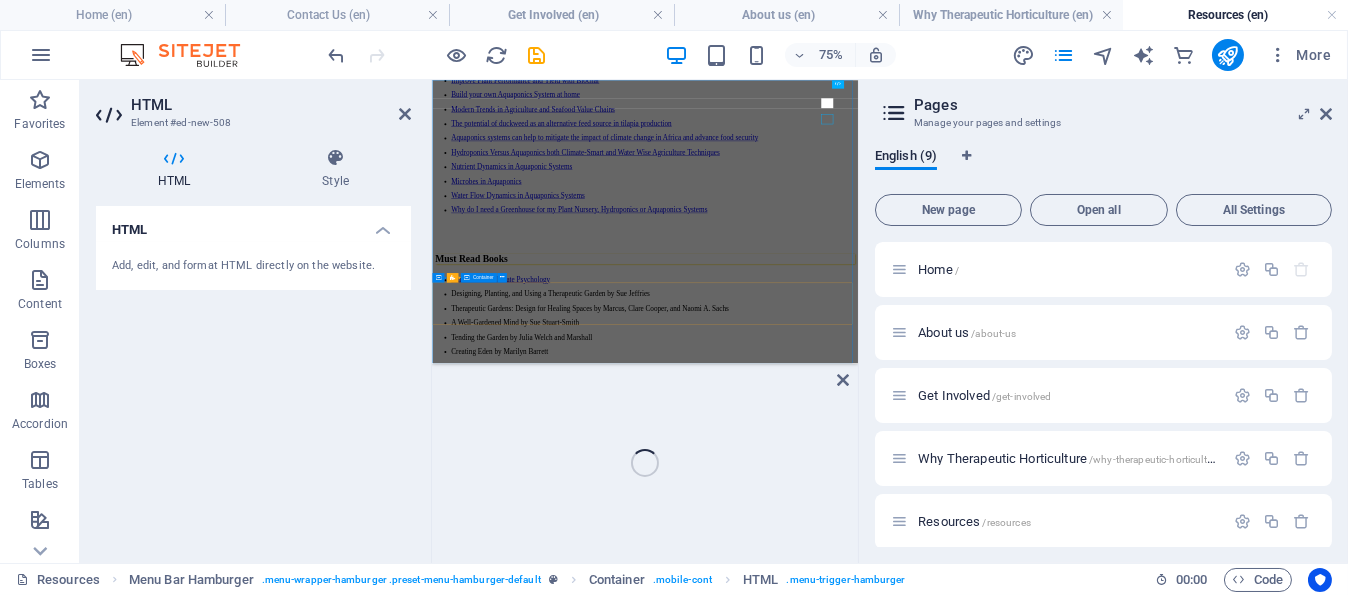 scroll, scrollTop: 3037, scrollLeft: 0, axis: vertical 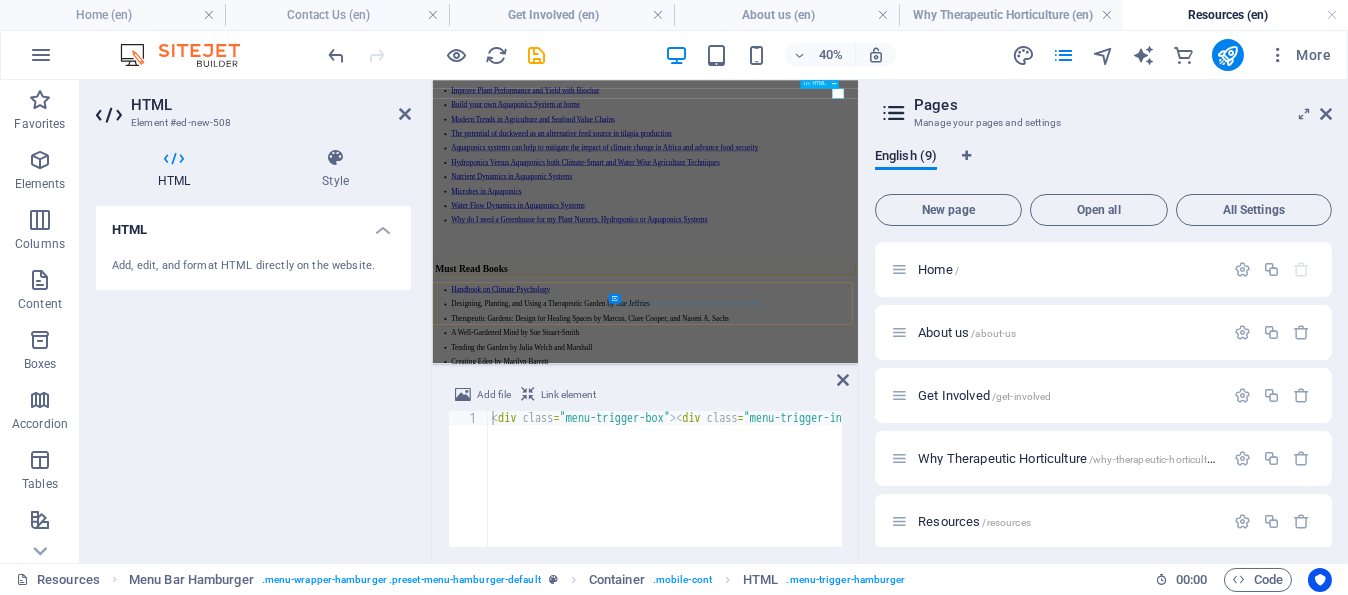 click at bounding box center (963, 8449) 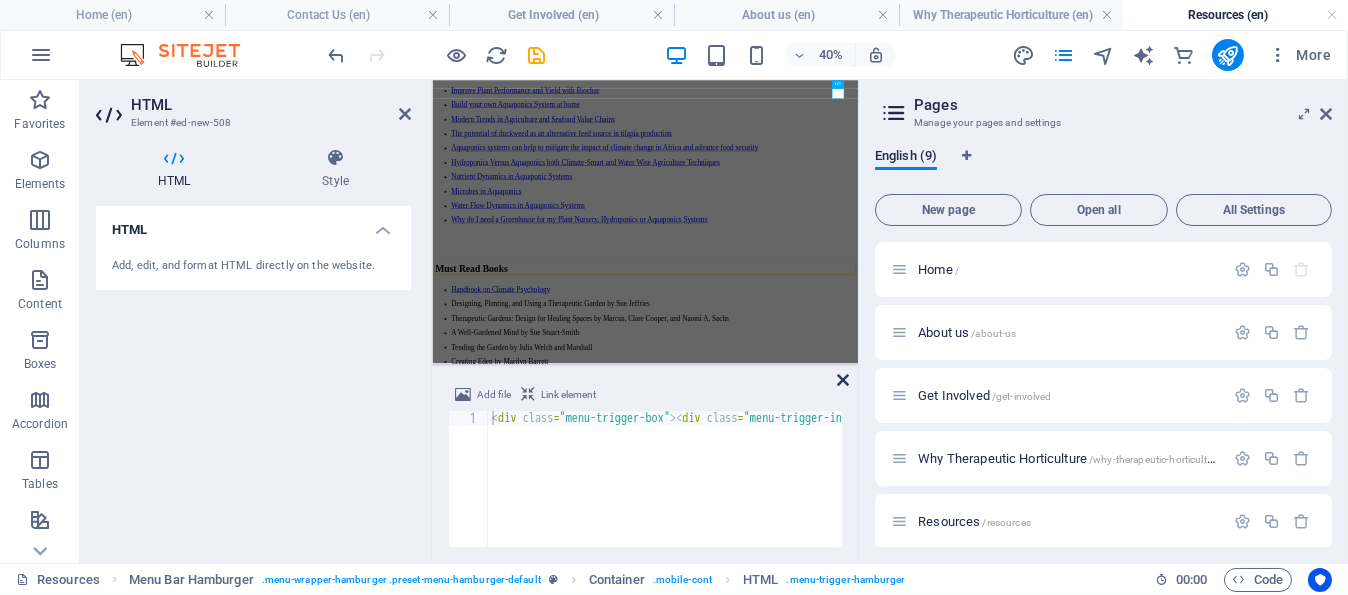 click at bounding box center (843, 380) 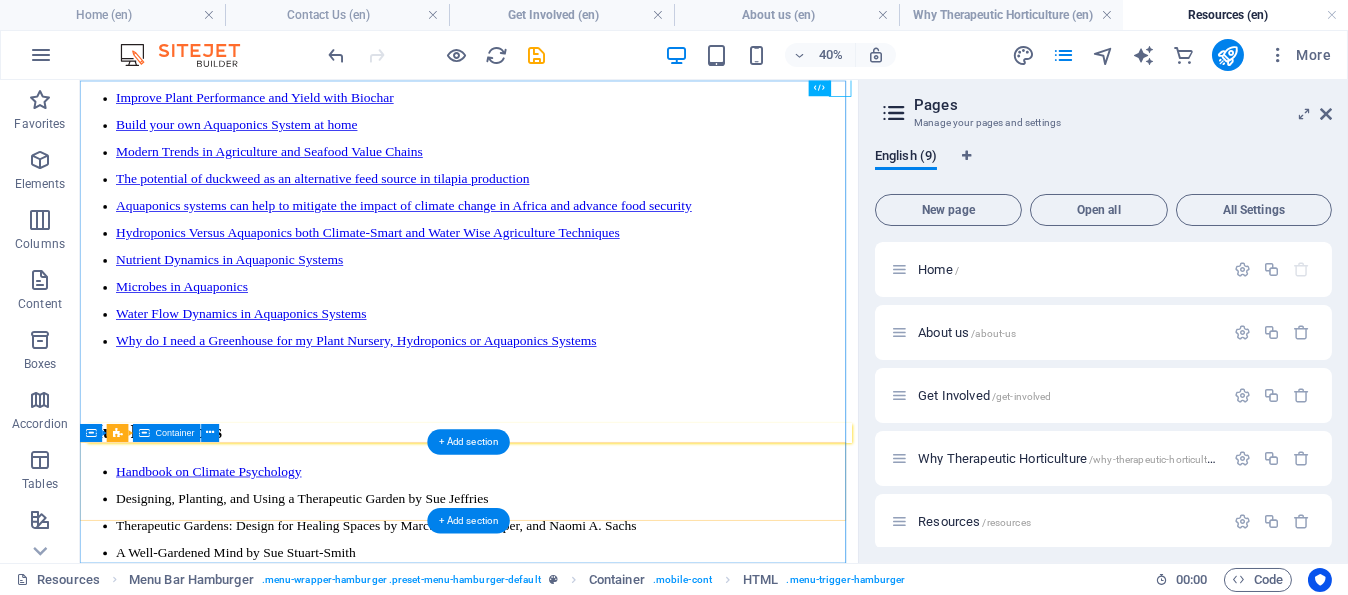 scroll, scrollTop: 3061, scrollLeft: 0, axis: vertical 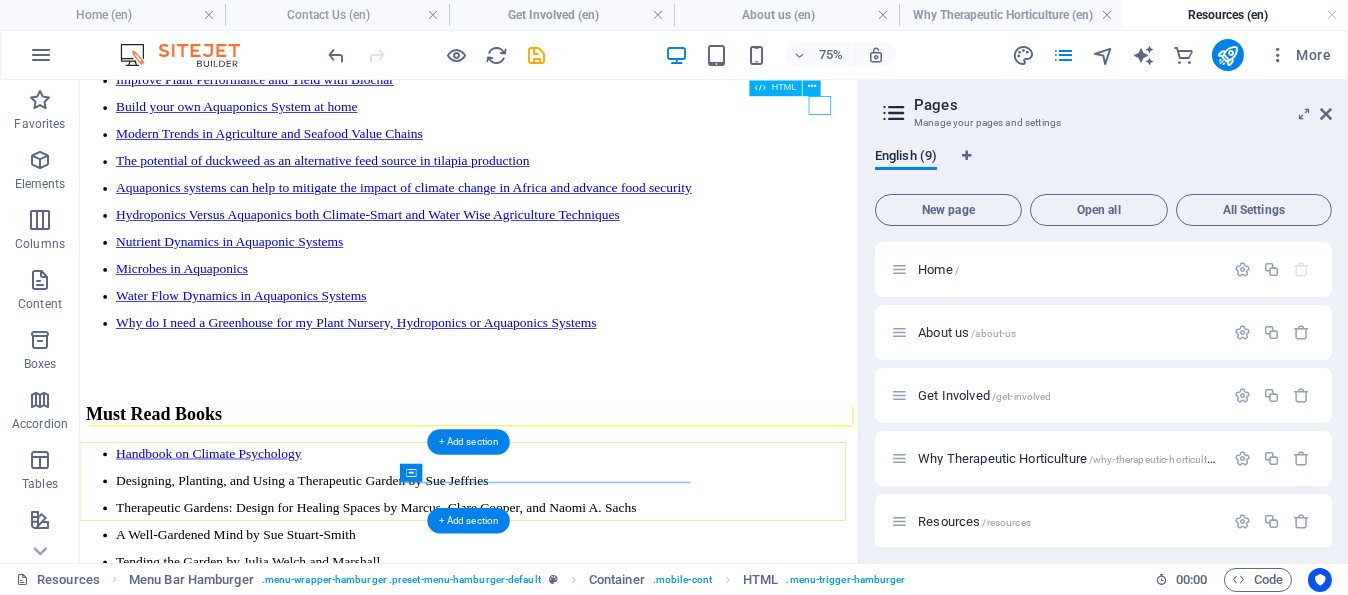 click at bounding box center (598, 8246) 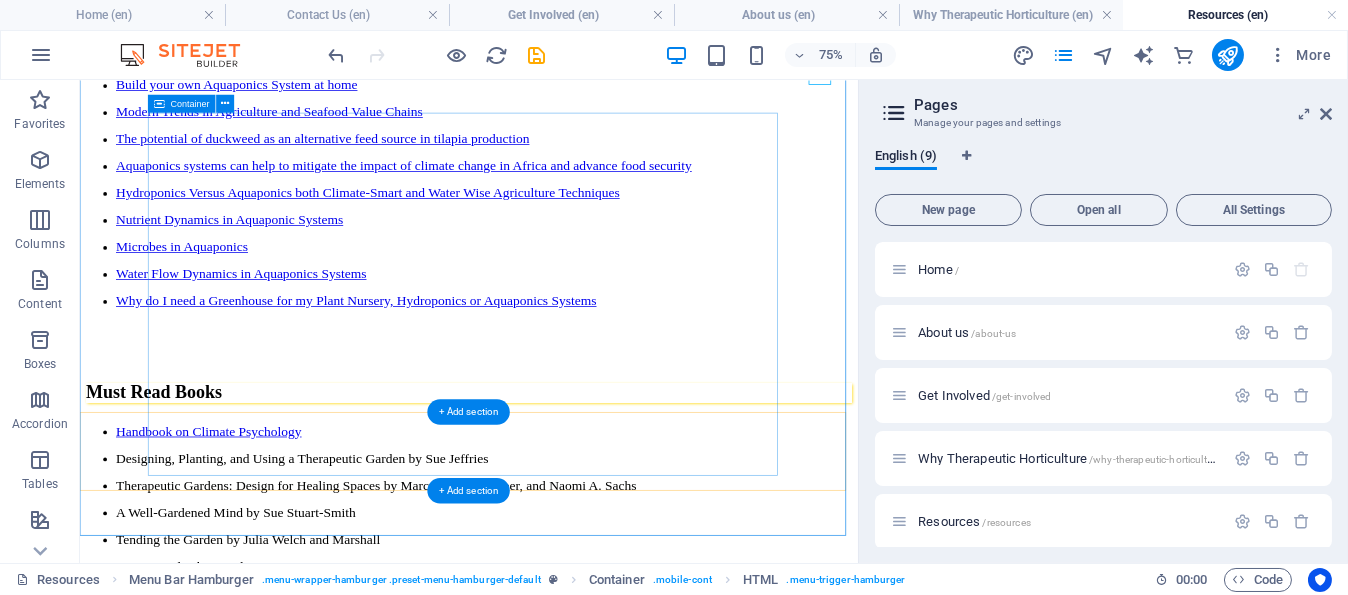 scroll, scrollTop: 3101, scrollLeft: 0, axis: vertical 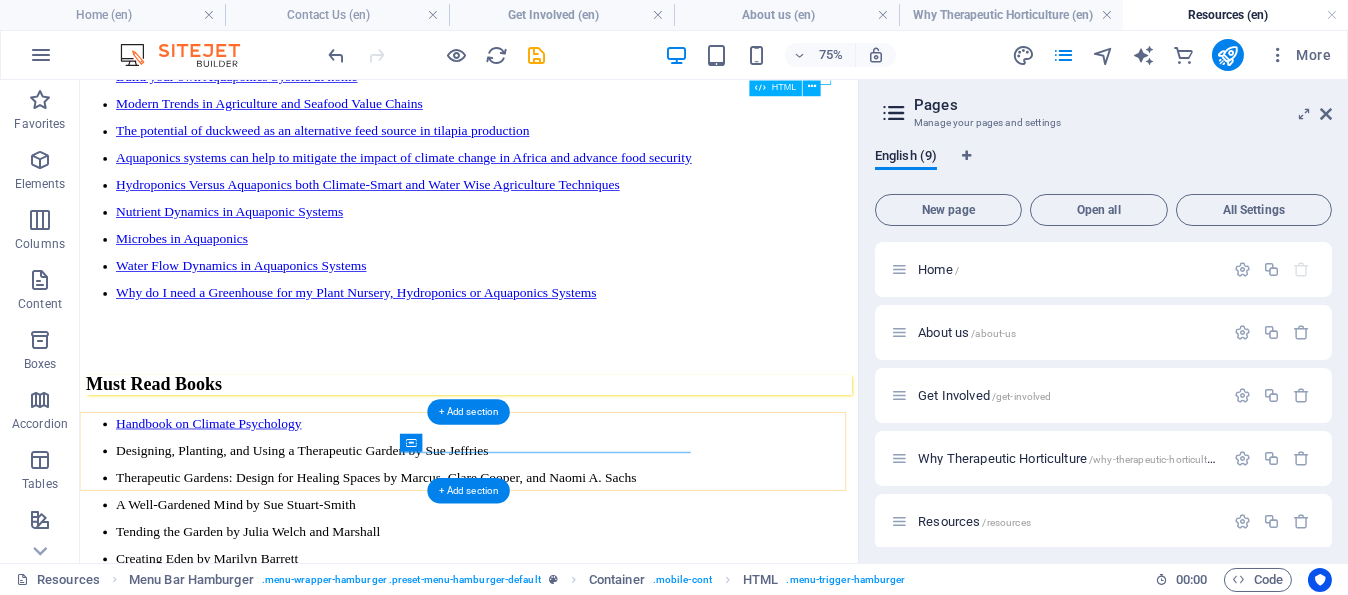 click at bounding box center (598, 8206) 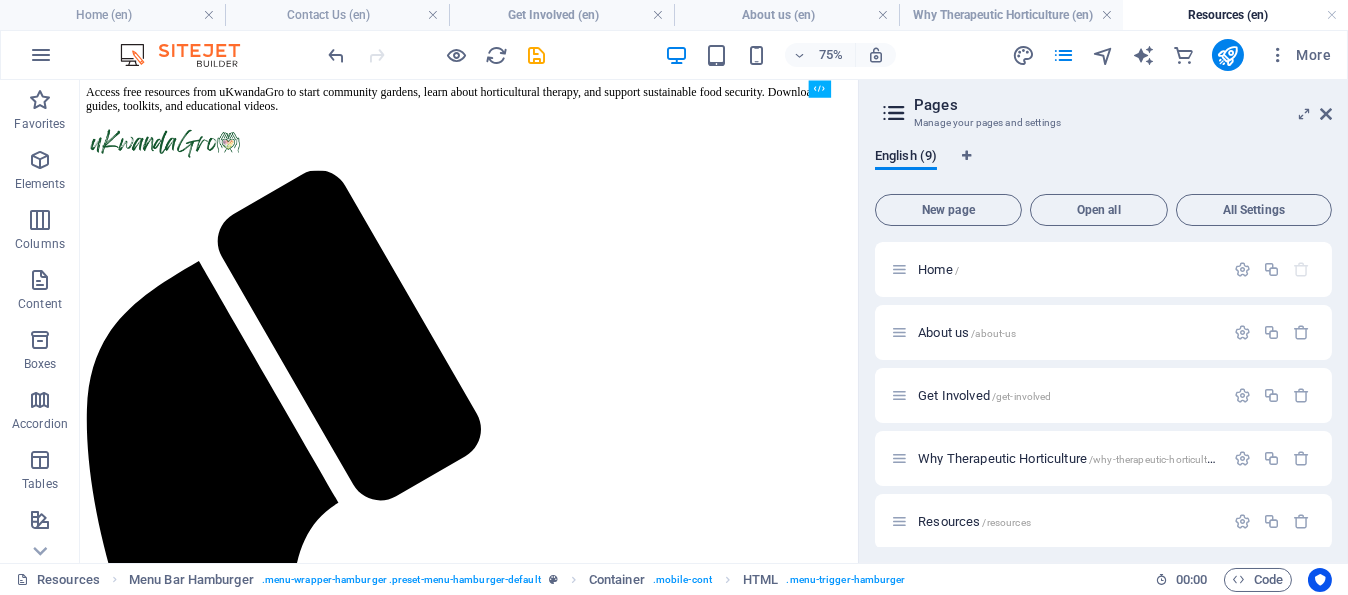 scroll, scrollTop: 0, scrollLeft: 0, axis: both 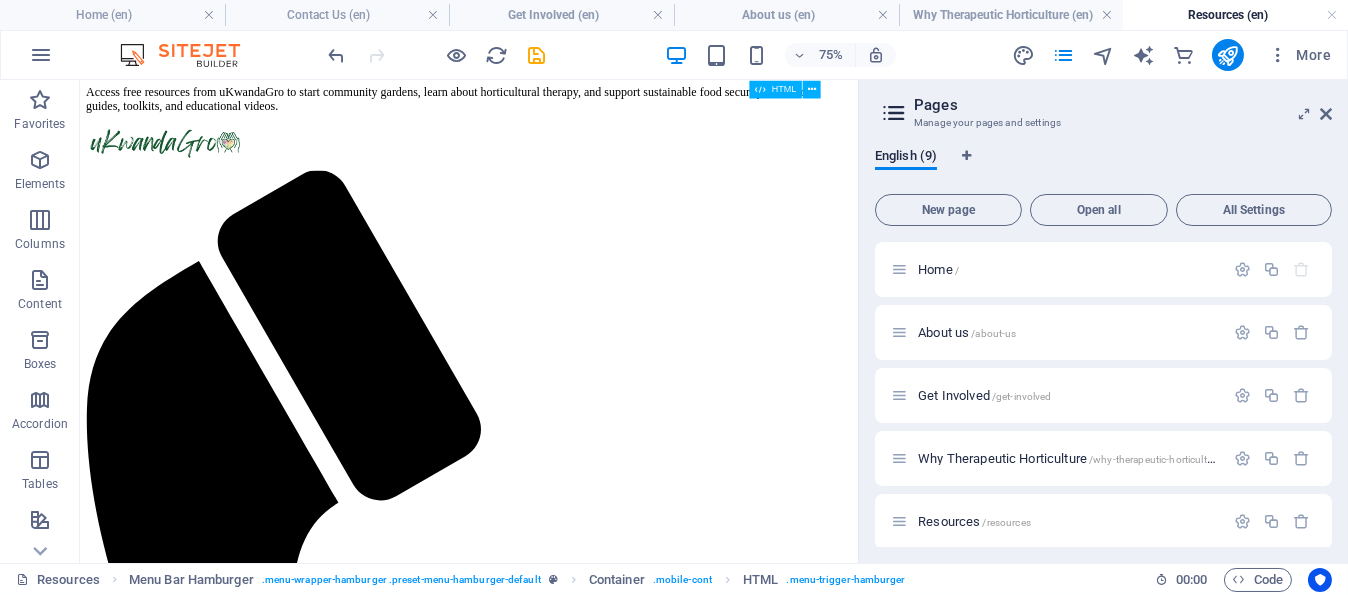 click at bounding box center [598, 11307] 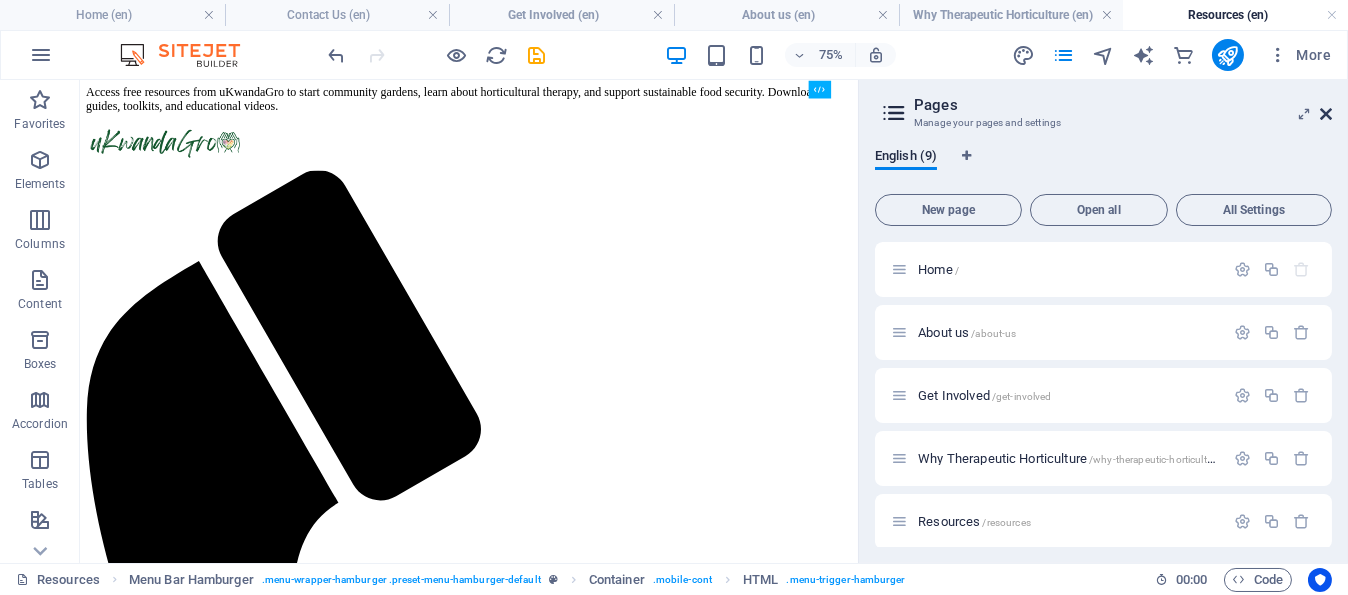 drag, startPoint x: 1331, startPoint y: 110, endPoint x: 1234, endPoint y: 30, distance: 125.73385 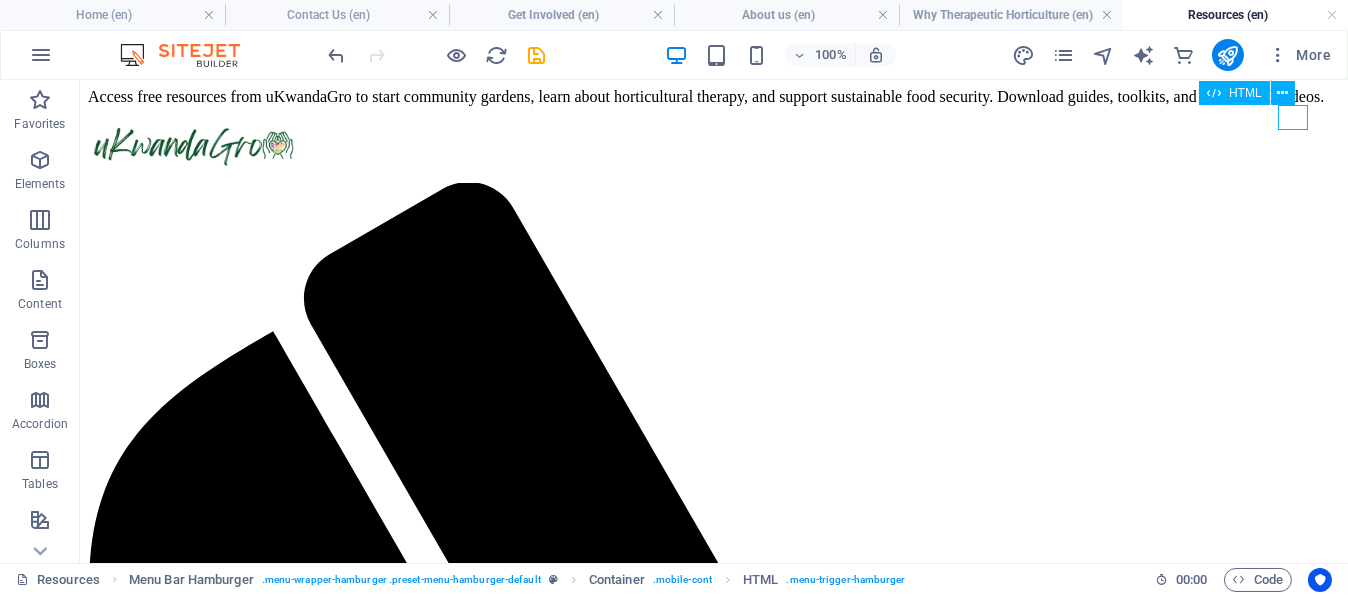 click at bounding box center [714, 12980] 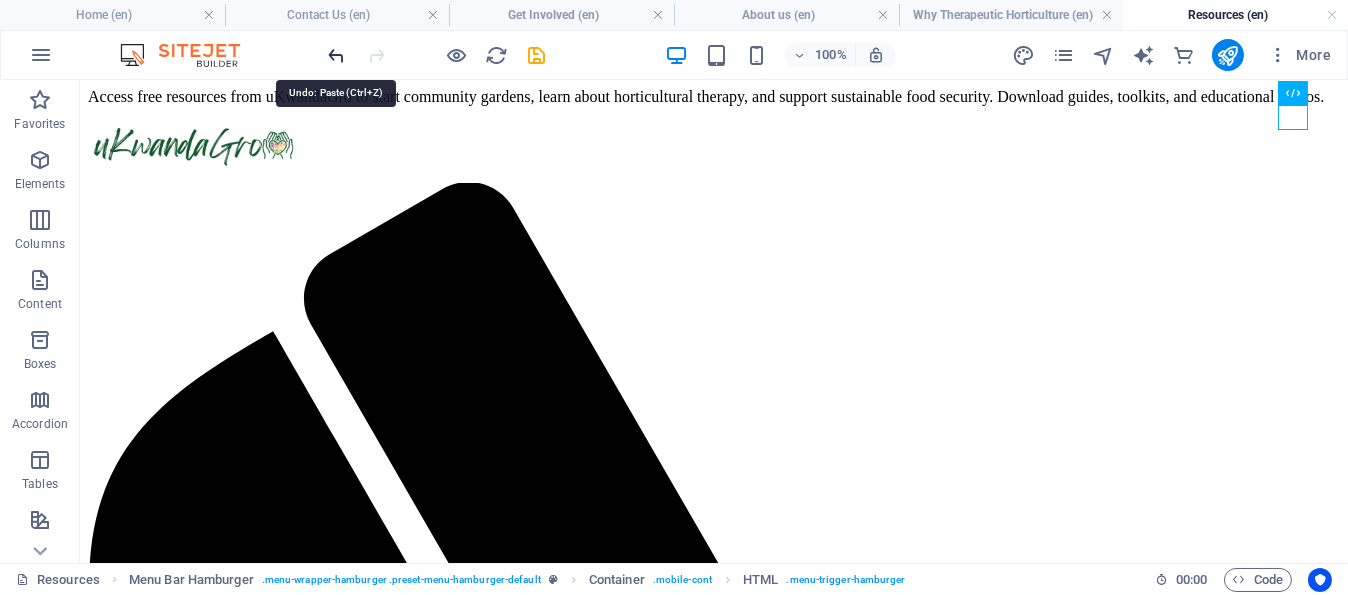 click at bounding box center (337, 55) 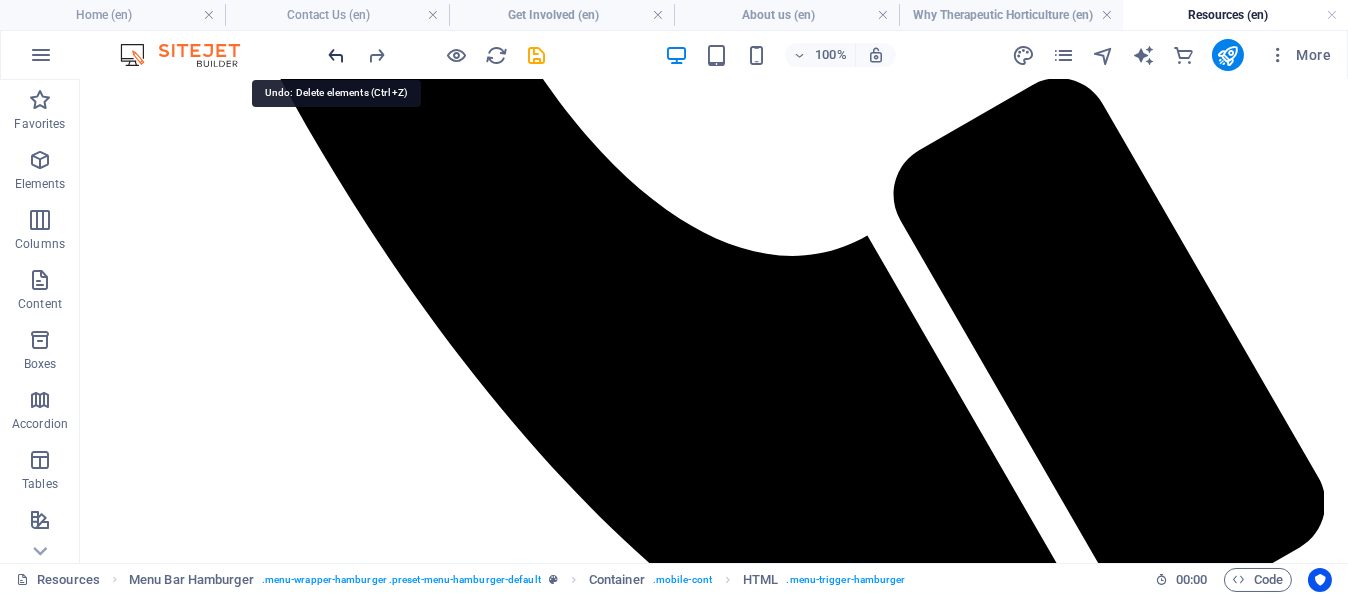 scroll, scrollTop: 3157, scrollLeft: 0, axis: vertical 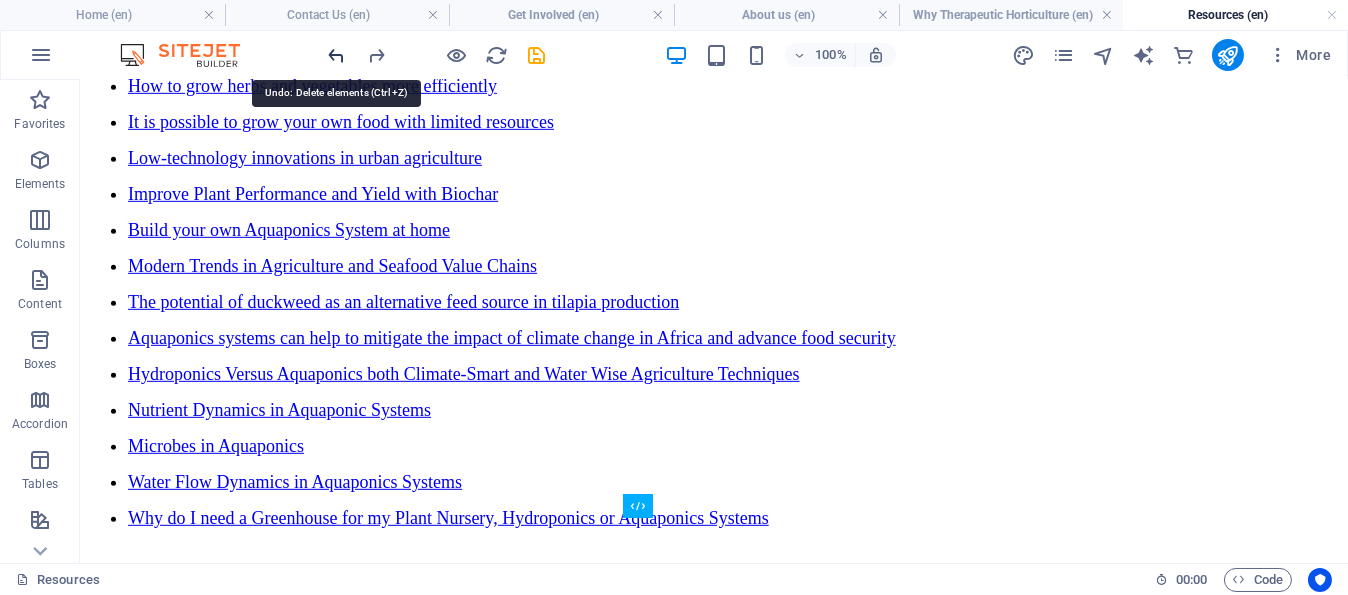 click at bounding box center [337, 55] 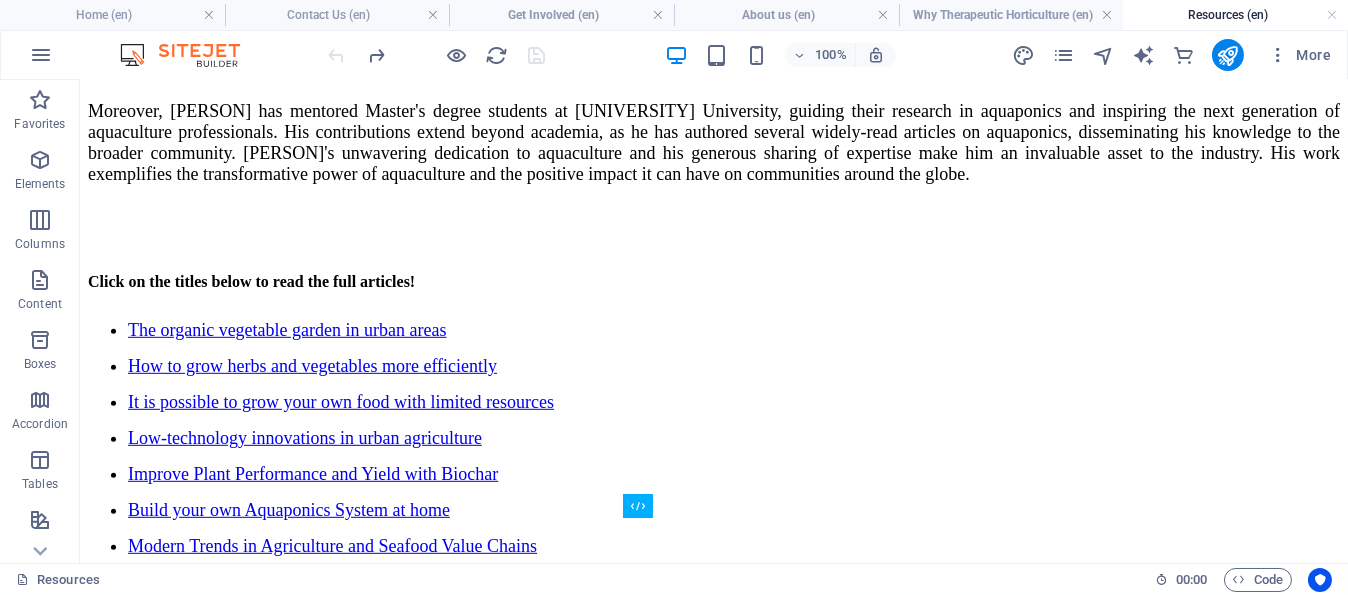 click at bounding box center (437, 55) 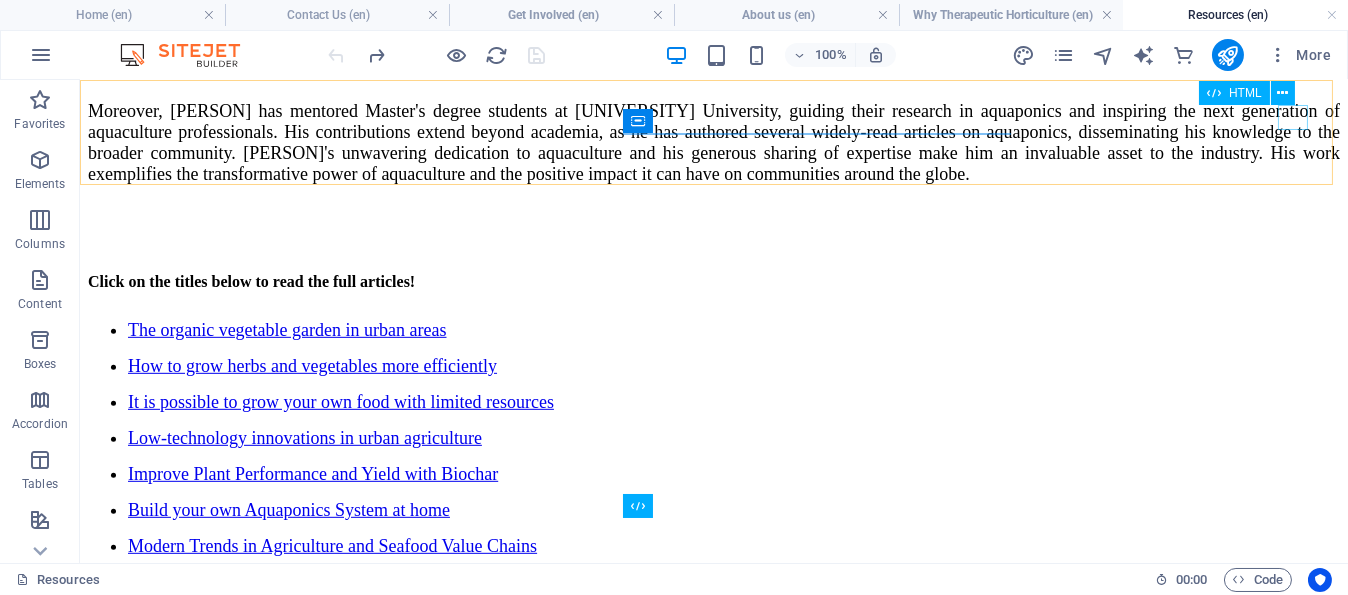 click at bounding box center (714, -1329) 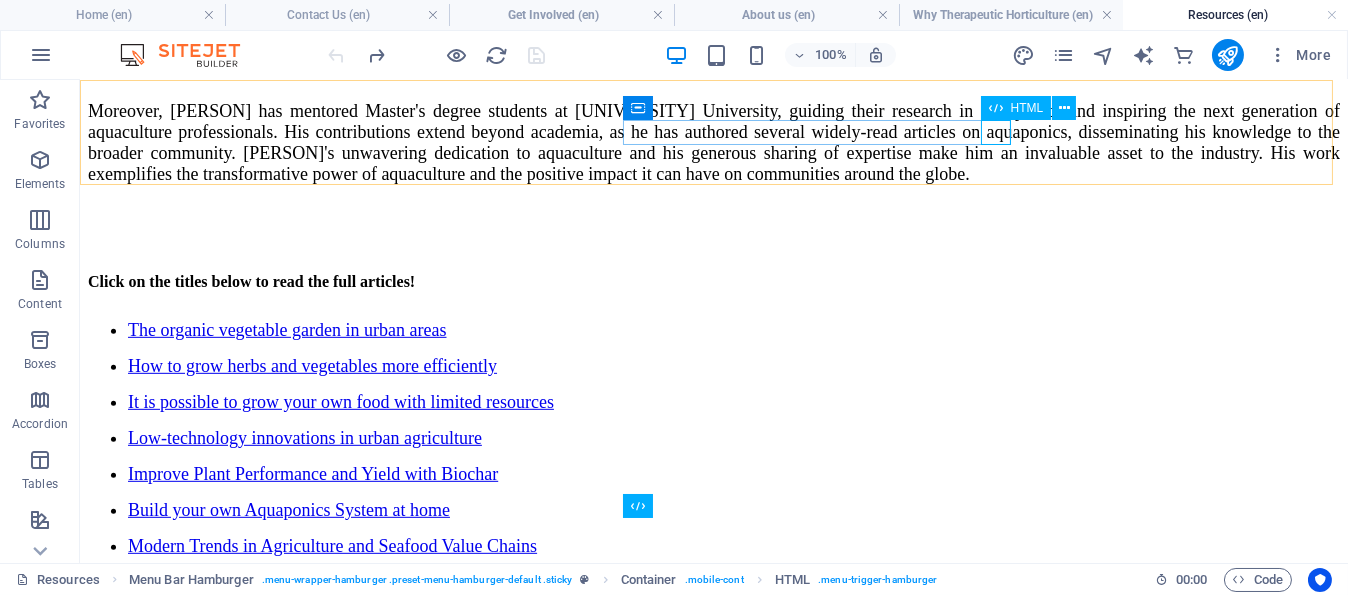 click at bounding box center (714, -1329) 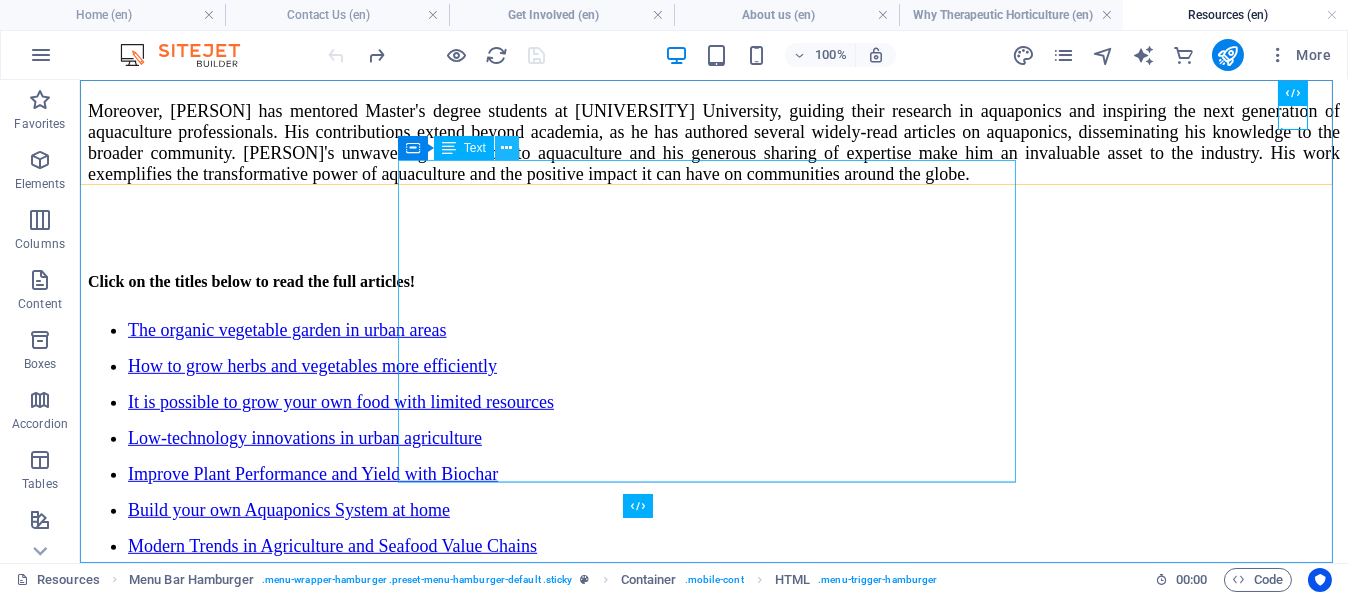 click at bounding box center [506, 148] 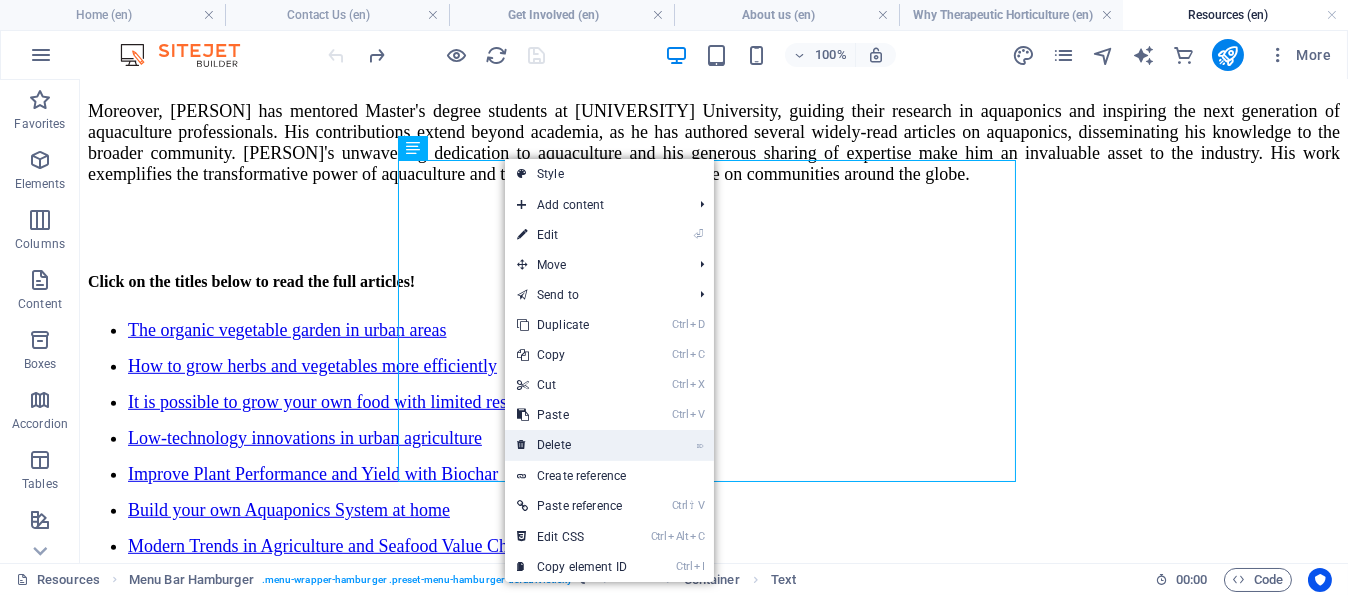 click on "⌦  Delete" at bounding box center (572, 445) 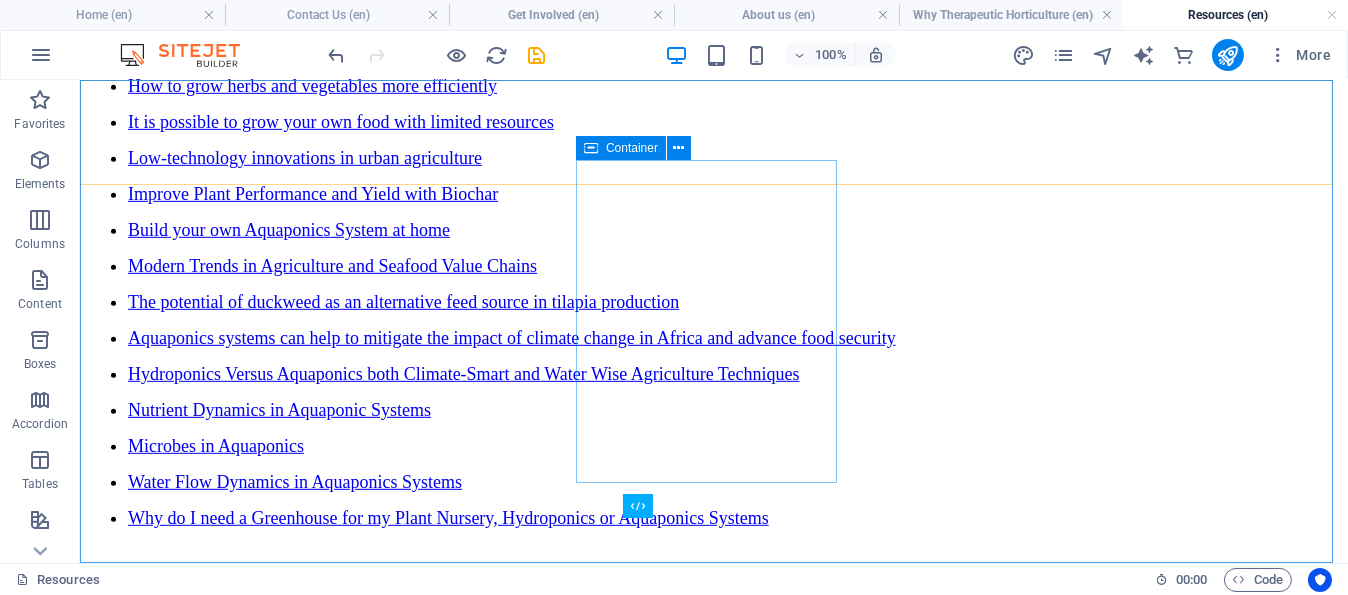 click on "Paste clipboard" at bounding box center (768, -1148) 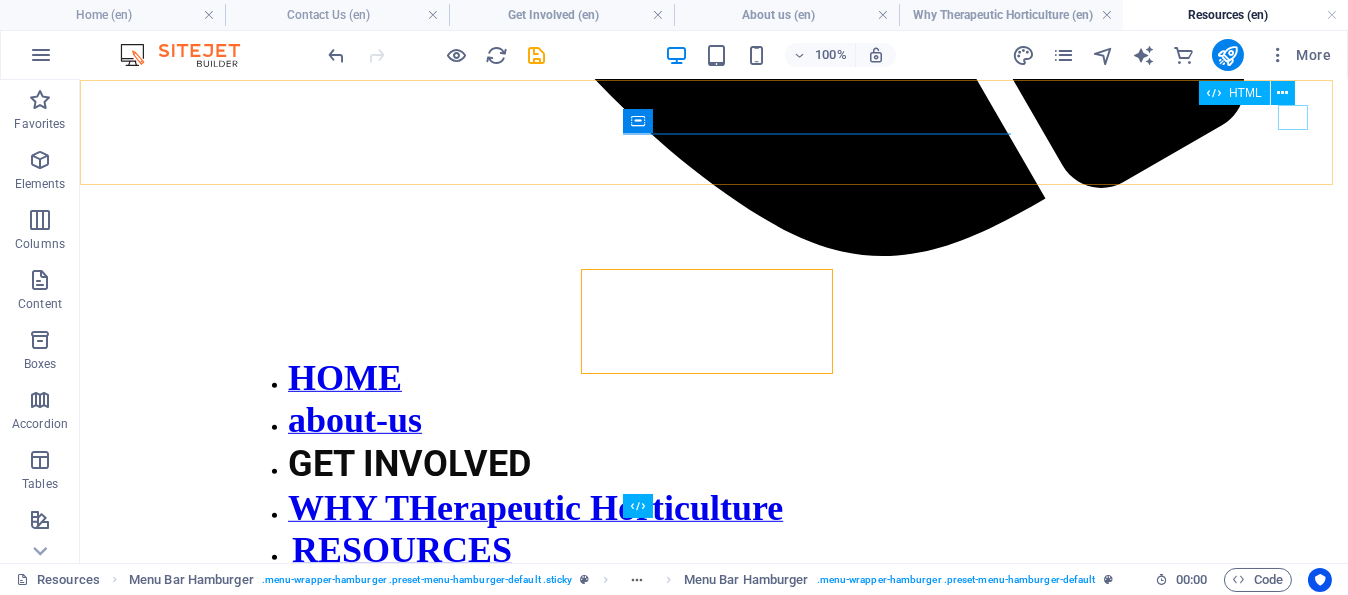 click at bounding box center [714, -1329] 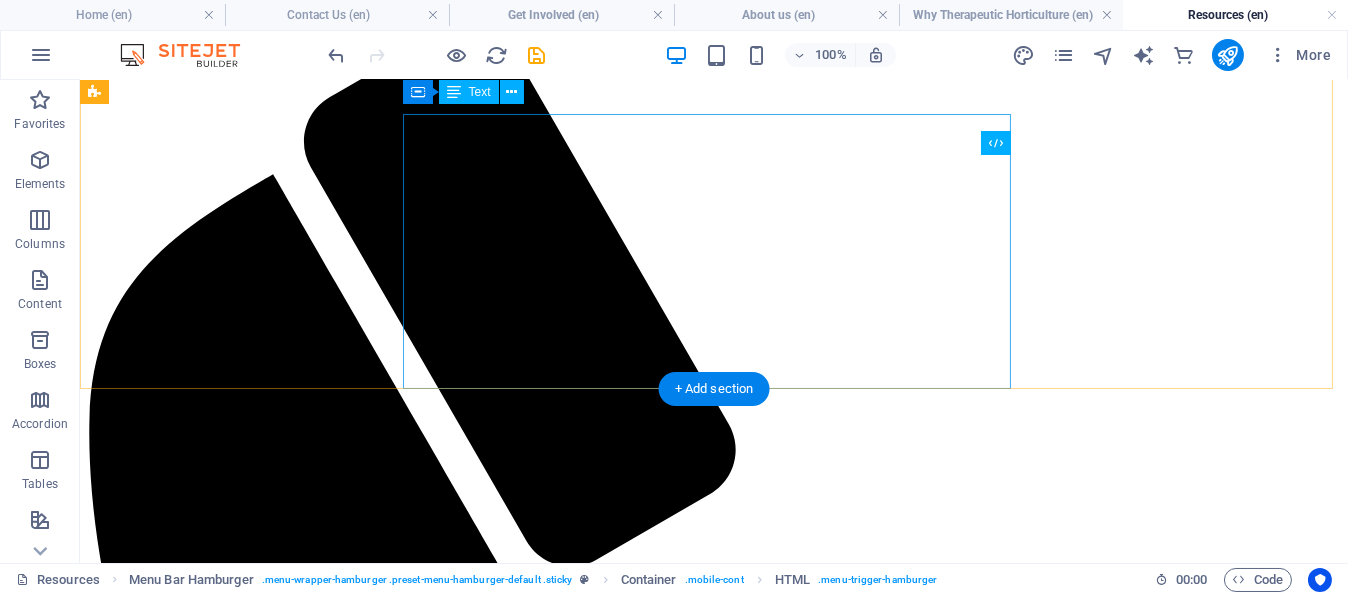 scroll, scrollTop: 0, scrollLeft: 0, axis: both 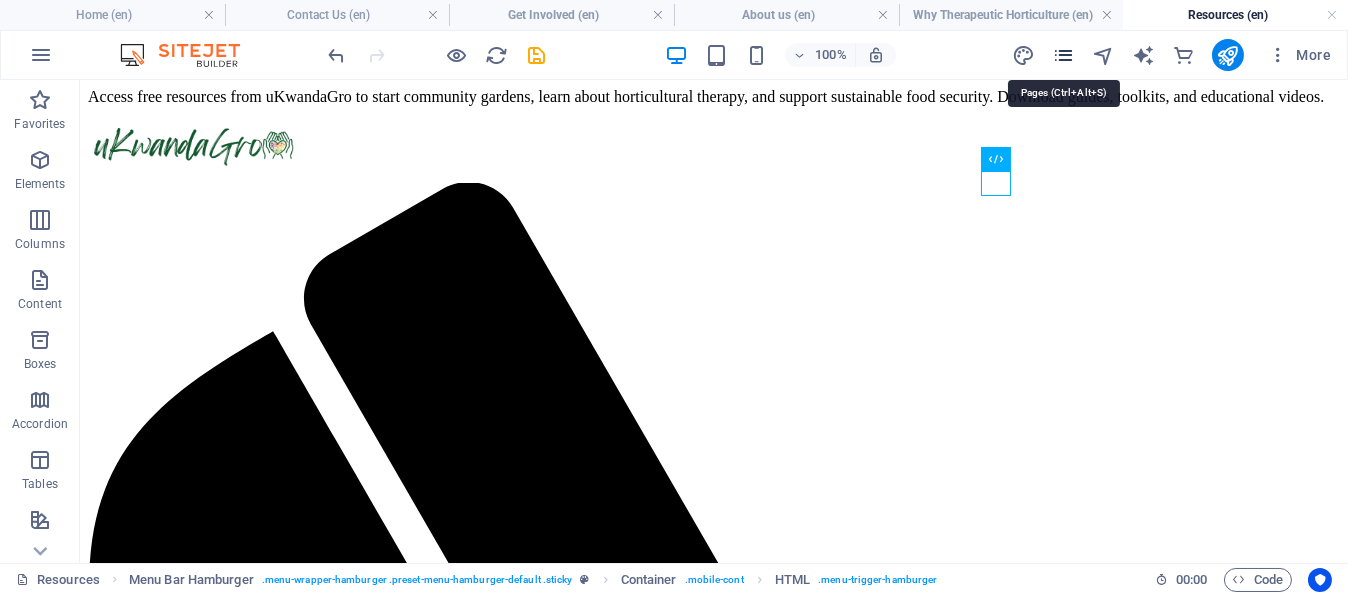 click at bounding box center (1063, 55) 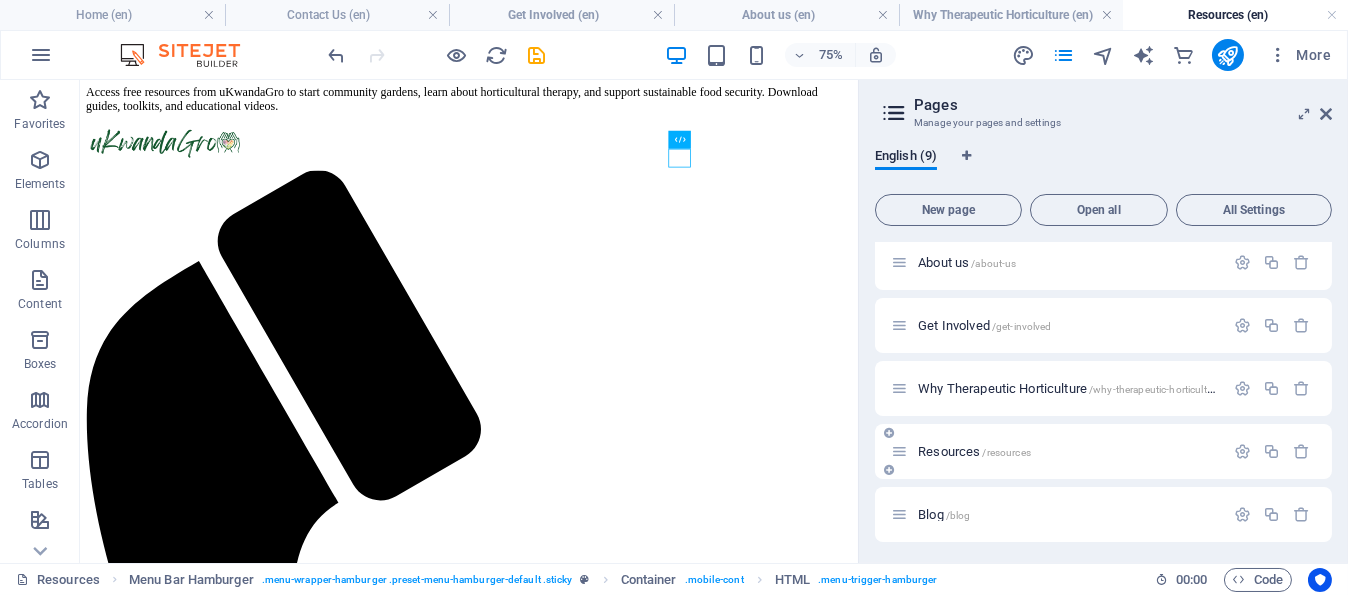 scroll, scrollTop: 100, scrollLeft: 0, axis: vertical 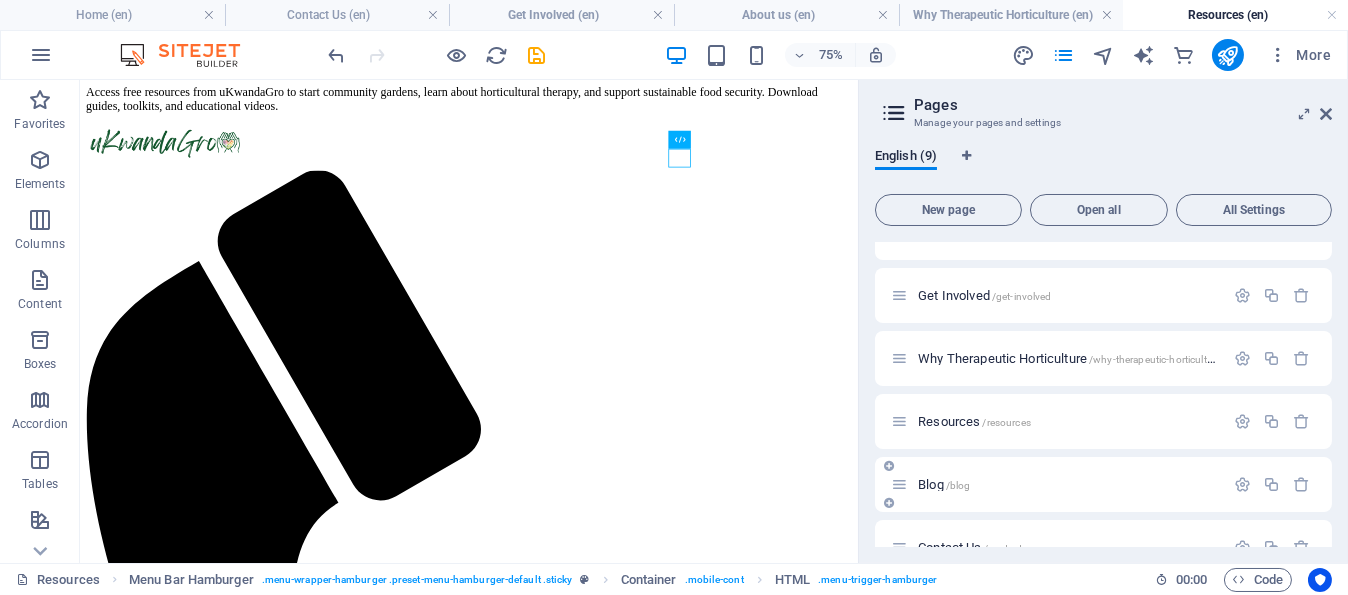 click on "Blog /blog" at bounding box center [944, 484] 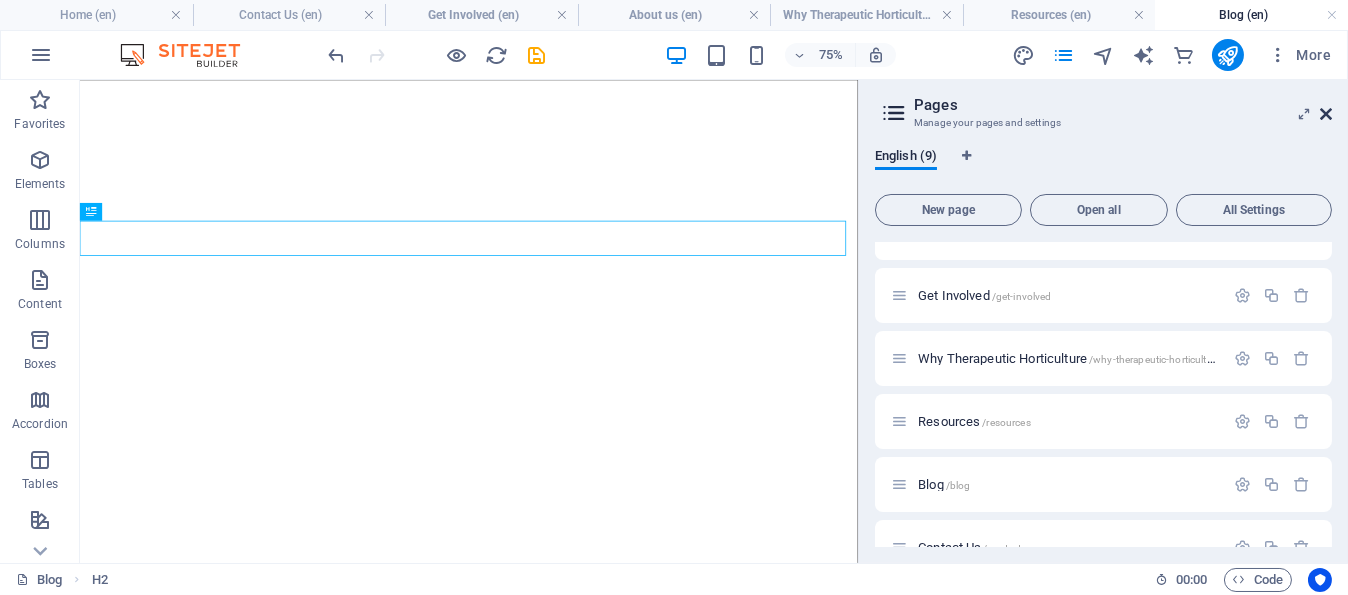 click at bounding box center [1326, 114] 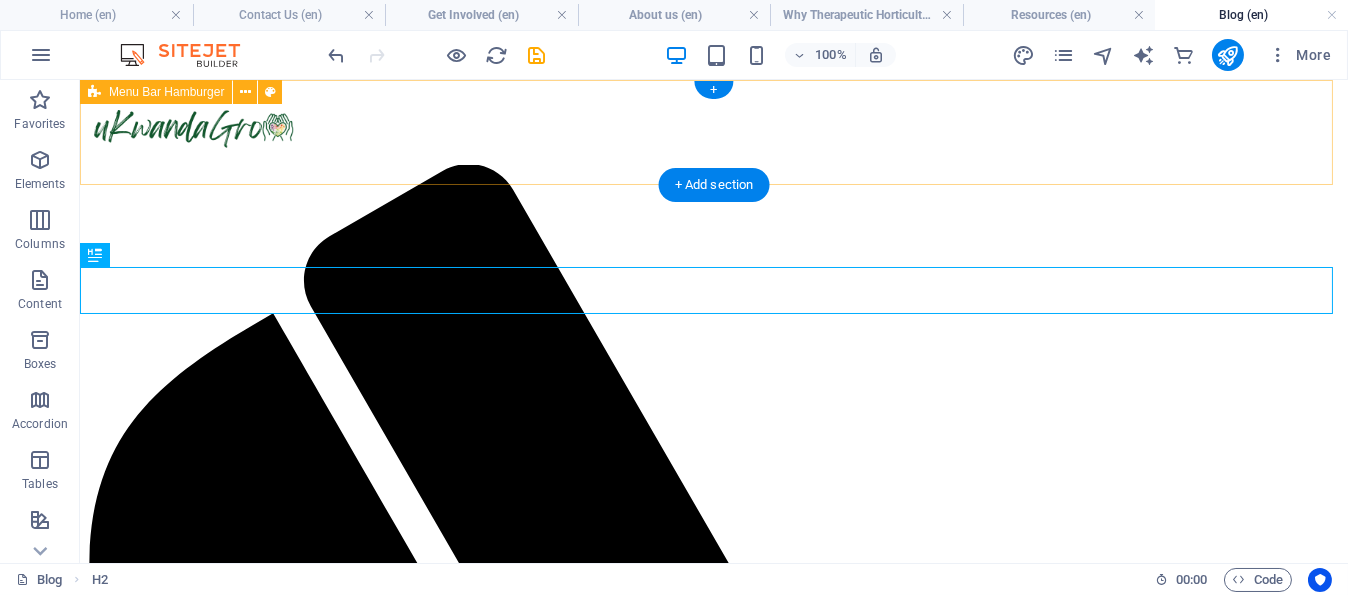 scroll, scrollTop: 0, scrollLeft: 0, axis: both 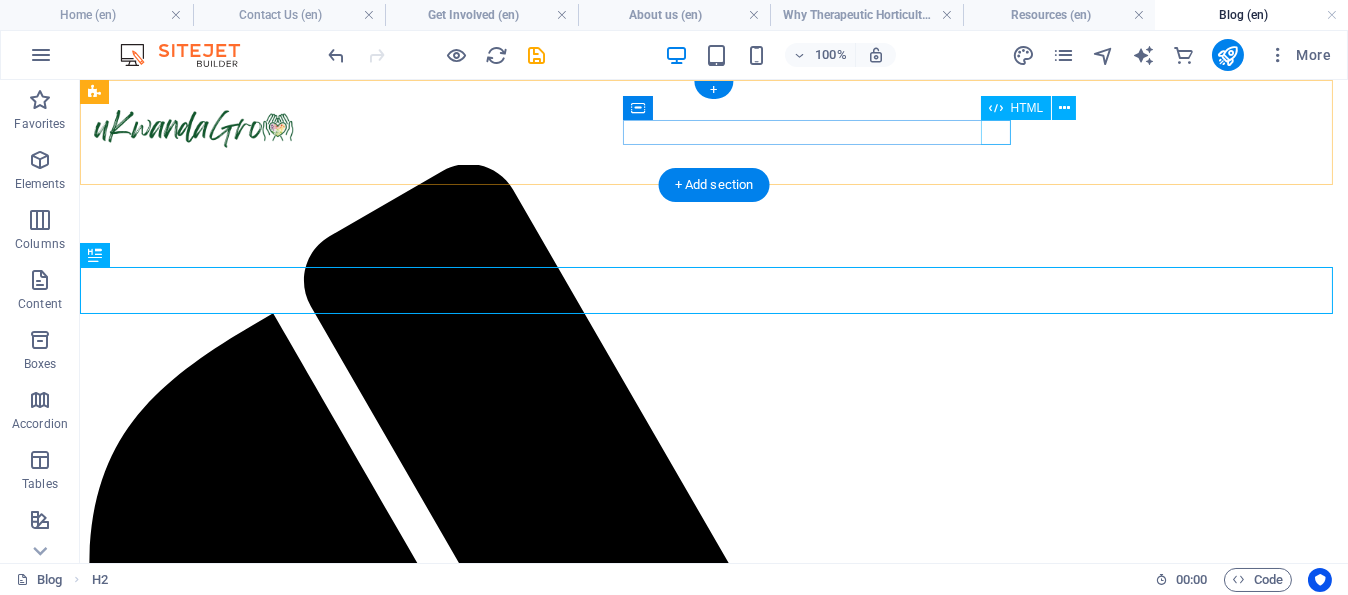 click at bounding box center (714, 1810) 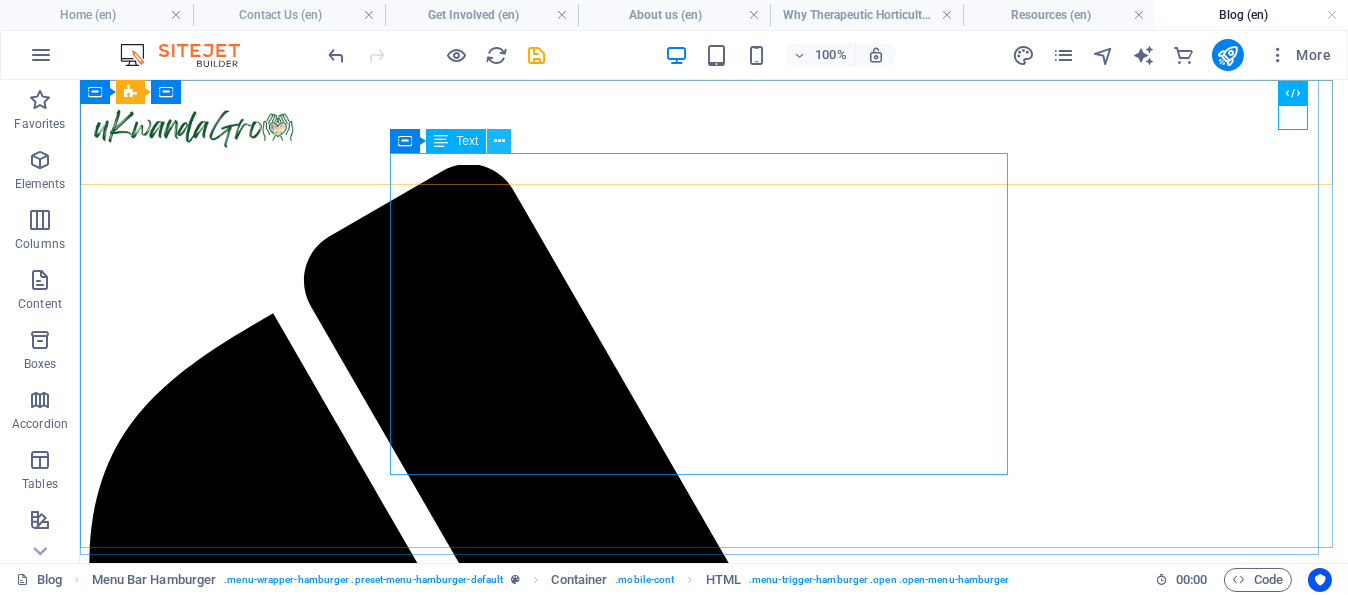 click at bounding box center (499, 141) 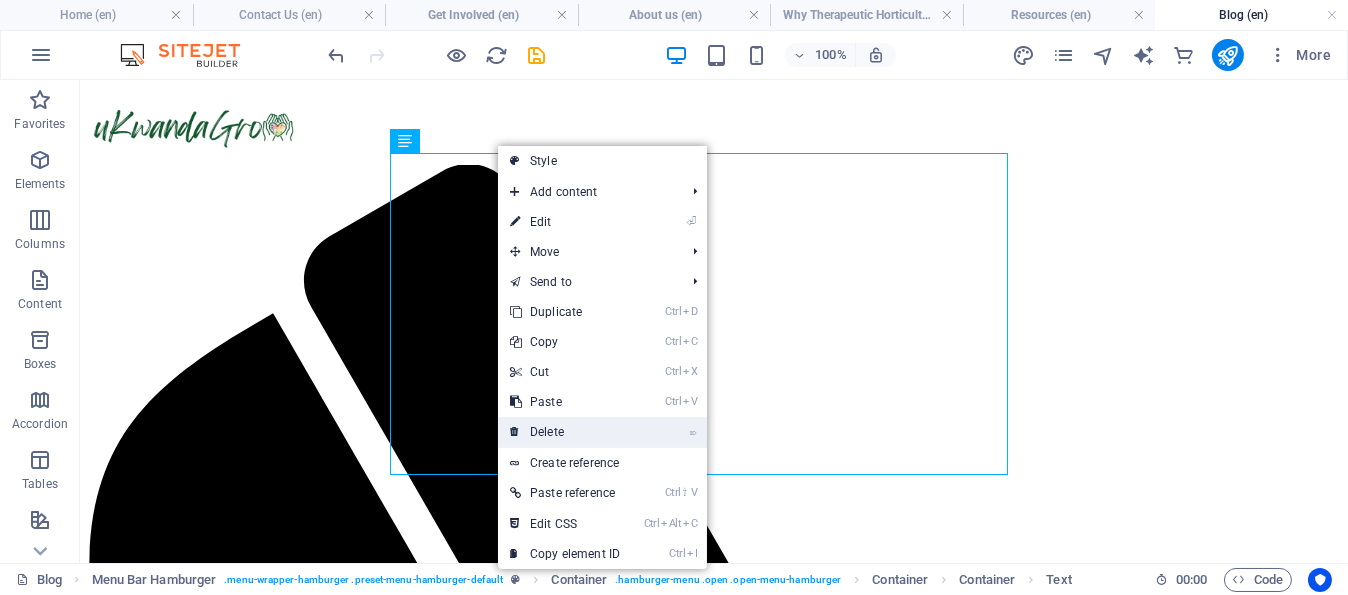 click on "⌦  Delete" at bounding box center [565, 432] 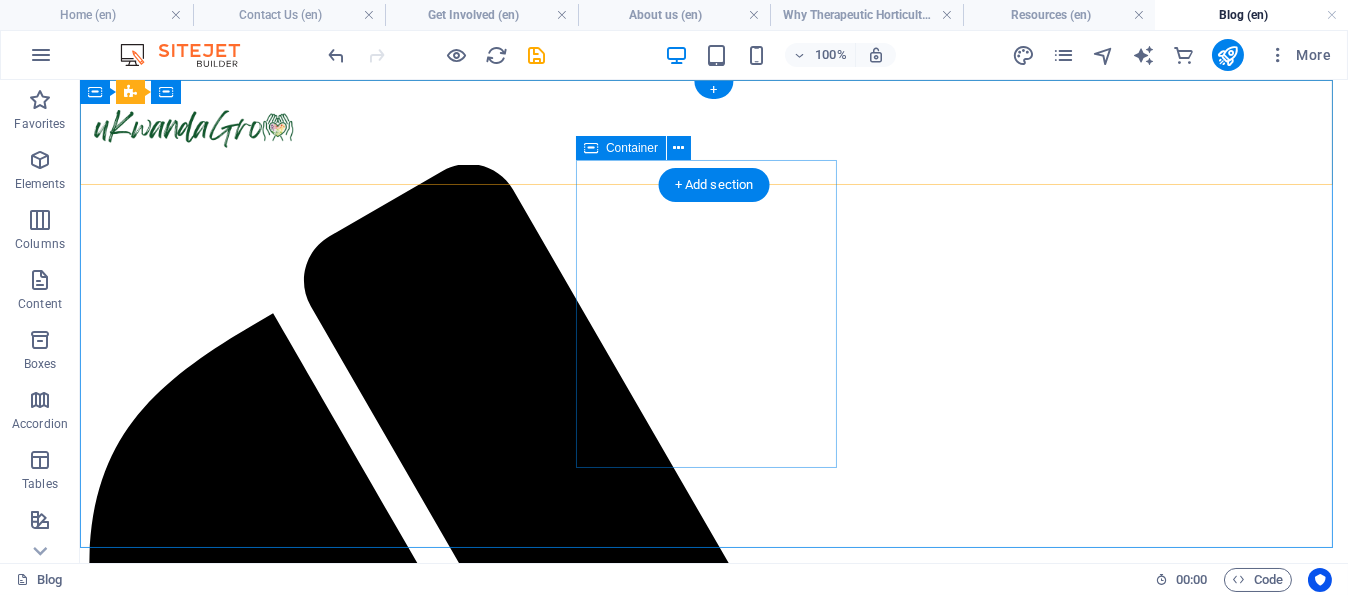 click on "Paste clipboard" at bounding box center (768, 1991) 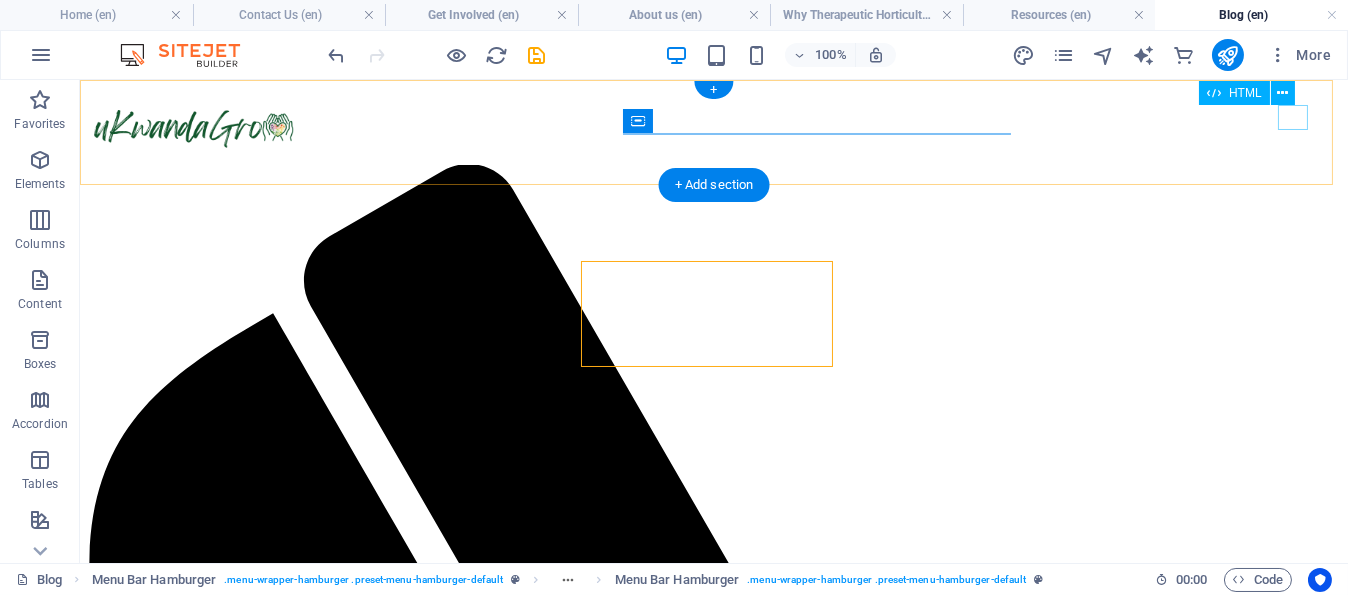 click at bounding box center [714, 1810] 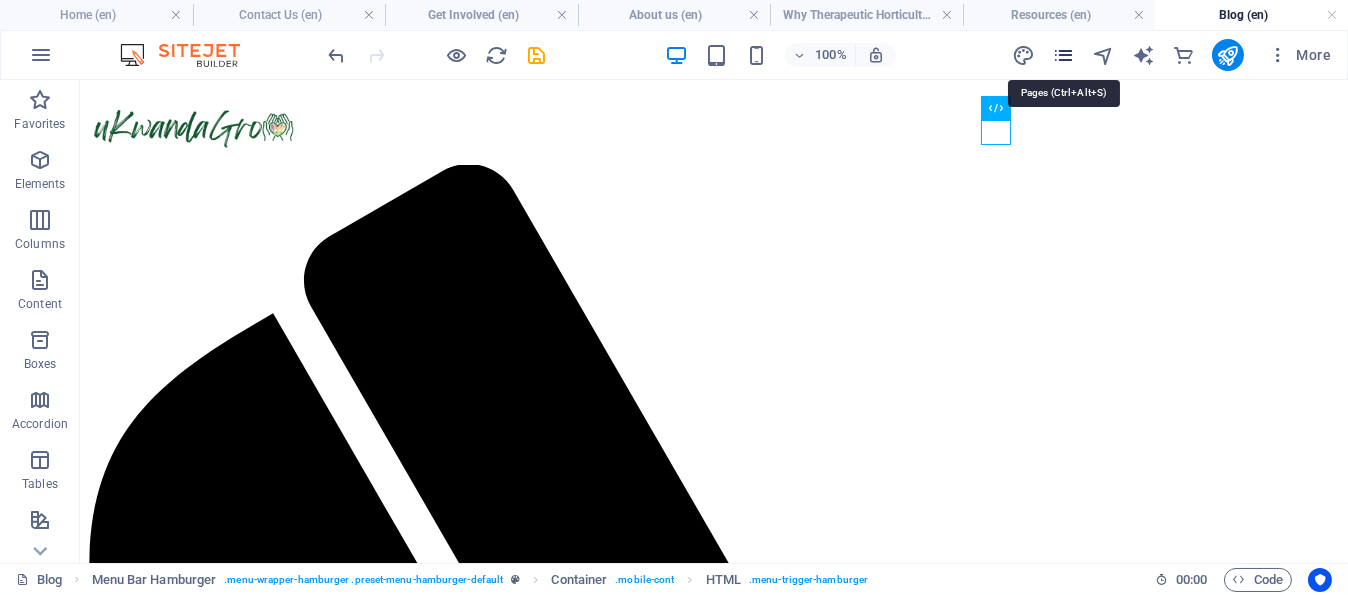 click at bounding box center [1063, 55] 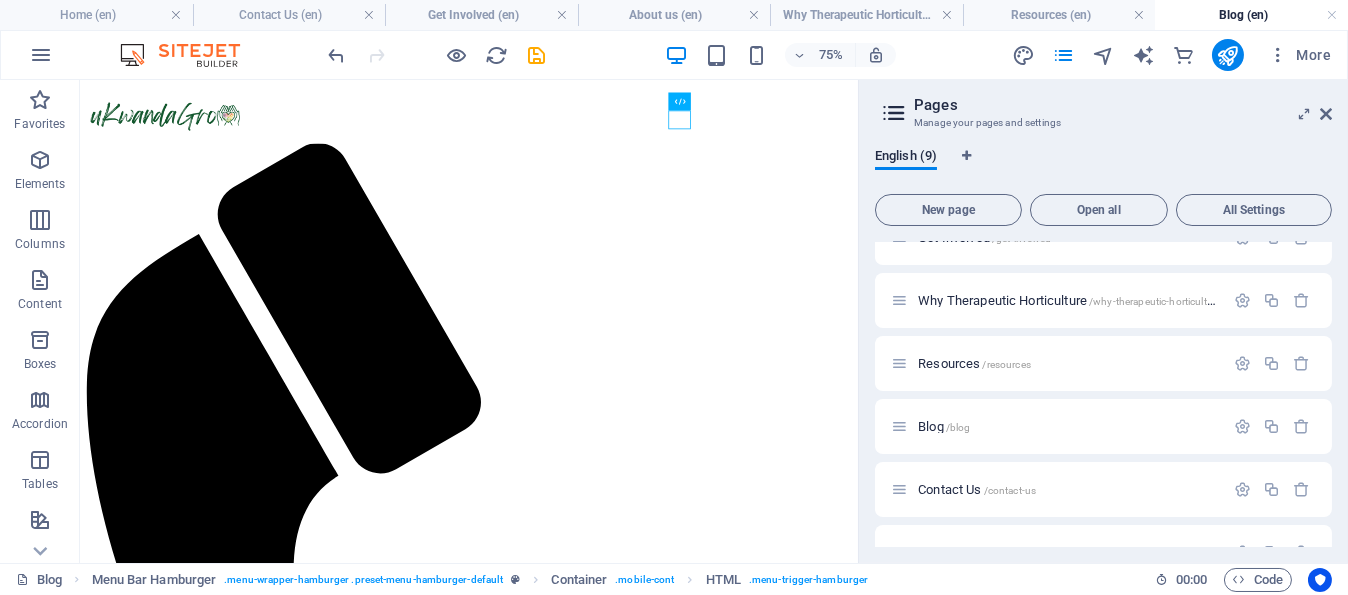 scroll, scrollTop: 200, scrollLeft: 0, axis: vertical 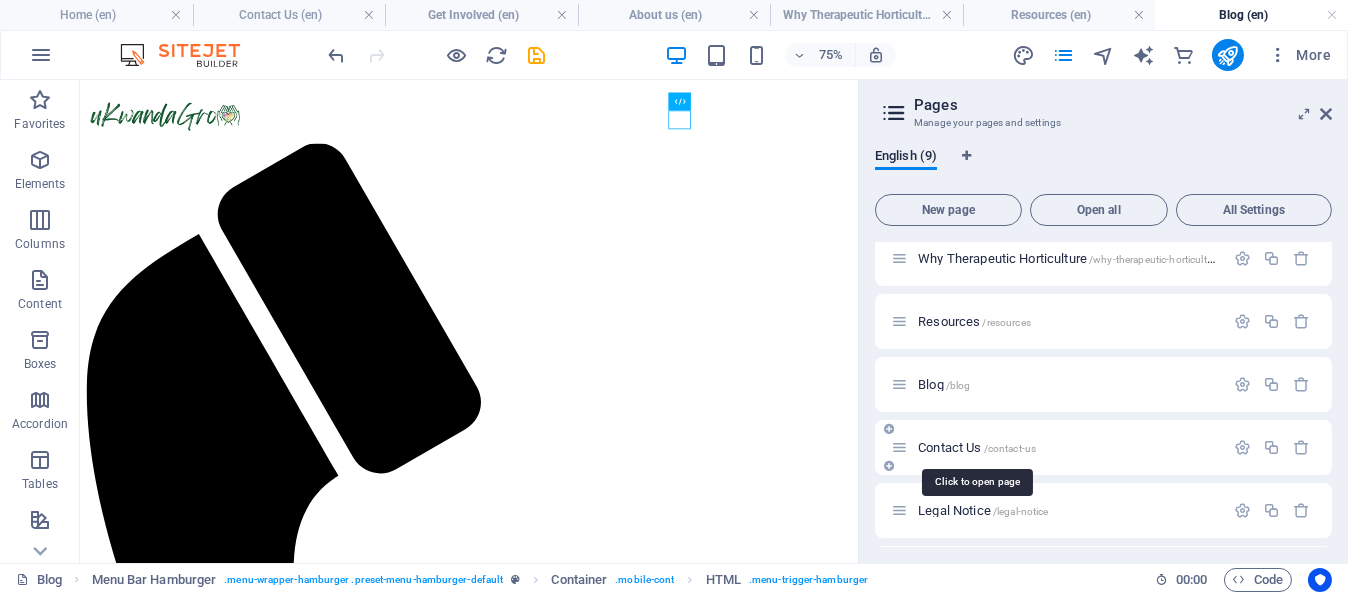 click on "Contact Us /contact-us" at bounding box center (977, 447) 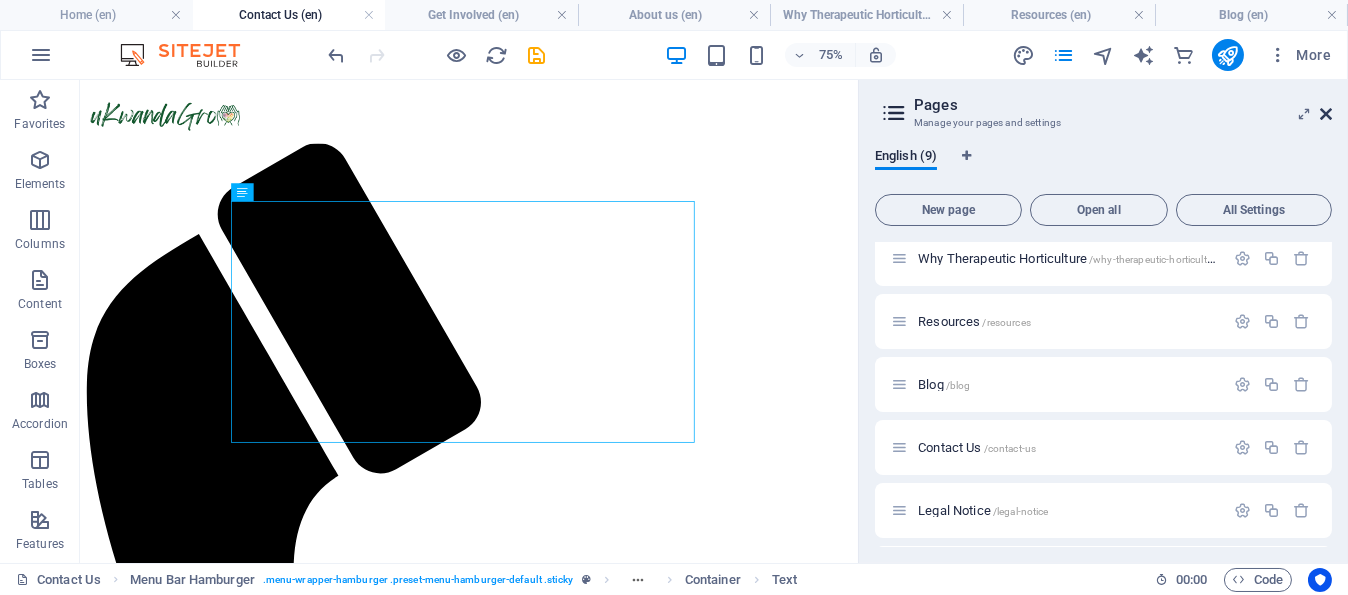 click at bounding box center [1326, 114] 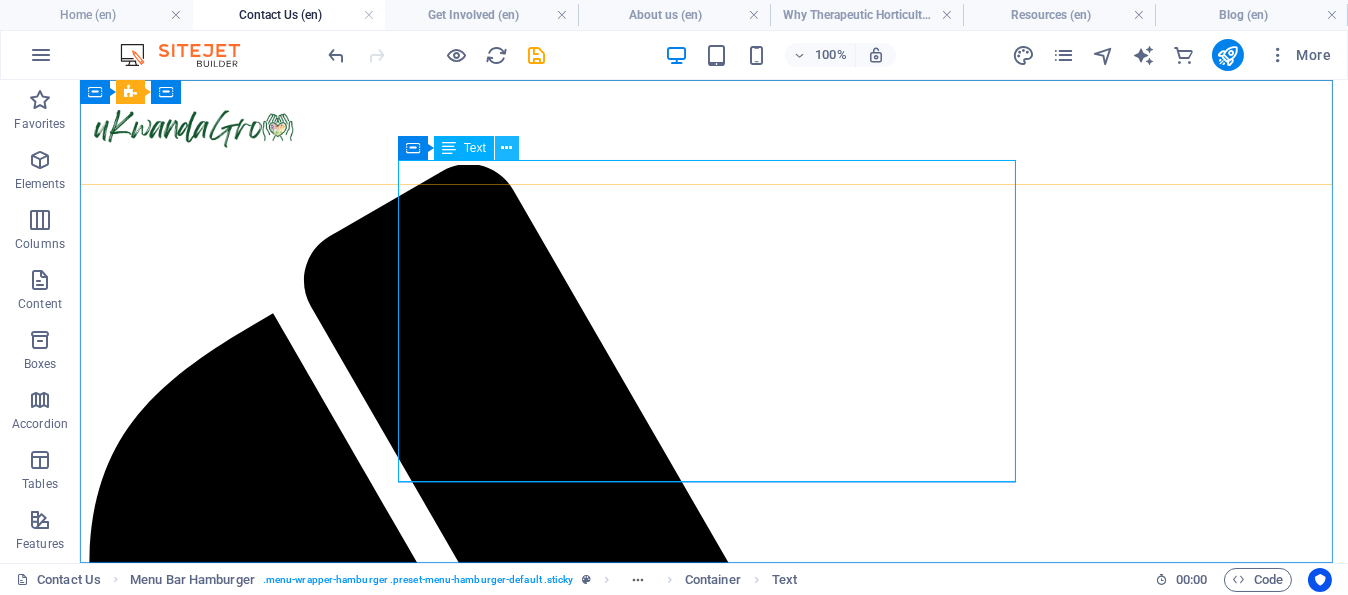 click at bounding box center (506, 148) 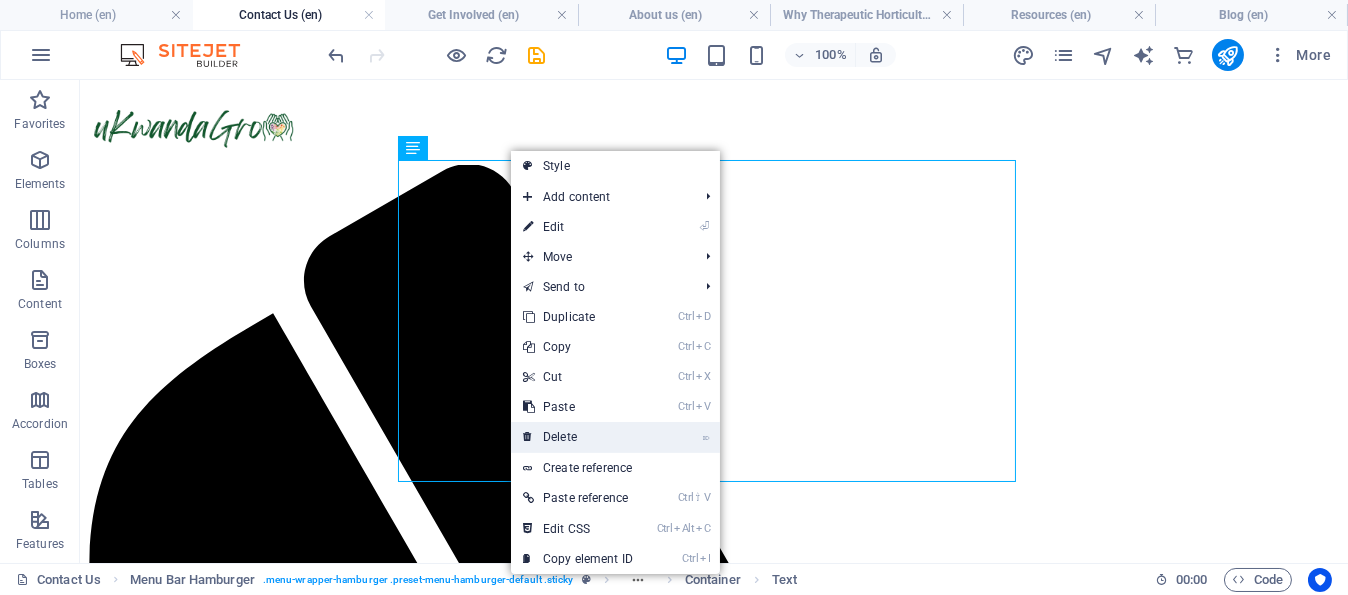 click on "⌦  Delete" at bounding box center [578, 437] 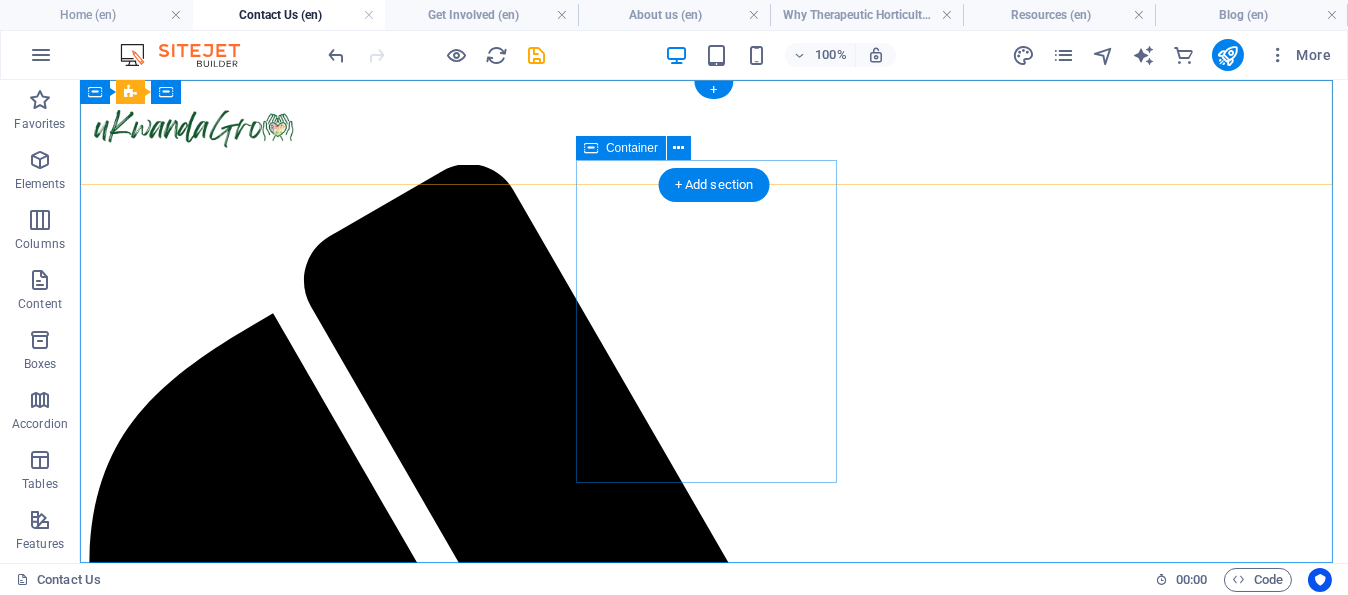 click on "Paste clipboard" at bounding box center (768, 1991) 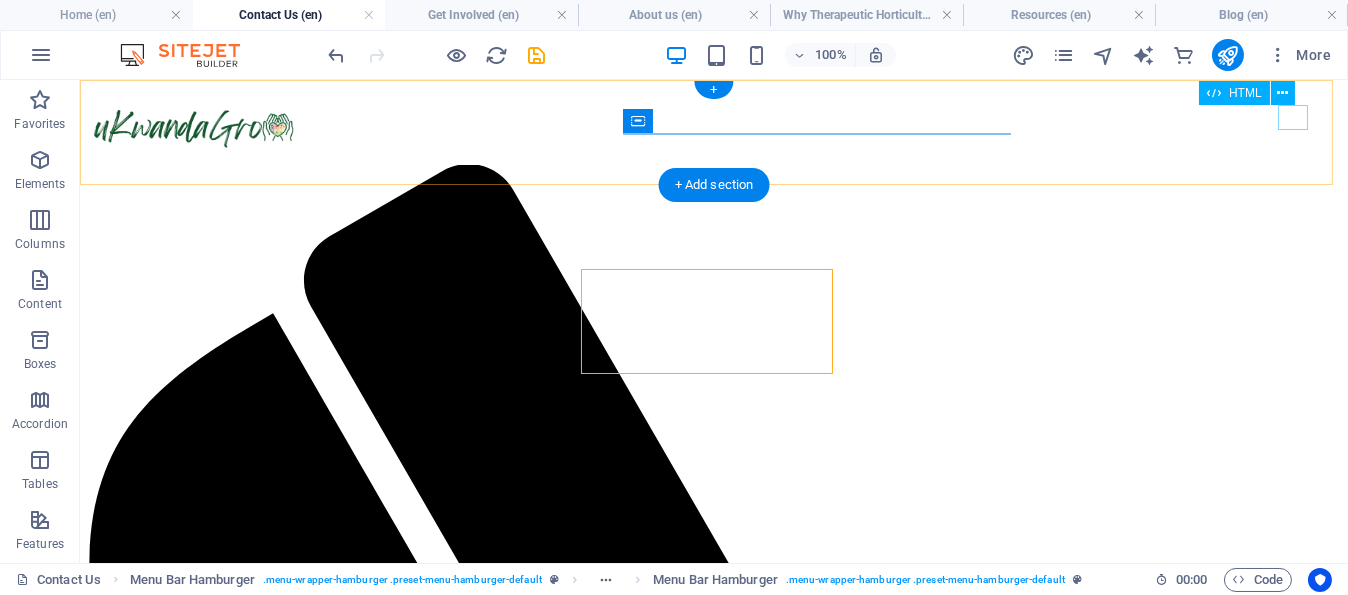 click at bounding box center (714, 1810) 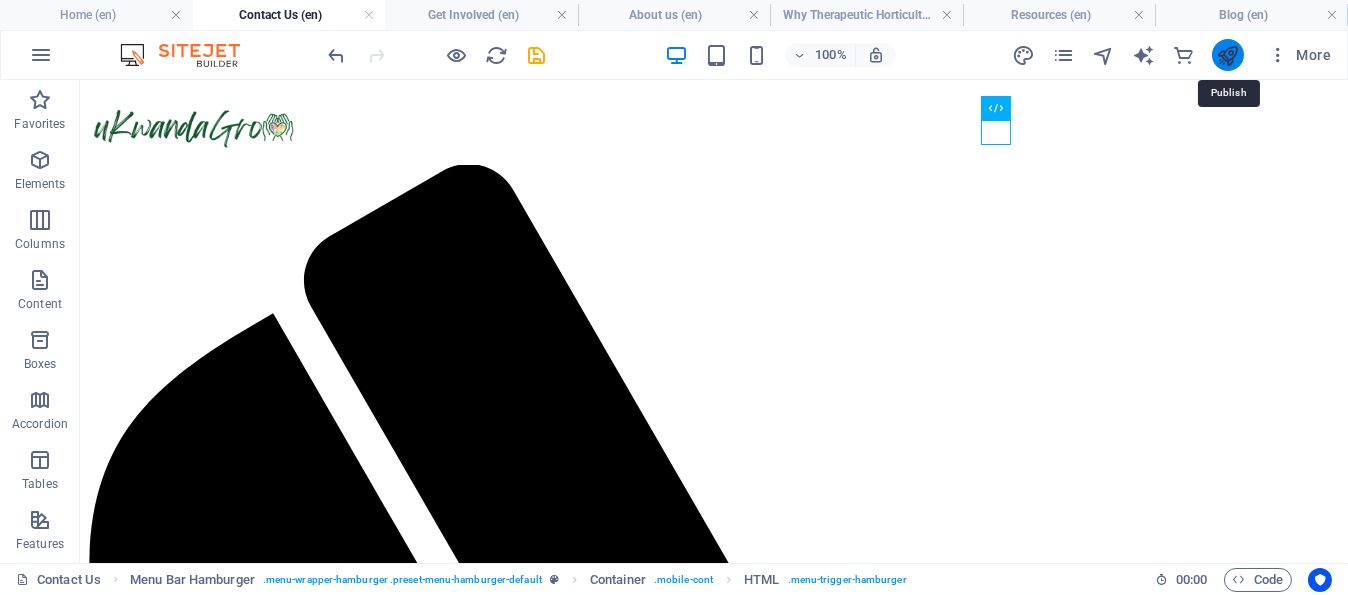 click at bounding box center [1227, 55] 